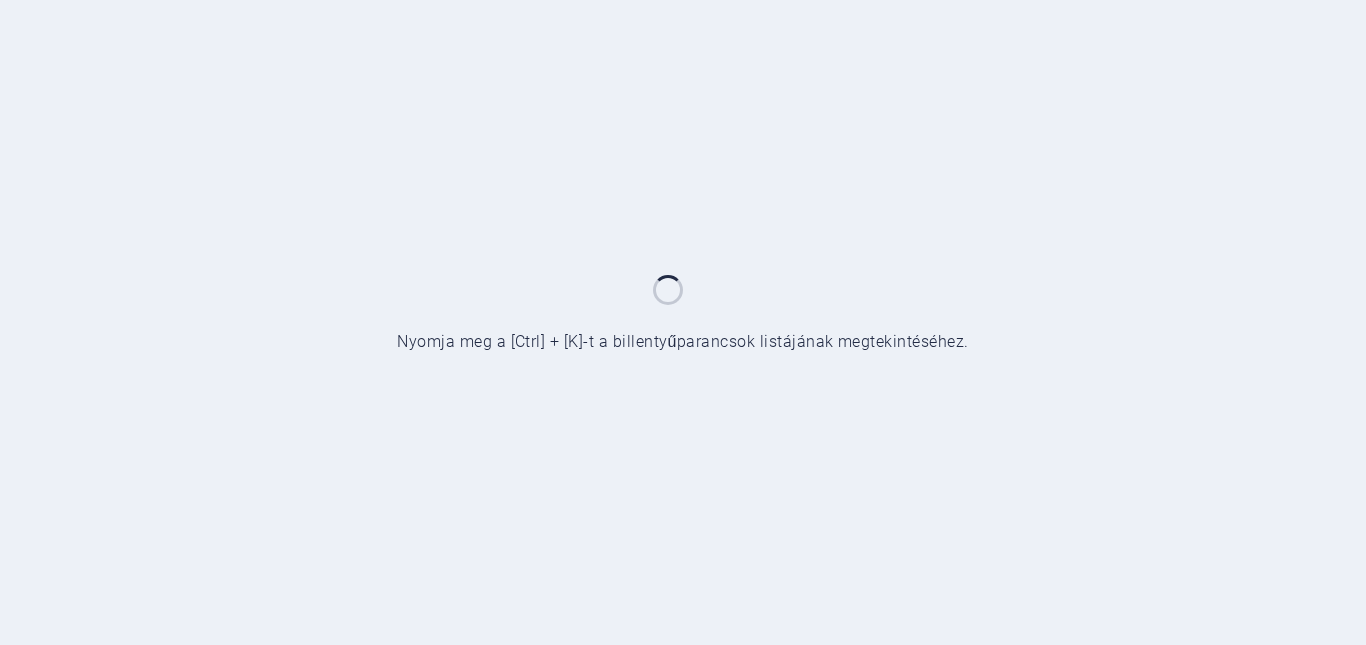scroll, scrollTop: 0, scrollLeft: 0, axis: both 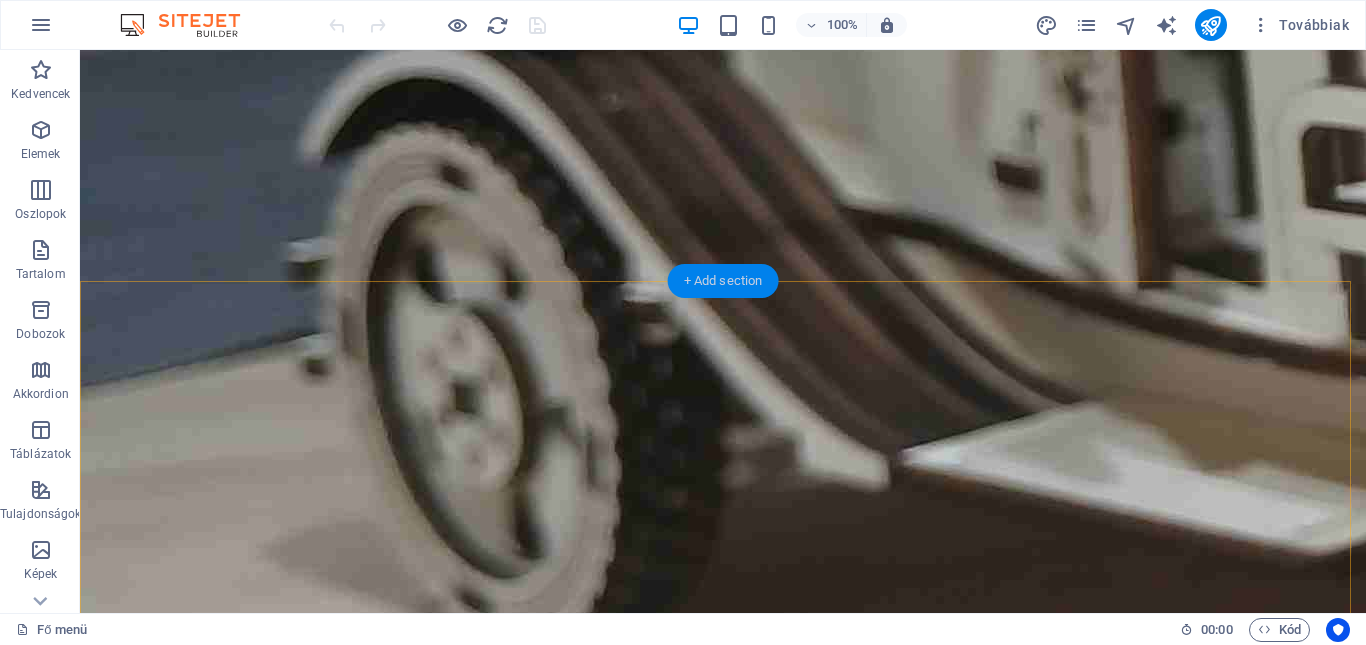 click on "+ Add section" at bounding box center [723, 281] 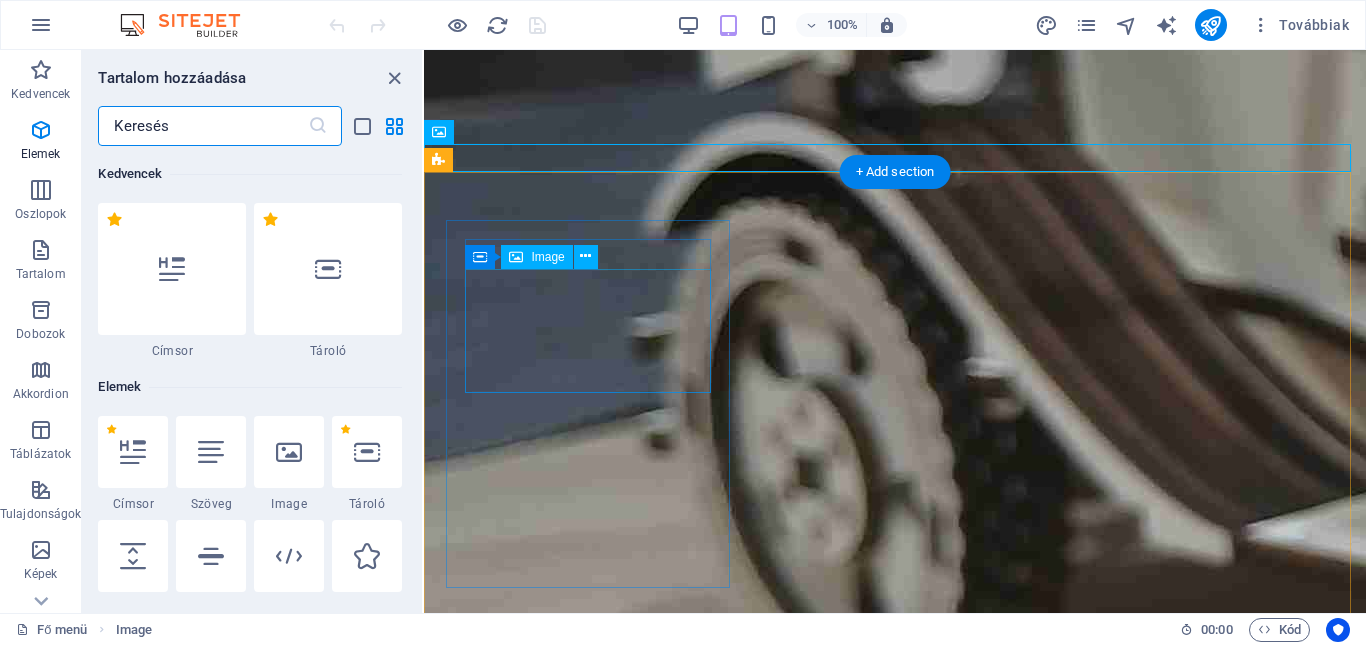 scroll, scrollTop: 3499, scrollLeft: 0, axis: vertical 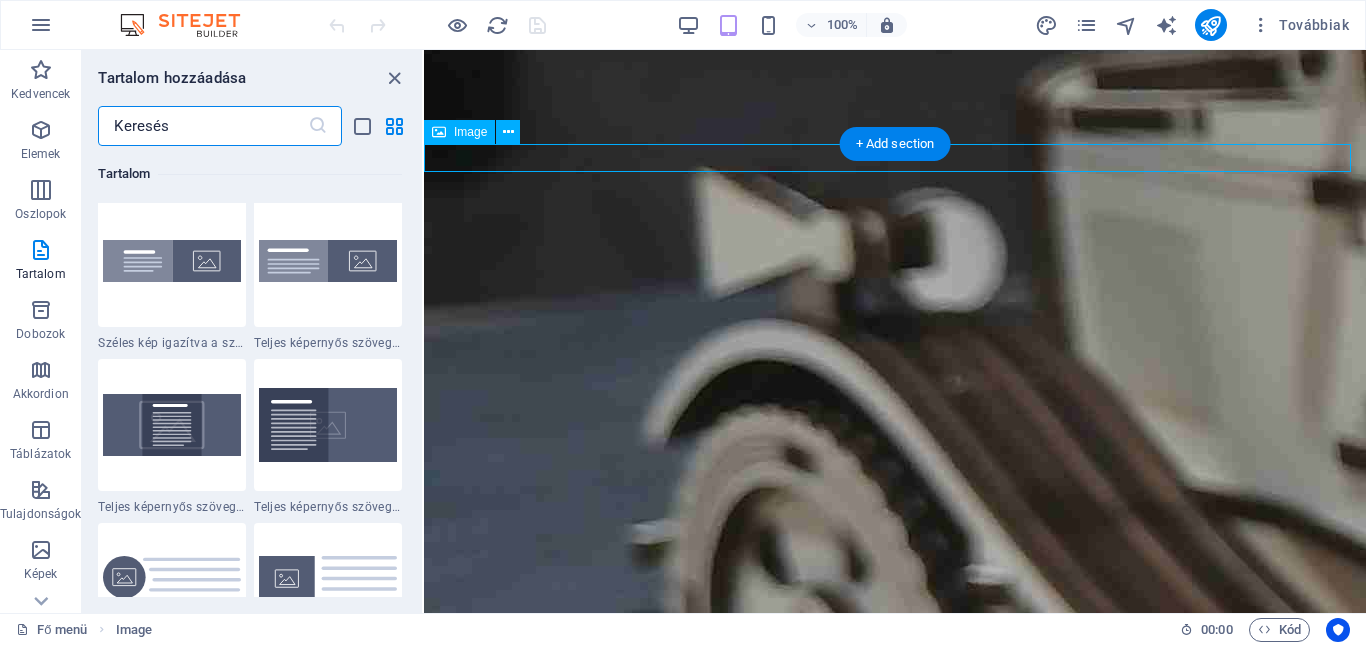 click at bounding box center [895, 2528] 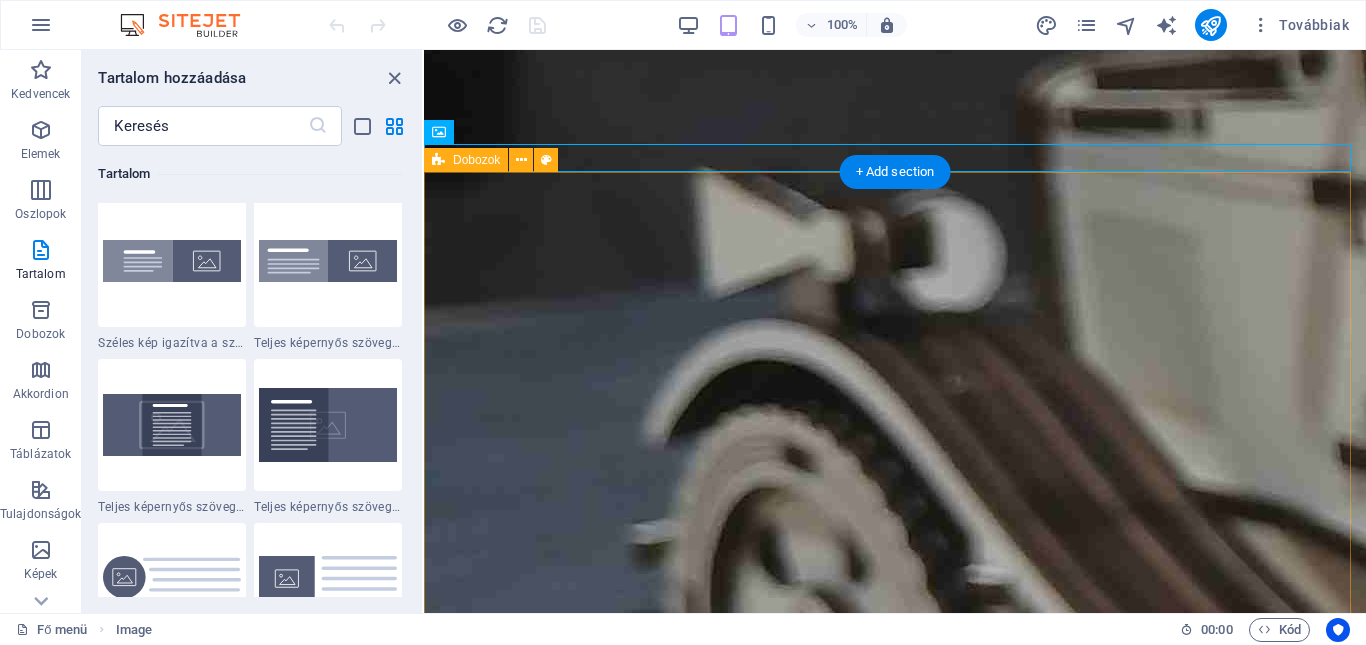 click on "Ajándék férfiaknak Ajándék hölgyeknek Órák Képek portrék Dísz dobozok Karácsony Összes dísz tárgy Halloween Mindenszentek Húsvét Torta be szúró Nem kategorizált Virág kísérő" at bounding box center [895, 8009] 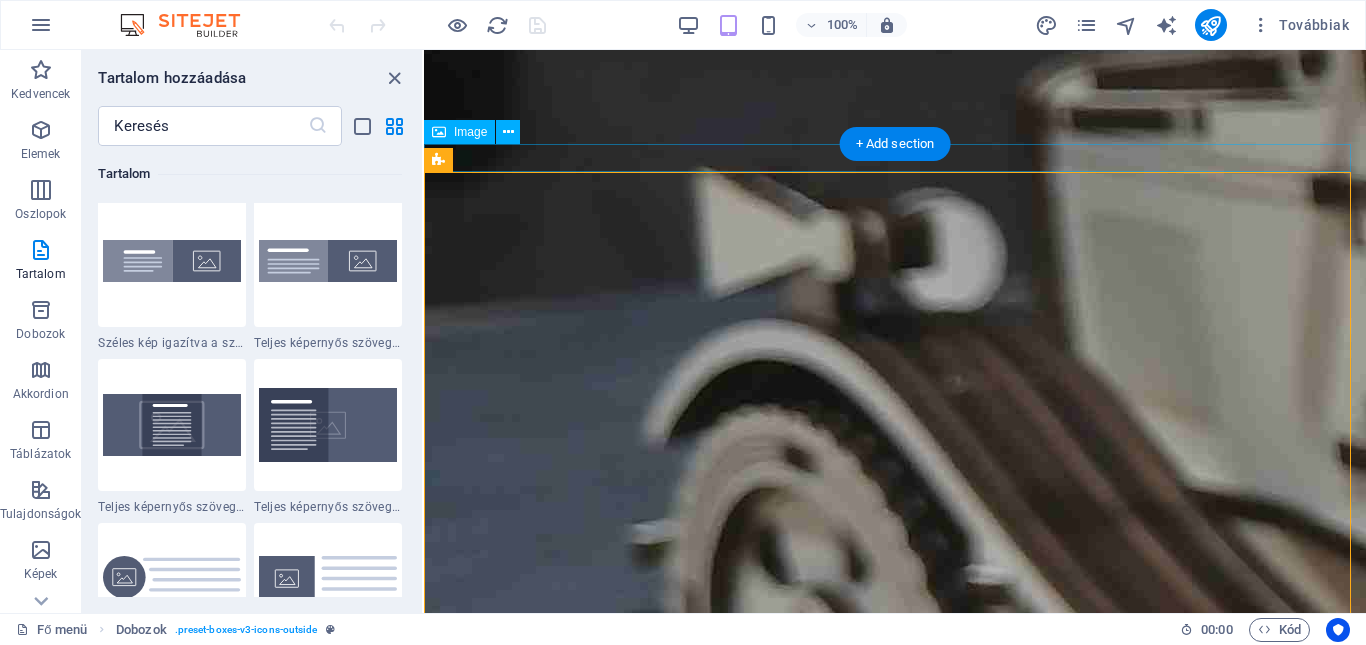 click at bounding box center [895, 2528] 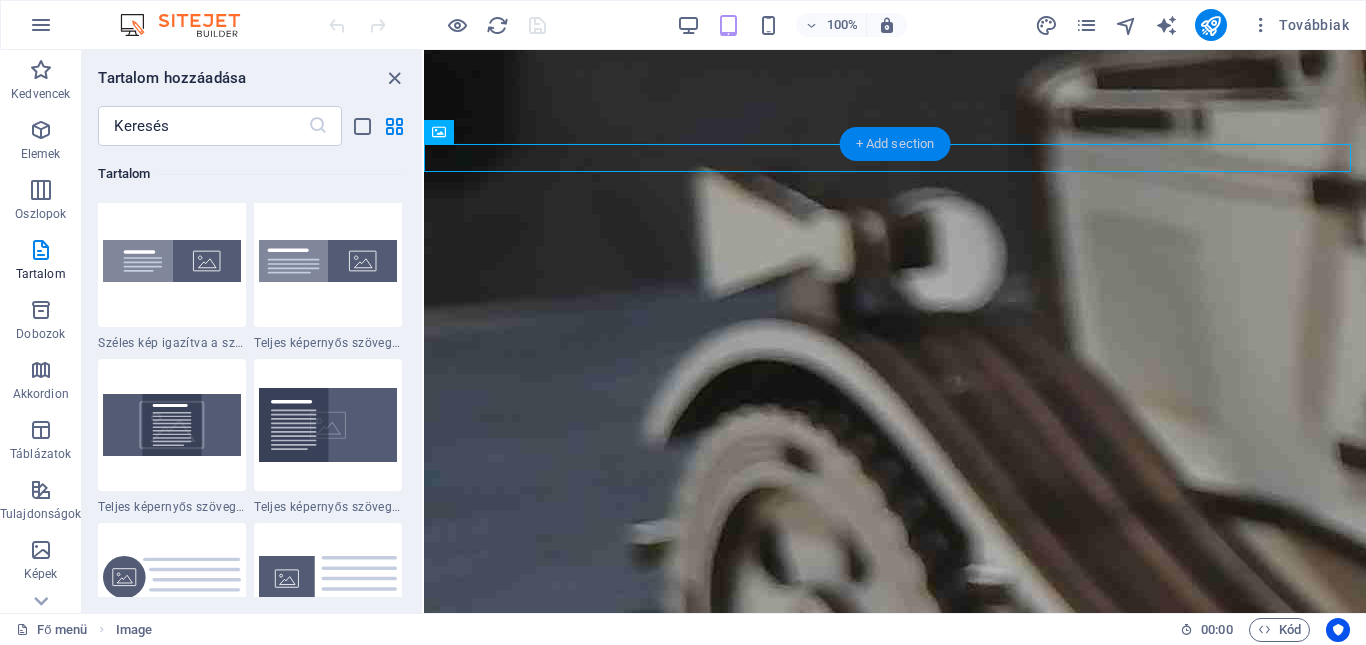 click on "+ Add section" at bounding box center [895, 144] 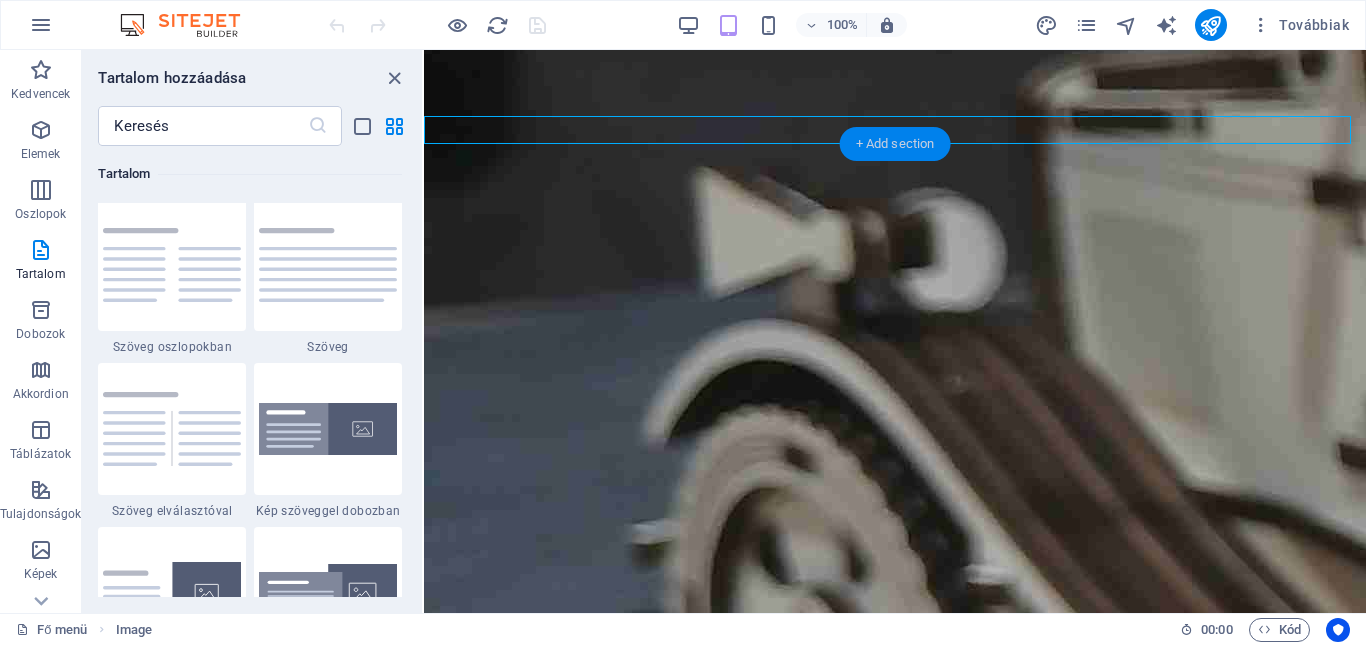 scroll, scrollTop: 3499, scrollLeft: 0, axis: vertical 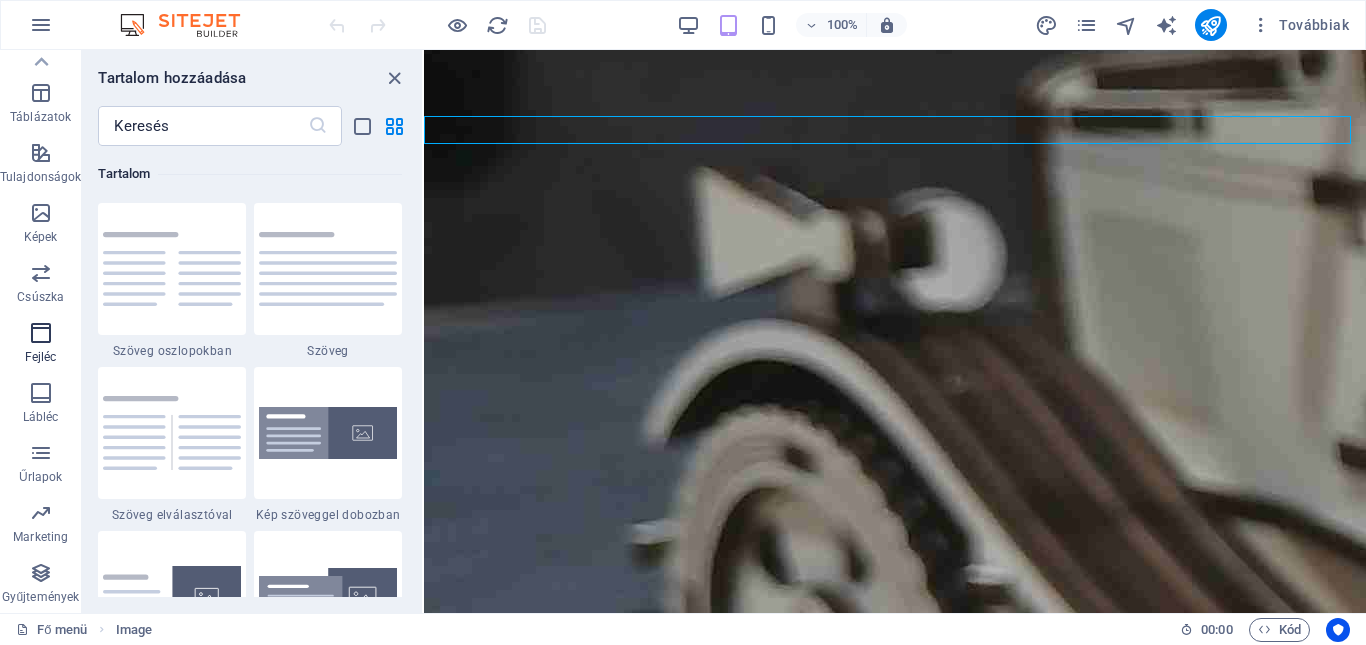 click at bounding box center [41, 333] 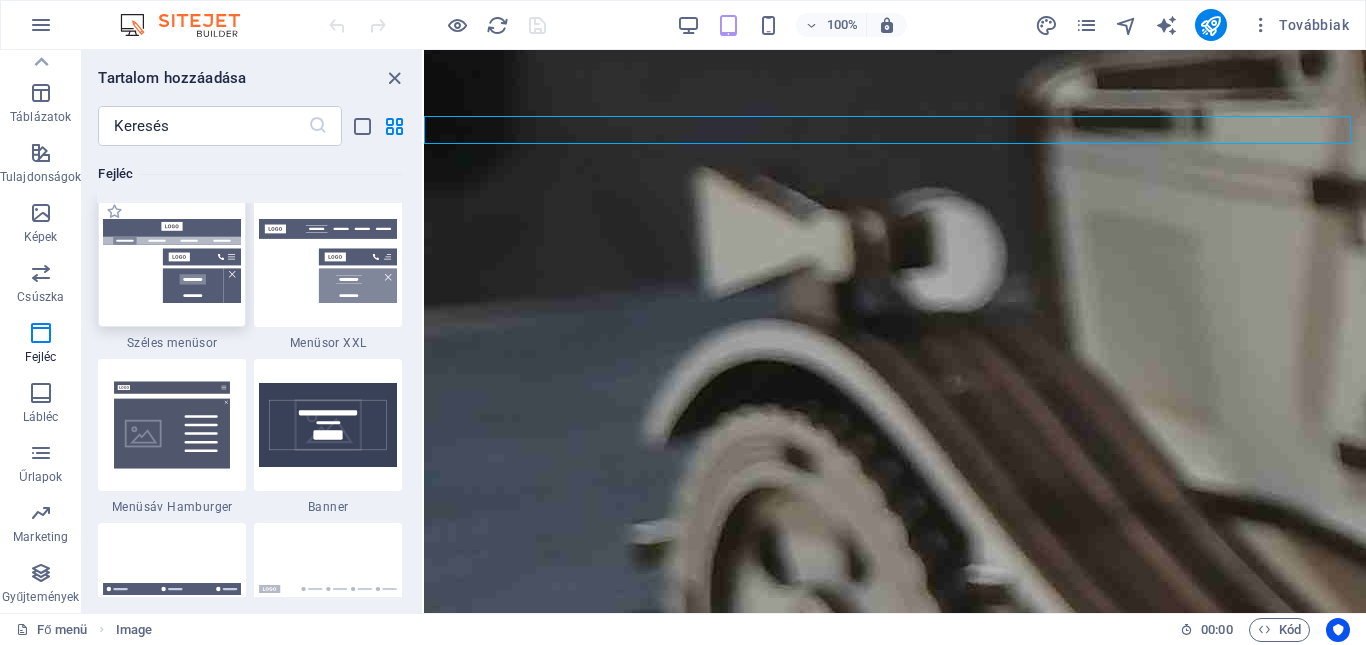 scroll, scrollTop: 12875, scrollLeft: 0, axis: vertical 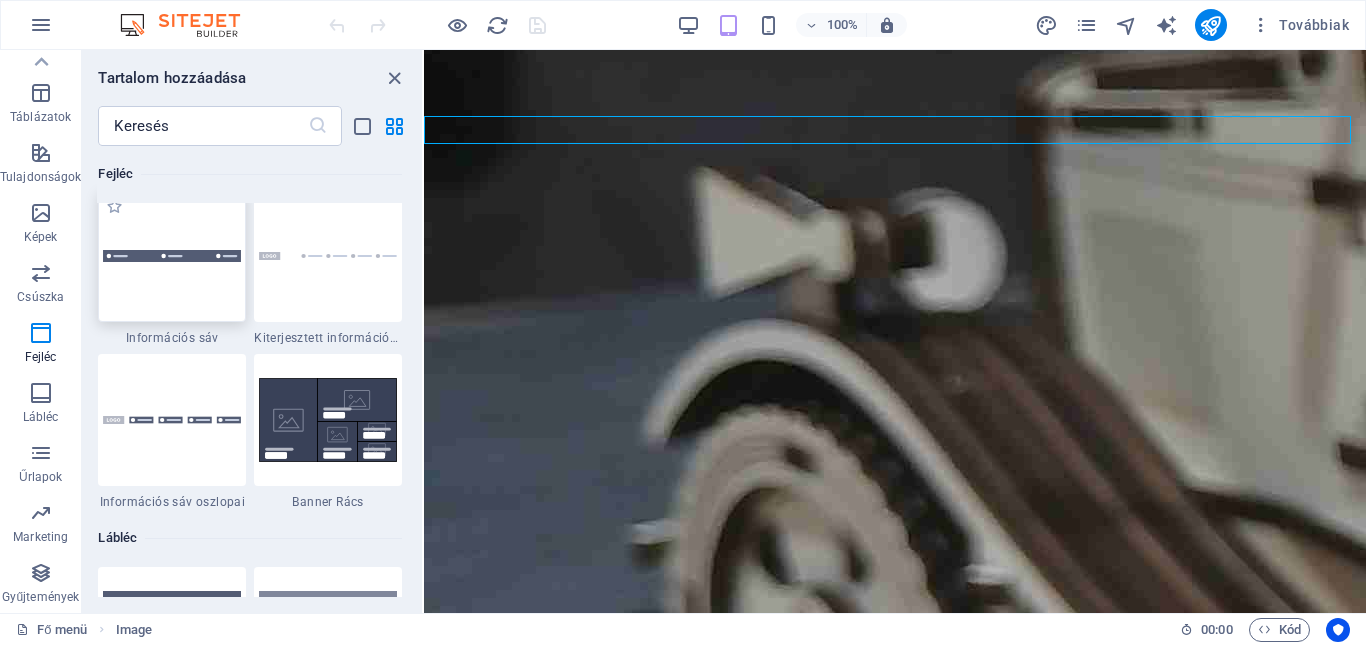 click at bounding box center [172, 256] 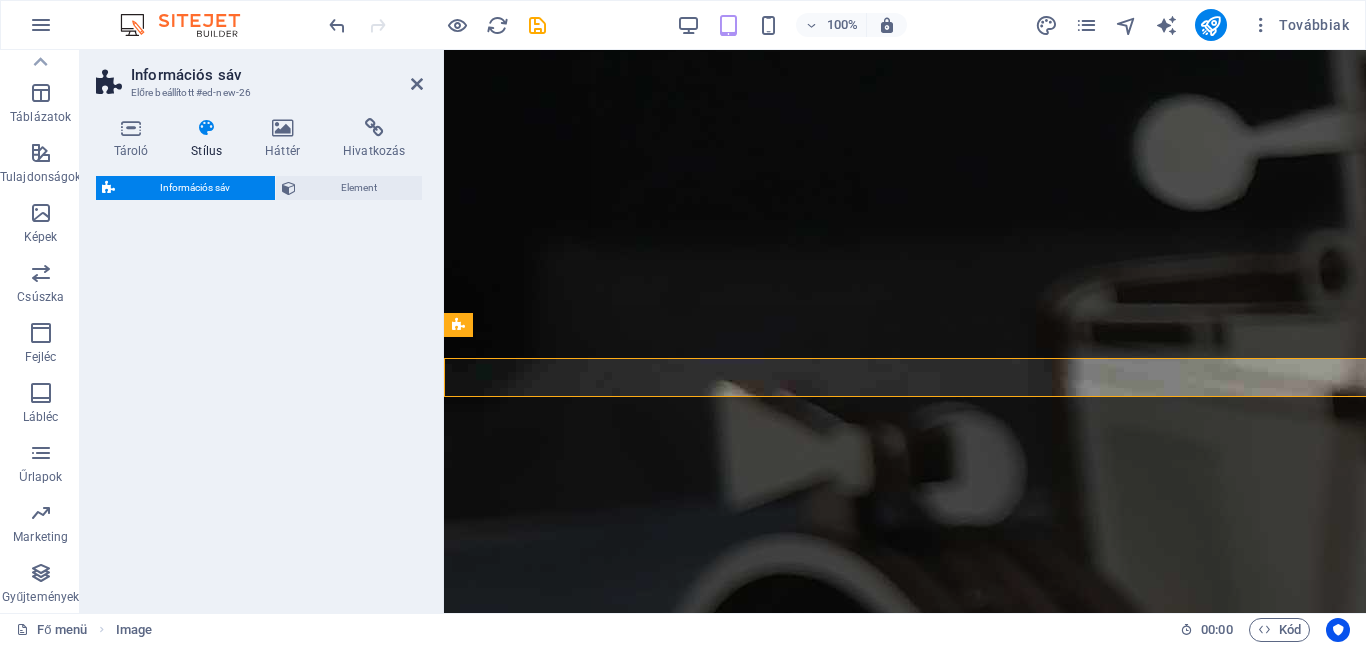 select on "rem" 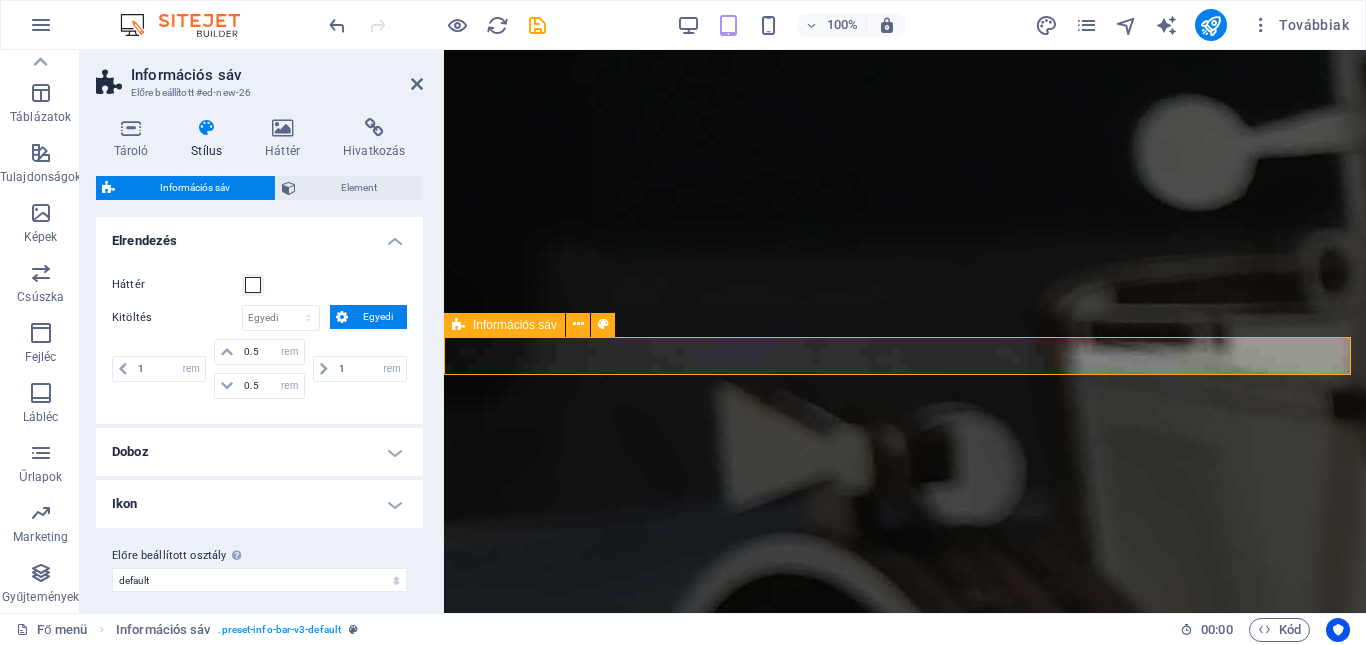 click on "Ajándékneked.com , Böhönye [POSTAL_CODE] [PHONE] [EMAIL]" at bounding box center (905, 2784) 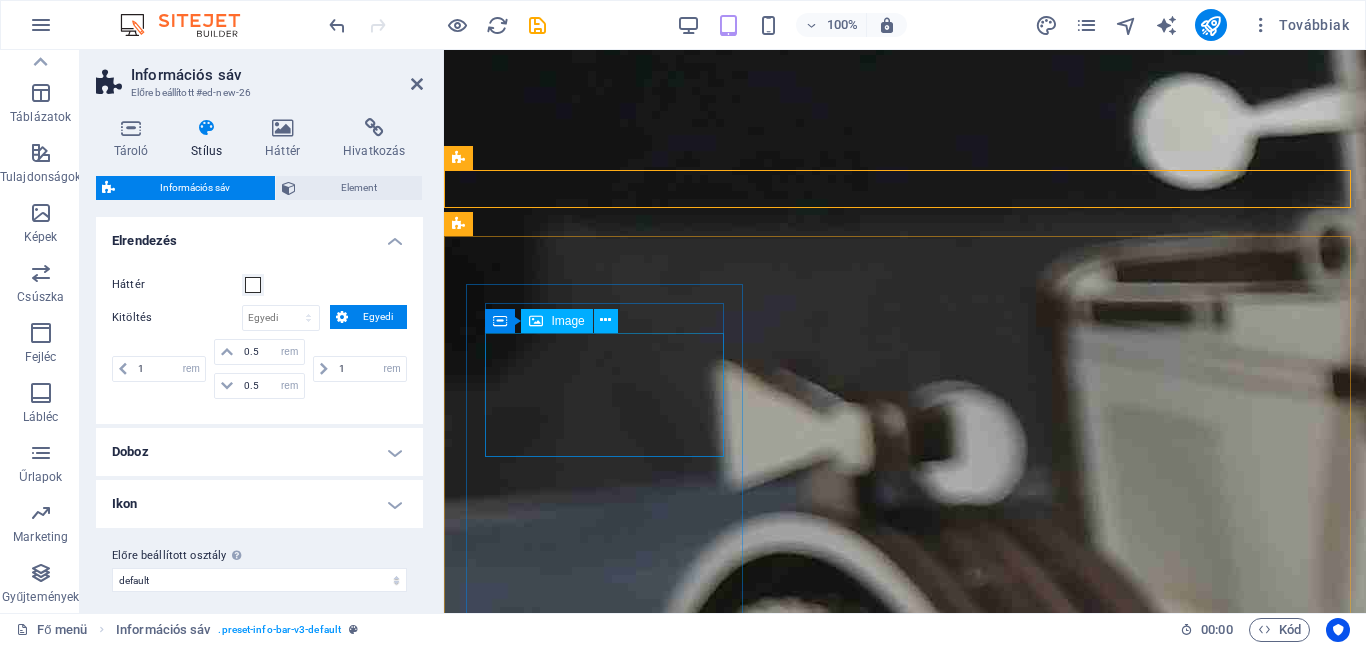 scroll, scrollTop: 1079, scrollLeft: 0, axis: vertical 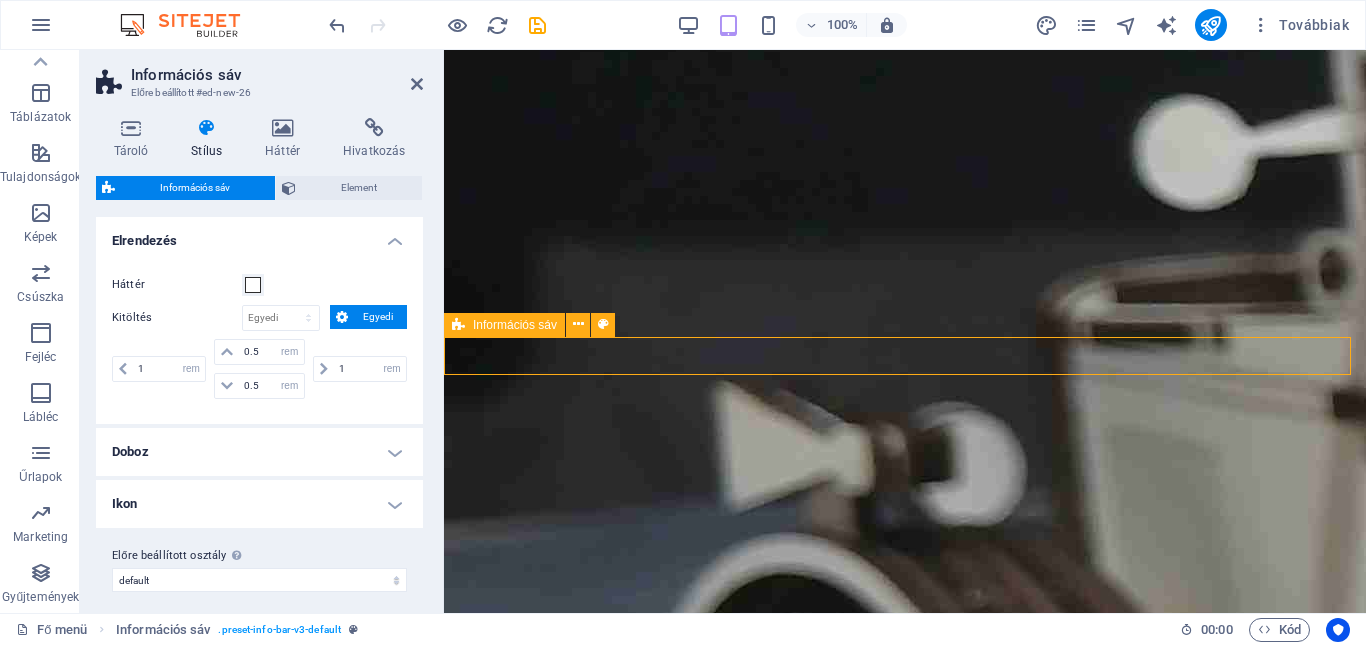 click on "Ajándékneked.com , Böhönye [POSTAL_CODE] [PHONE] [EMAIL]" at bounding box center (905, 2784) 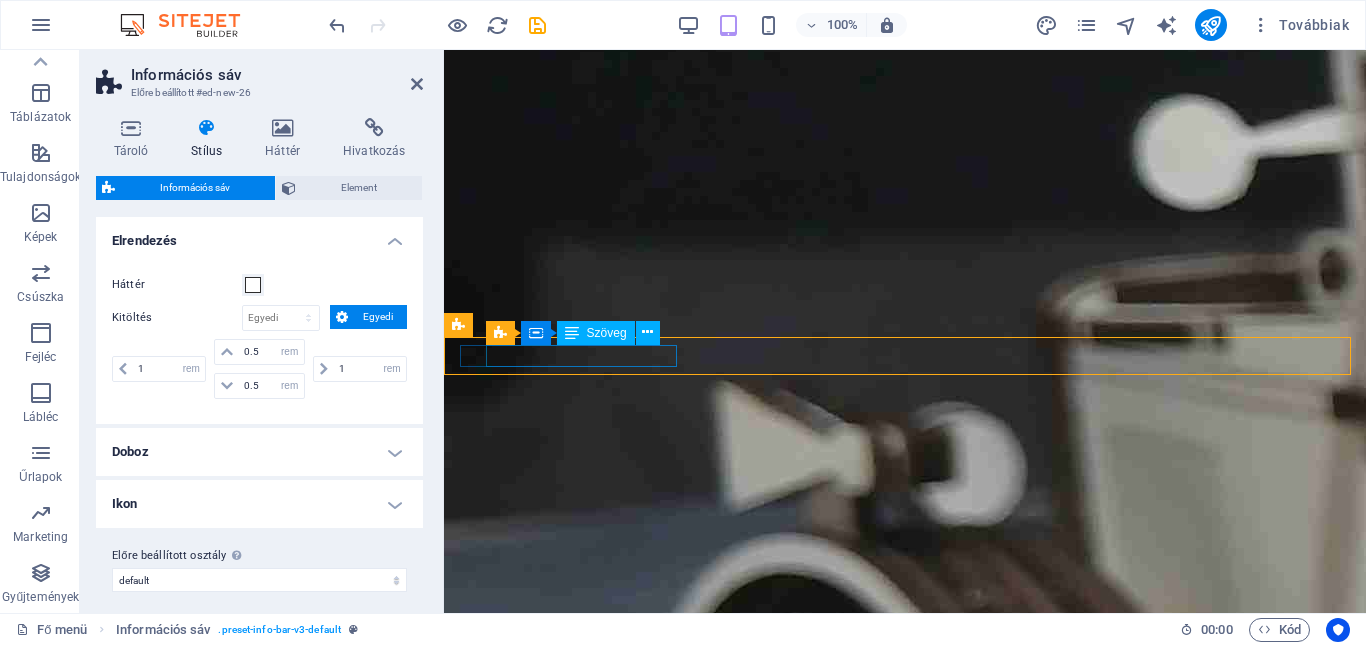 click on "12345" at bounding box center (973, 2756) 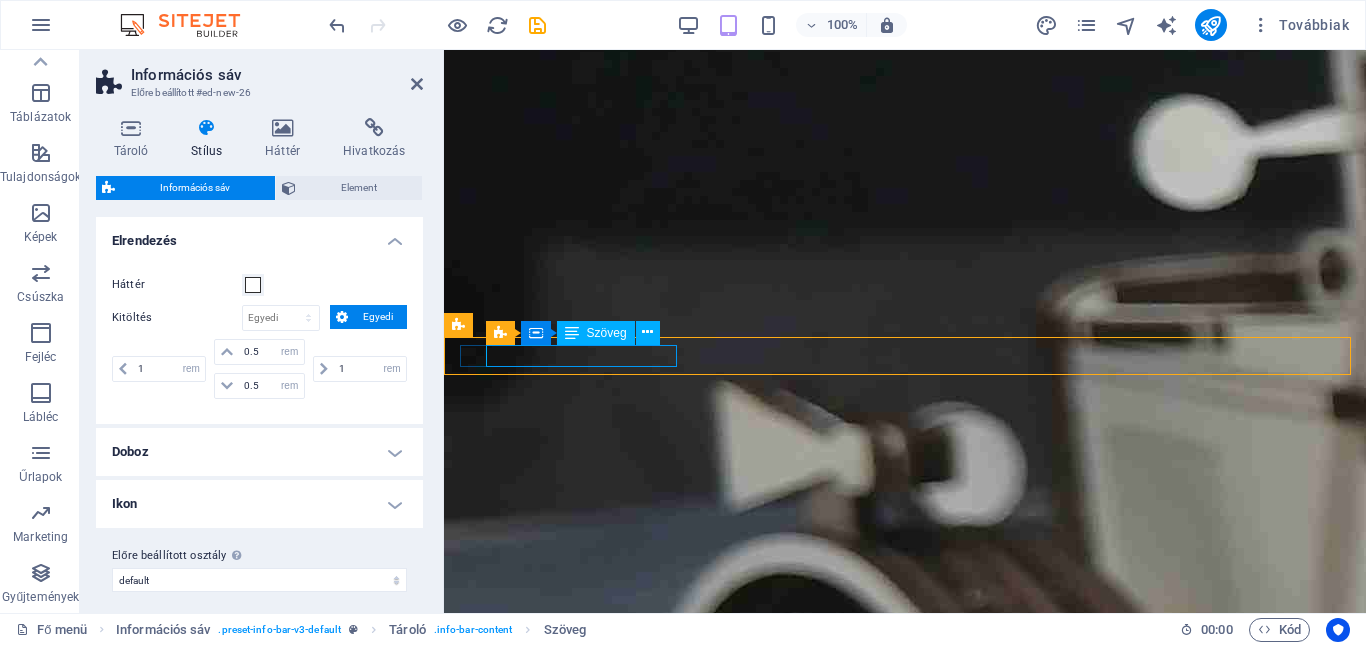click on "Szöveg" at bounding box center (607, 333) 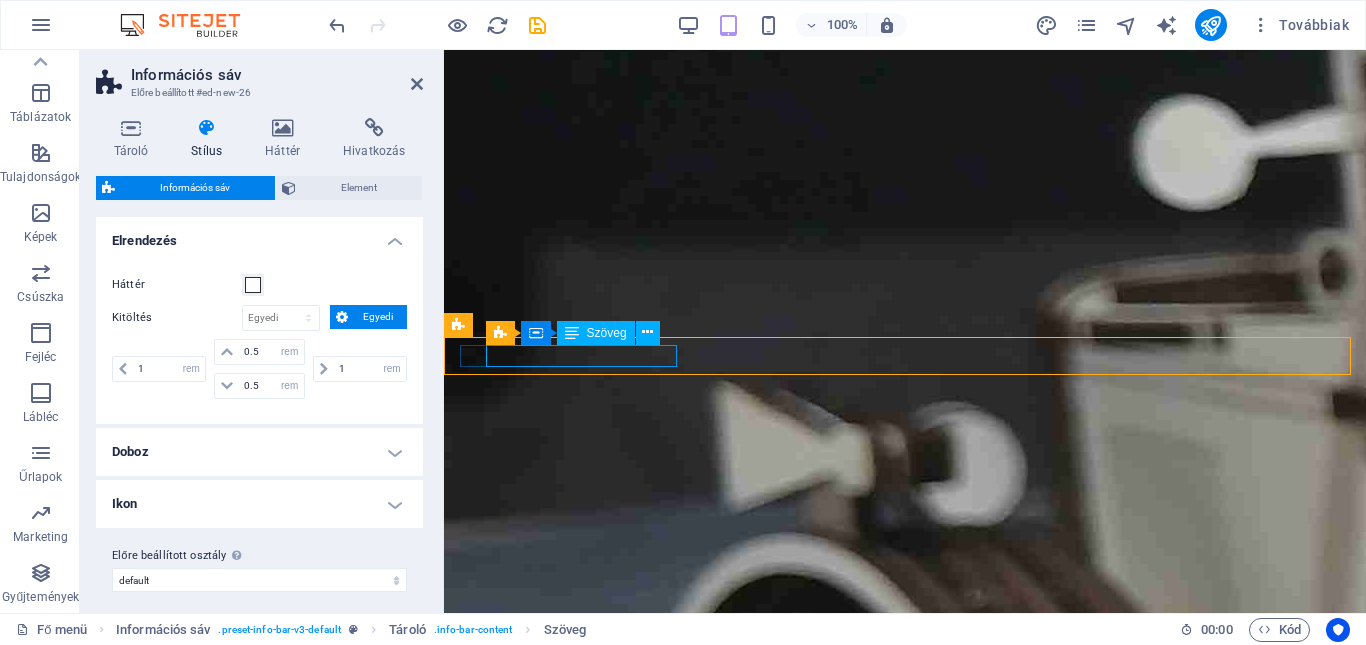 click on "Böhönye" at bounding box center [928, 2756] 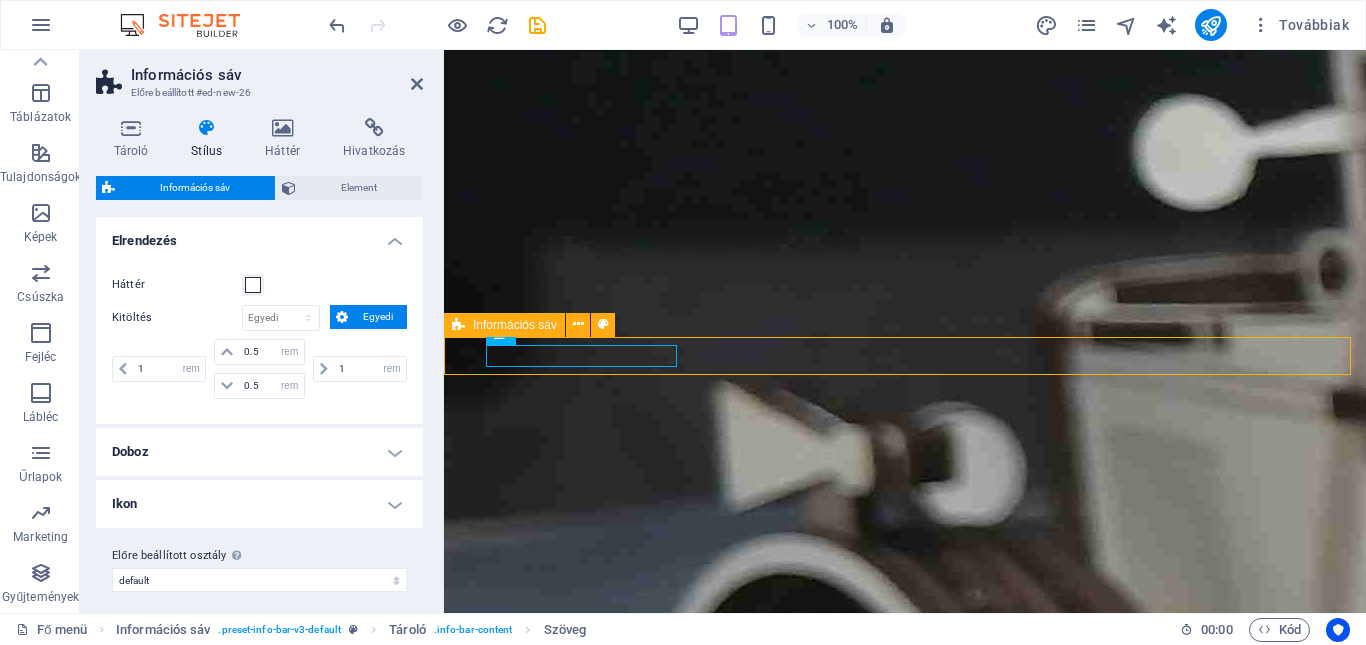 drag, startPoint x: 595, startPoint y: 359, endPoint x: 707, endPoint y: 350, distance: 112.36102 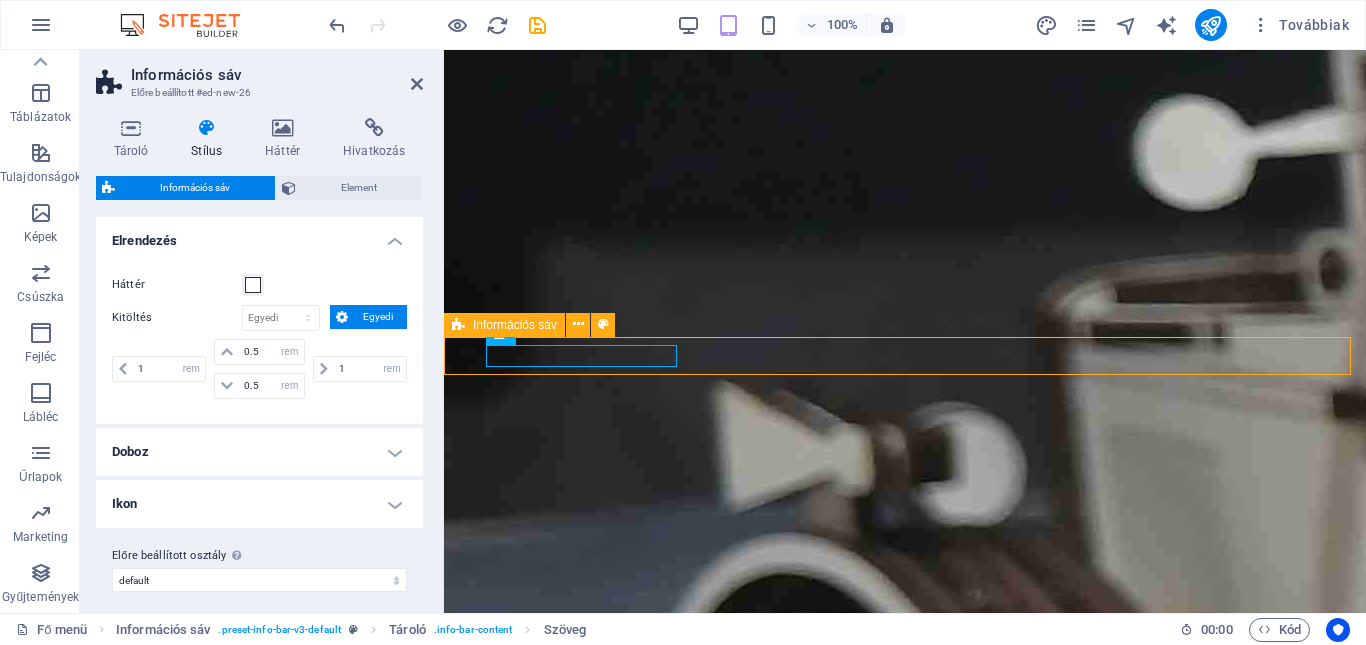 click on "Ajándékneked.com , Böhönye [POSTAL_CODE] [PHONE] [EMAIL]" at bounding box center (905, 2784) 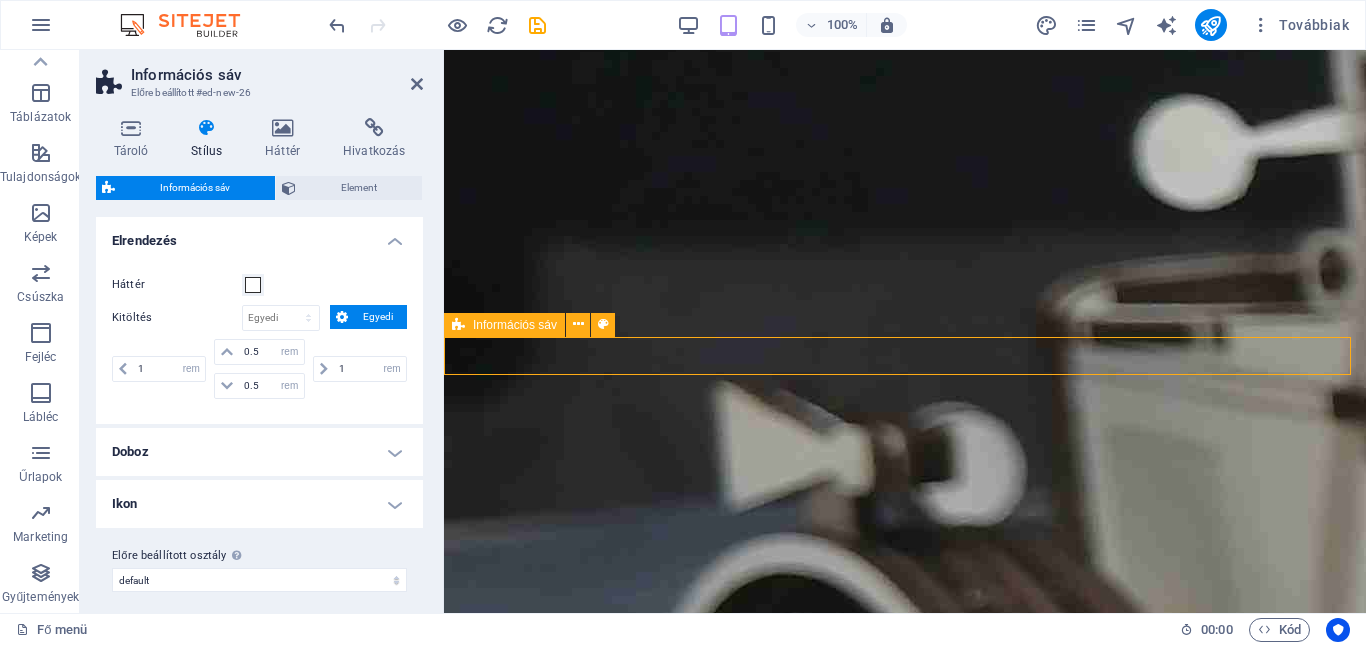 click on "06 20 4538484 csire.[LASTNAME]@gmail.com" at bounding box center [905, 2772] 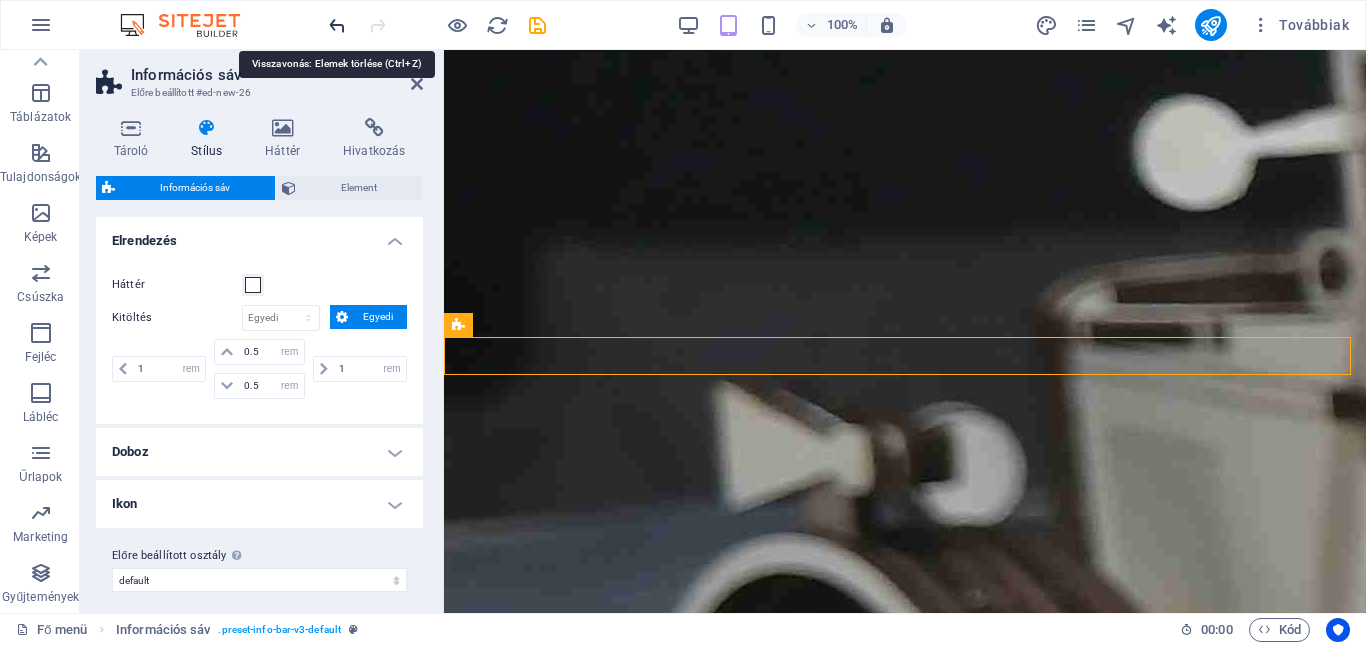 click at bounding box center (337, 25) 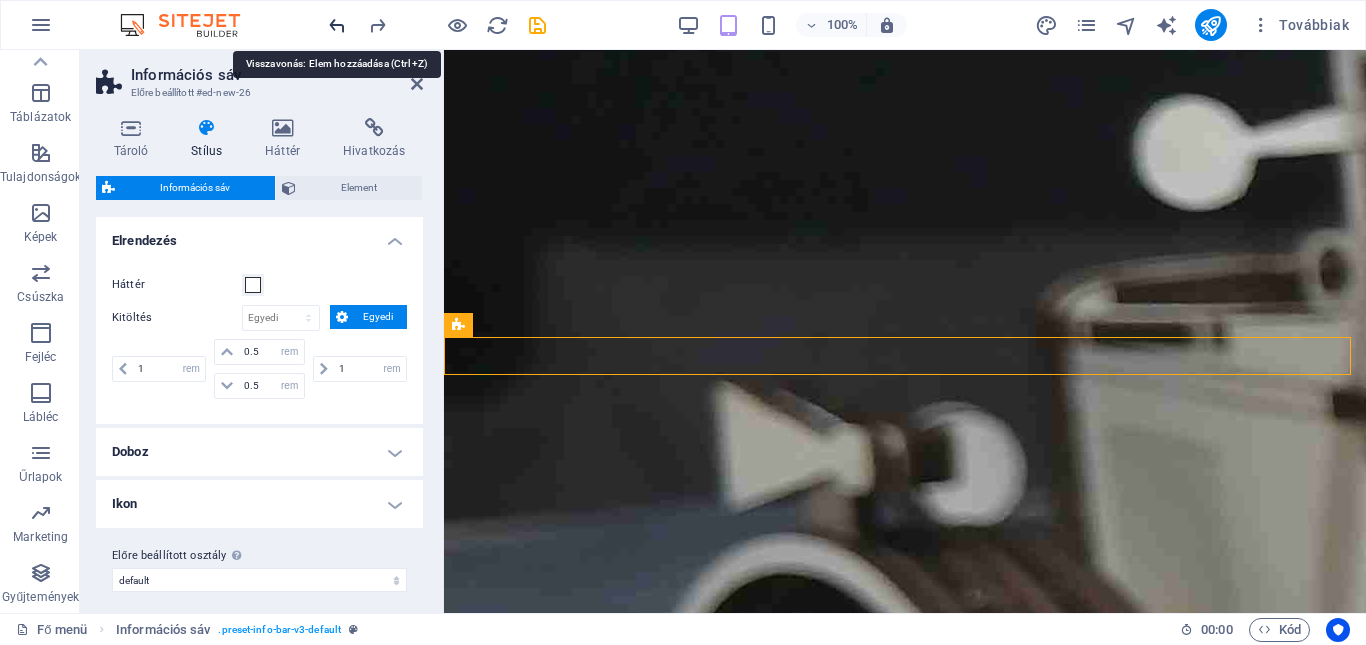 click at bounding box center [337, 25] 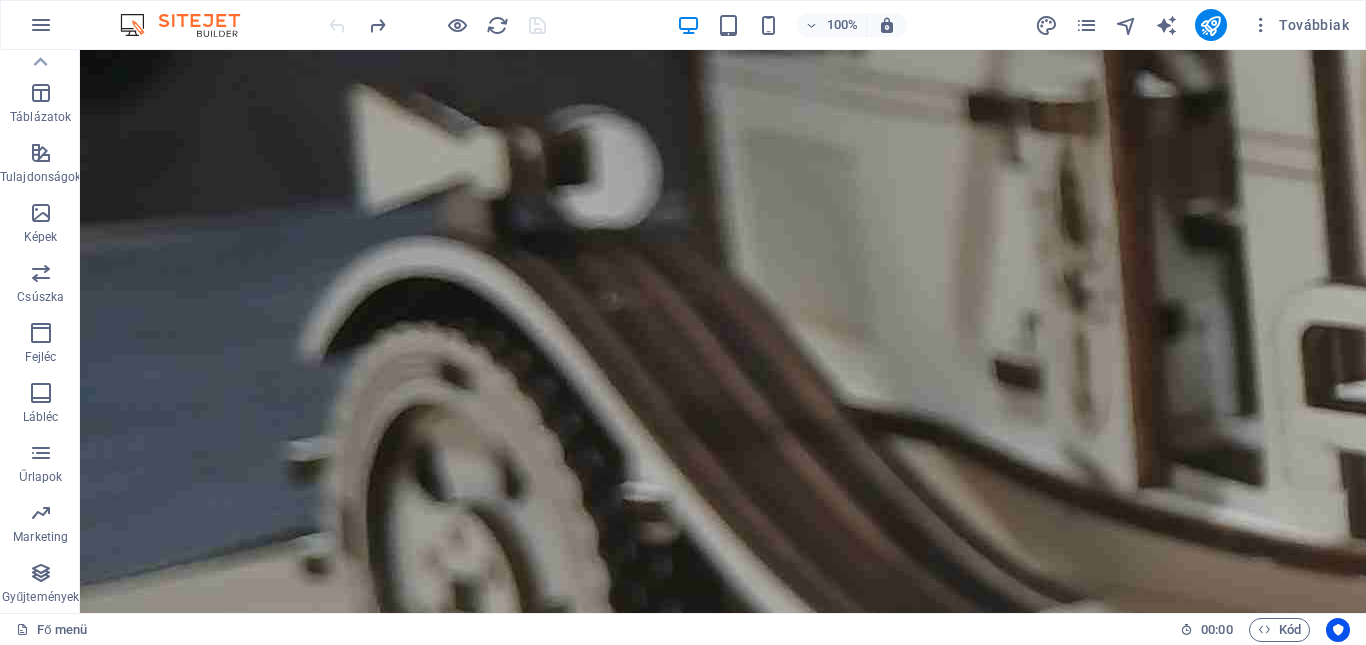 click at bounding box center [437, 25] 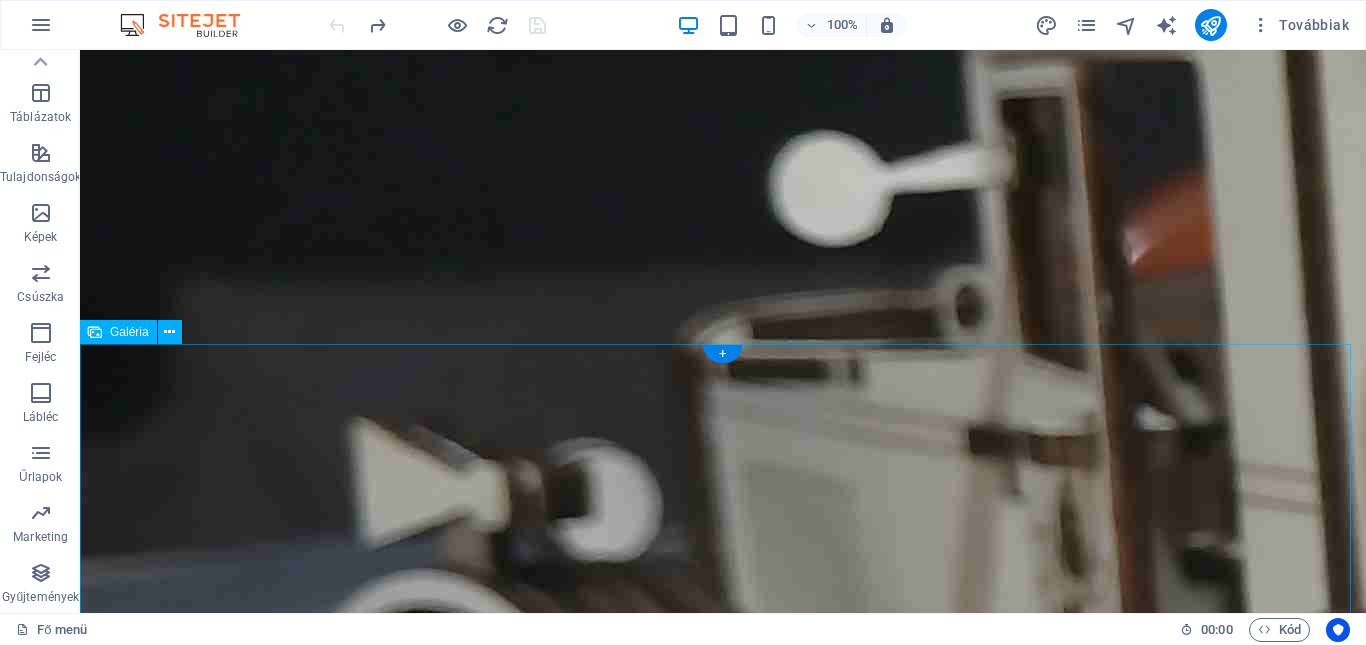 scroll, scrollTop: 0, scrollLeft: 0, axis: both 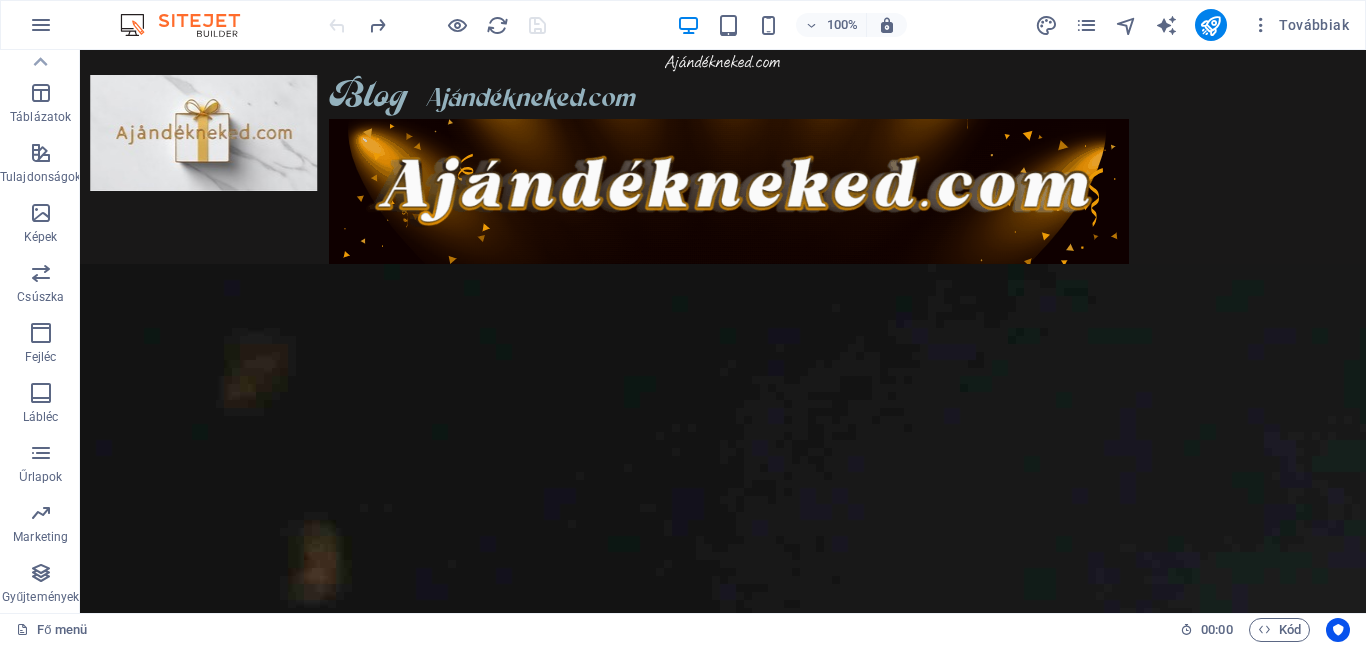 click on "Ajándékneked.com
Blog     Ajándékneked.com Legújabb munkáim Ajándék férfiaknak Ajándék hölgyeknek Órák Képek portrék Dísz dobozok Karácsony Összes dísz tárgy Halloween Mindenszentek Húsvét Torta be szúró  Nem kategorizált Virág kísérő
Fedezze fel, vegyen részt é s inspirálódjon!
Támogatta: Adatvédelmi irányelvek  LÉPJ KAPCSOLATBA VELÜNK  Ismerje meg a házigazdát Üdvözlöm! Engedje meg, hogy bemutassam Önnek a kézzel készített dísztárgyak világát. Csire [NAME], és szenvedélyem a művészet és a kreativitás. Munkáim során természetes anyagokat és különféle technikákat alkalmazok, hogy egyedi és különleges alkotásokat hozzak létre. Böngésszen a galériában, és fedezze fel a különféle stílusokat és mintákat, amelyek mindegyike egy kis történetet mesél el. Sütemények" at bounding box center (723, 12351) 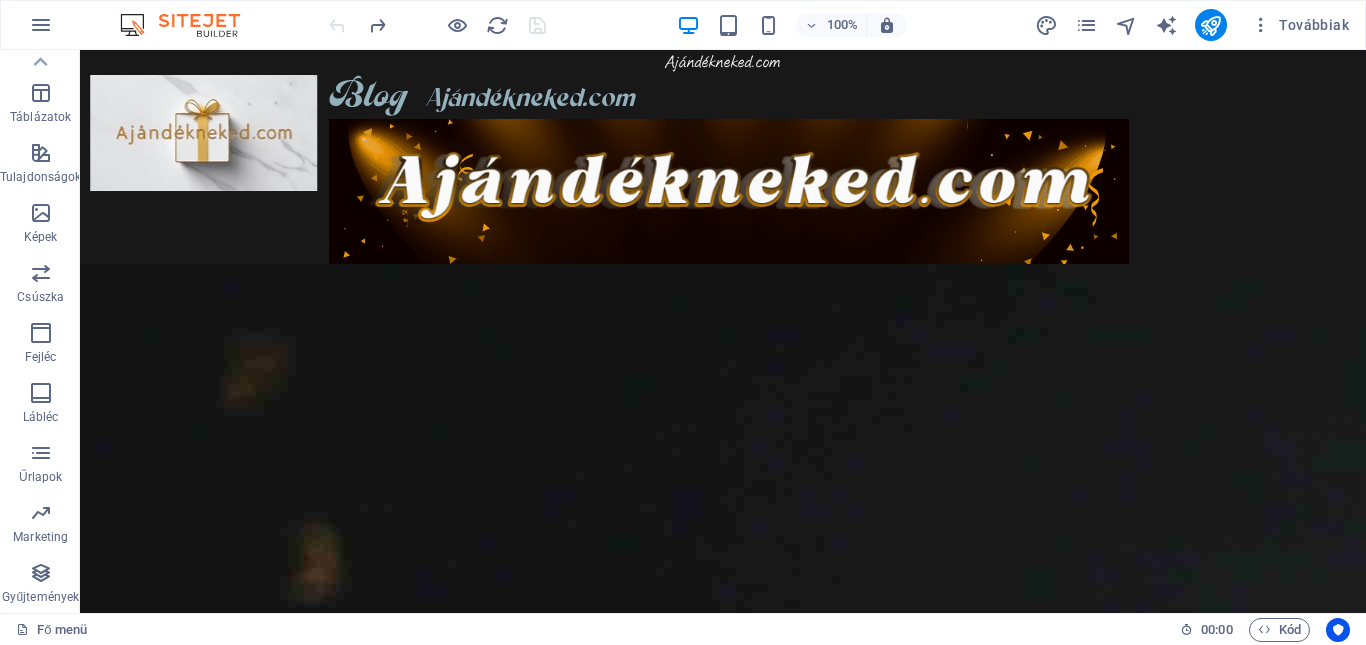click on "Ajándékneked.com
Blog     Ajándékneked.com Legújabb munkáim Ajándék férfiaknak Ajándék hölgyeknek Órák Képek portrék Dísz dobozok Karácsony Összes dísz tárgy Halloween Mindenszentek Húsvét Torta be szúró  Nem kategorizált Virág kísérő
Fedezze fel, vegyen részt é s inspirálódjon!
Támogatta: Adatvédelmi irányelvek  LÉPJ KAPCSOLATBA VELÜNK  Ismerje meg a házigazdát Üdvözlöm! Engedje meg, hogy bemutassam Önnek a kézzel készített dísztárgyak világát. Csire [NAME], és szenvedélyem a művészet és a kreativitás. Munkáim során természetes anyagokat és különféle technikákat alkalmazok, hogy egyedi és különleges alkotásokat hozzak létre. Böngésszen a galériában, és fedezze fel a különféle stílusokat és mintákat, amelyek mindegyike egy kis történetet mesél el. Sütemények" at bounding box center (723, 12351) 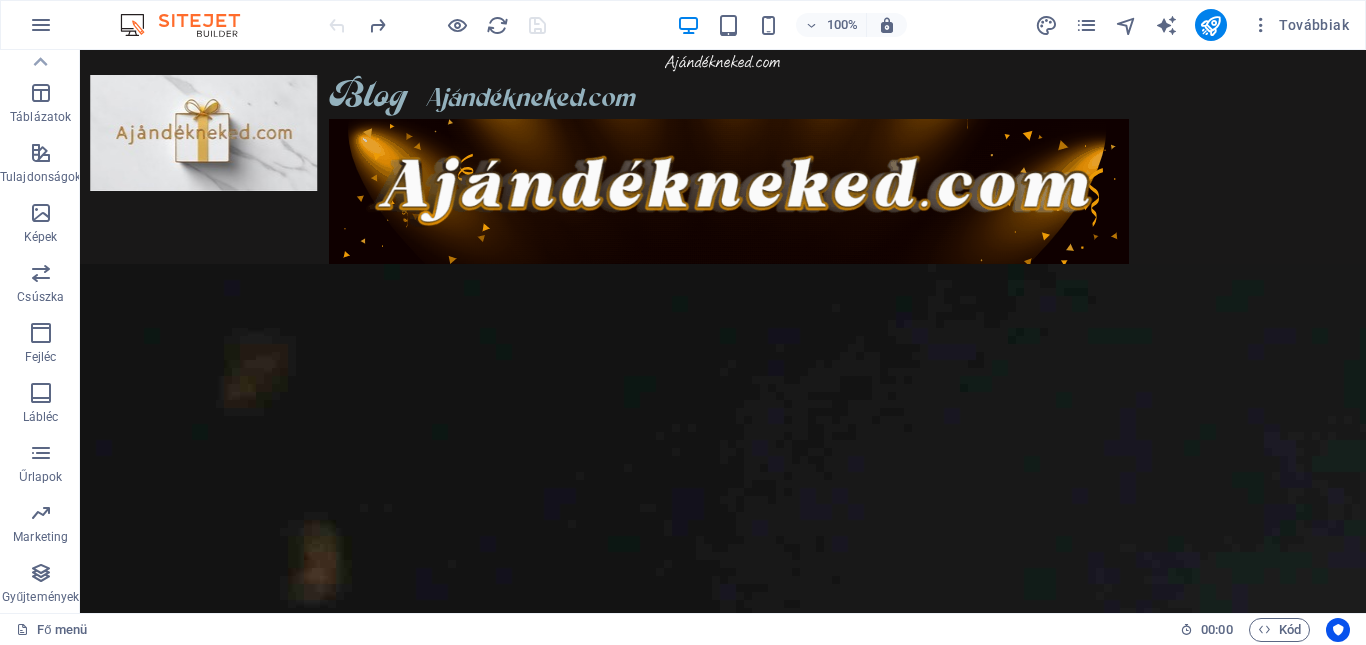click on "Ajándékneked.com
Blog     Ajándékneked.com Legújabb munkáim Ajándék férfiaknak Ajándék hölgyeknek Órák Képek portrék Dísz dobozok Karácsony Összes dísz tárgy Halloween Mindenszentek Húsvét Torta be szúró  Nem kategorizált Virág kísérő
Fedezze fel, vegyen részt é s inspirálódjon!
Támogatta: Adatvédelmi irányelvek  LÉPJ KAPCSOLATBA VELÜNK  Ismerje meg a házigazdát Üdvözlöm! Engedje meg, hogy bemutassam Önnek a kézzel készített dísztárgyak világát. Csire [NAME], és szenvedélyem a művészet és a kreativitás. Munkáim során természetes anyagokat és különféle technikákat alkalmazok, hogy egyedi és különleges alkotásokat hozzak létre. Böngésszen a galériában, és fedezze fel a különféle stílusokat és mintákat, amelyek mindegyike egy kis történetet mesél el. Sütemények" at bounding box center [723, 12351] 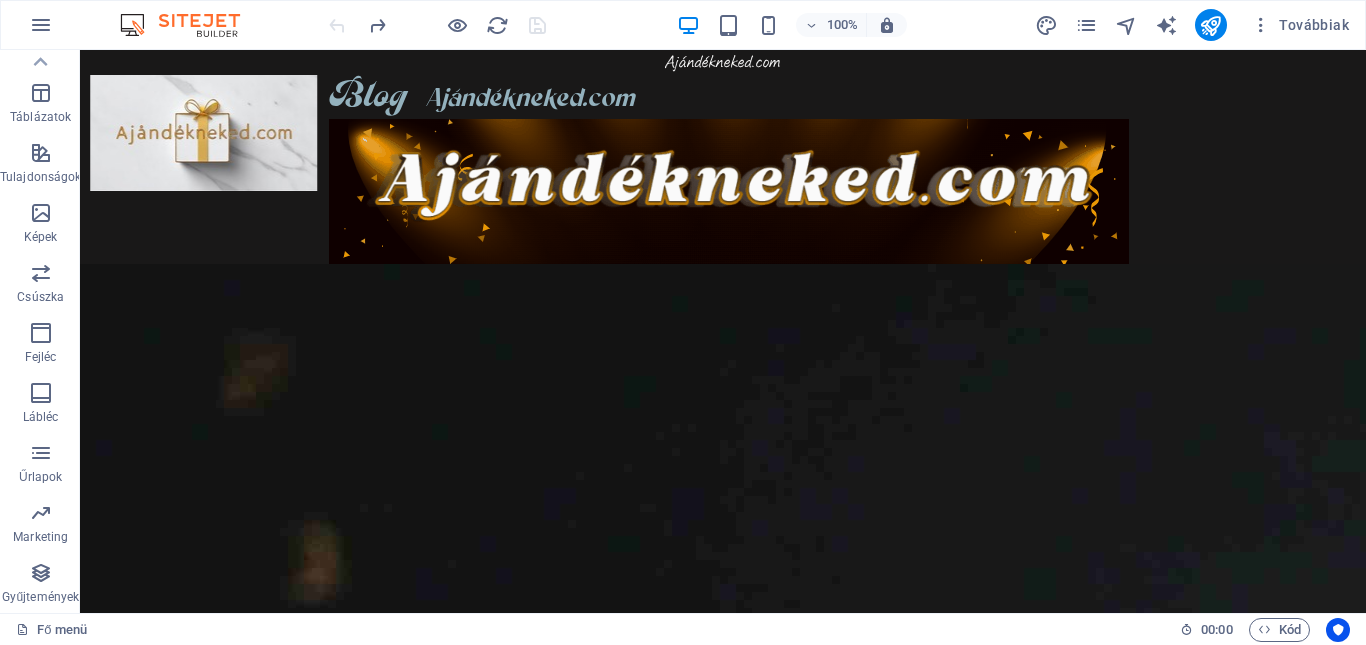 click on "Ajándékneked.com
Blog     Ajándékneked.com Legújabb munkáim Ajándék férfiaknak Ajándék hölgyeknek Órák Képek portrék Dísz dobozok Karácsony Összes dísz tárgy Halloween Mindenszentek Húsvét Torta be szúró  Nem kategorizált Virág kísérő
Fedezze fel, vegyen részt é s inspirálódjon!
Támogatta: Adatvédelmi irányelvek  LÉPJ KAPCSOLATBA VELÜNK  Ismerje meg a házigazdát Üdvözlöm! Engedje meg, hogy bemutassam Önnek a kézzel készített dísztárgyak világát. Csire [NAME], és szenvedélyem a művészet és a kreativitás. Munkáim során természetes anyagokat és különféle technikákat alkalmazok, hogy egyedi és különleges alkotásokat hozzak létre. Böngésszen a galériában, és fedezze fel a különféle stílusokat és mintákat, amelyek mindegyike egy kis történetet mesél el. Sütemények" at bounding box center (723, 12351) 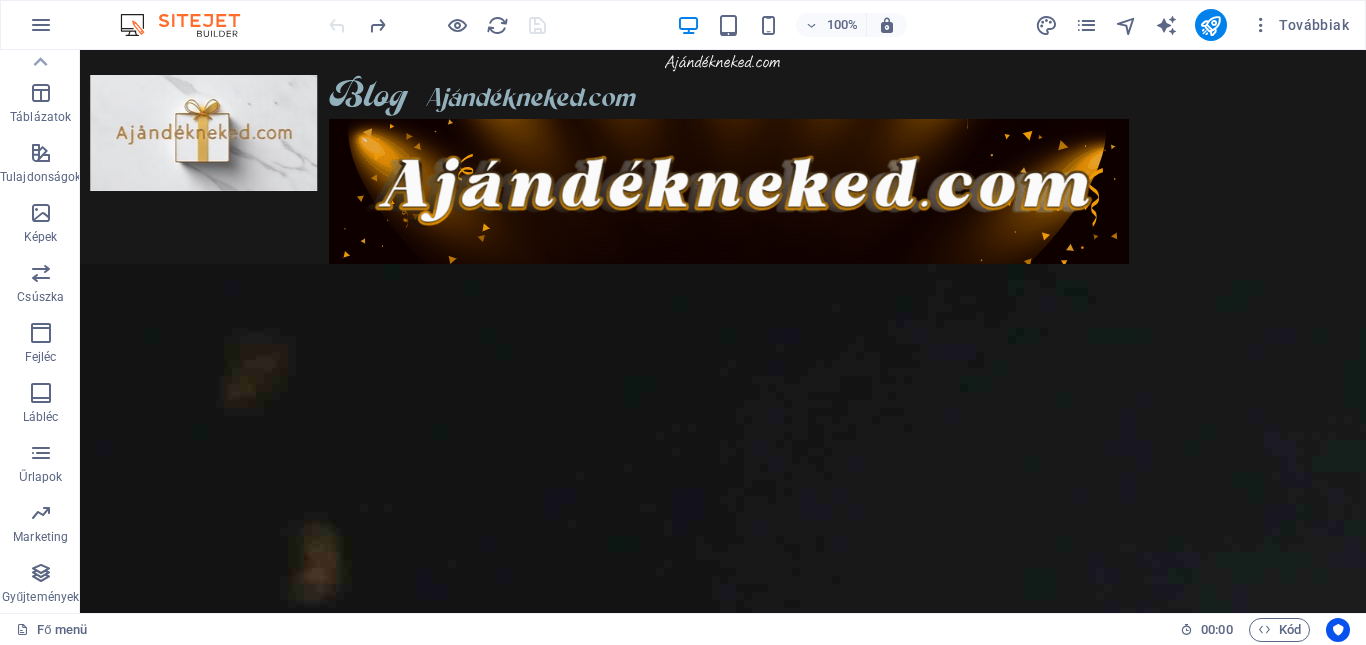 click on "Ajándékneked.com
Blog     Ajándékneked.com Legújabb munkáim Ajándék férfiaknak Ajándék hölgyeknek Órák Képek portrék Dísz dobozok Karácsony Összes dísz tárgy Halloween Mindenszentek Húsvét Torta be szúró  Nem kategorizált Virág kísérő
Fedezze fel, vegyen részt é s inspirálódjon!
Támogatta: Adatvédelmi irányelvek  LÉPJ KAPCSOLATBA VELÜNK  Ismerje meg a házigazdát Üdvözlöm! Engedje meg, hogy bemutassam Önnek a kézzel készített dísztárgyak világát. Csire [NAME], és szenvedélyem a művészet és a kreativitás. Munkáim során természetes anyagokat és különféle technikákat alkalmazok, hogy egyedi és különleges alkotásokat hozzak létre. Böngésszen a galériában, és fedezze fel a különféle stílusokat és mintákat, amelyek mindegyike egy kis történetet mesél el. Sütemények" at bounding box center (723, 12351) 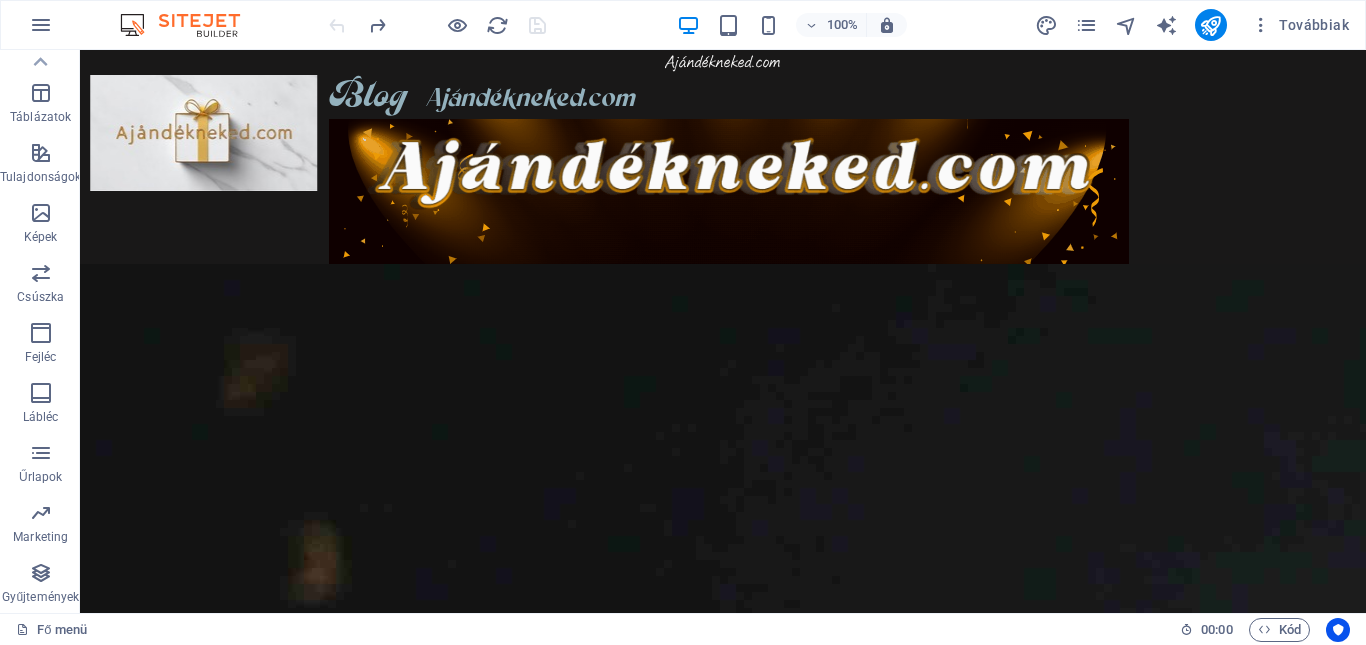 drag, startPoint x: 681, startPoint y: 60, endPoint x: 545, endPoint y: 63, distance: 136.03308 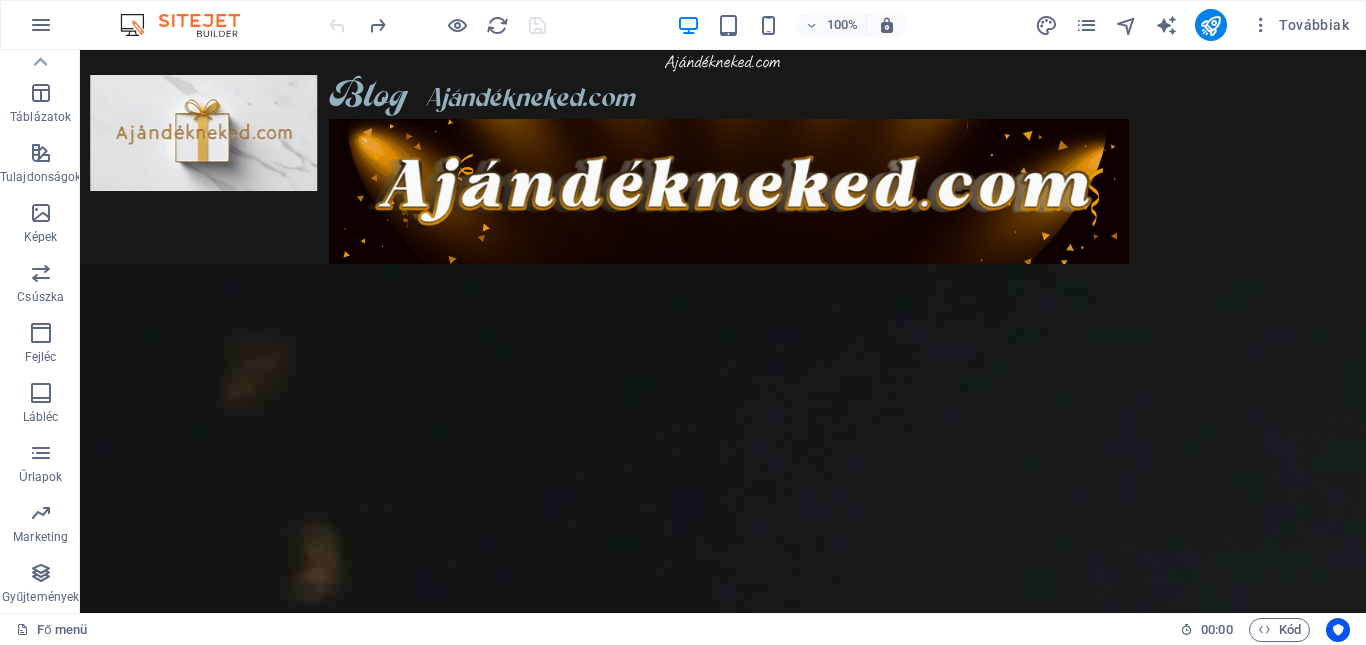 click on "Ajándékneked.com
Blog     Ajándékneked.com Legújabb munkáim Ajándék férfiaknak Ajándék hölgyeknek Órák Képek portrék Dísz dobozok Karácsony Összes dísz tárgy Halloween Mindenszentek Húsvét Torta be szúró  Nem kategorizált Virág kísérő
Fedezze fel, vegyen részt é s inspirálódjon!
Támogatta: Adatvédelmi irányelvek  LÉPJ KAPCSOLATBA VELÜNK  Ismerje meg a házigazdát Üdvözlöm! Engedje meg, hogy bemutassam Önnek a kézzel készített dísztárgyak világát. Csire [NAME], és szenvedélyem a művészet és a kreativitás. Munkáim során természetes anyagokat és különféle technikákat alkalmazok, hogy egyedi és különleges alkotásokat hozzak létre. Böngésszen a galériában, és fedezze fel a különféle stílusokat és mintákat, amelyek mindegyike egy kis történetet mesél el. Sütemények" at bounding box center [723, 12351] 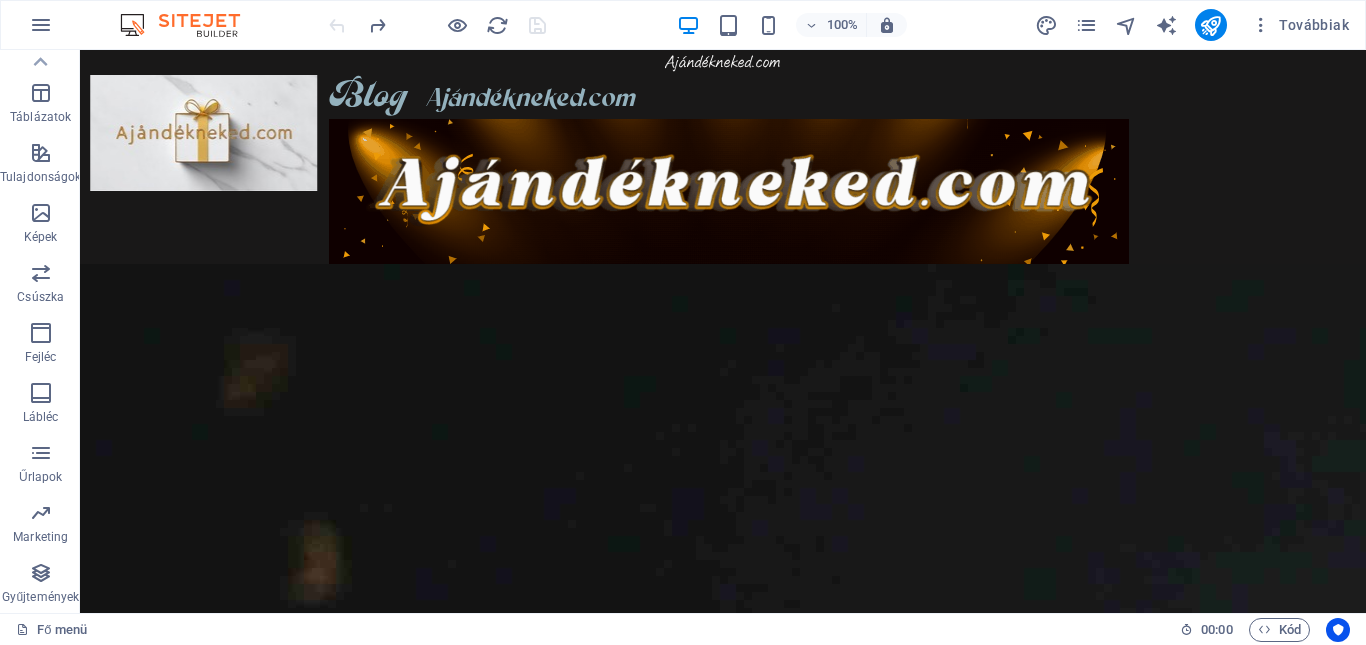 click on "Ajándékneked.com
Blog     Ajándékneked.com Legújabb munkáim Ajándék férfiaknak Ajándék hölgyeknek Órák Képek portrék Dísz dobozok Karácsony Összes dísz tárgy Halloween Mindenszentek Húsvét Torta be szúró  Nem kategorizált Virág kísérő
Fedezze fel, vegyen részt é s inspirálódjon!
Támogatta: Adatvédelmi irányelvek  LÉPJ KAPCSOLATBA VELÜNK  Ismerje meg a házigazdát Üdvözlöm! Engedje meg, hogy bemutassam Önnek a kézzel készített dísztárgyak világát. Csire [NAME], és szenvedélyem a művészet és a kreativitás. Munkáim során természetes anyagokat és különféle technikákat alkalmazok, hogy egyedi és különleges alkotásokat hozzak létre. Böngésszen a galériában, és fedezze fel a különféle stílusokat és mintákat, amelyek mindegyike egy kis történetet mesél el. Sütemények" at bounding box center (723, 12351) 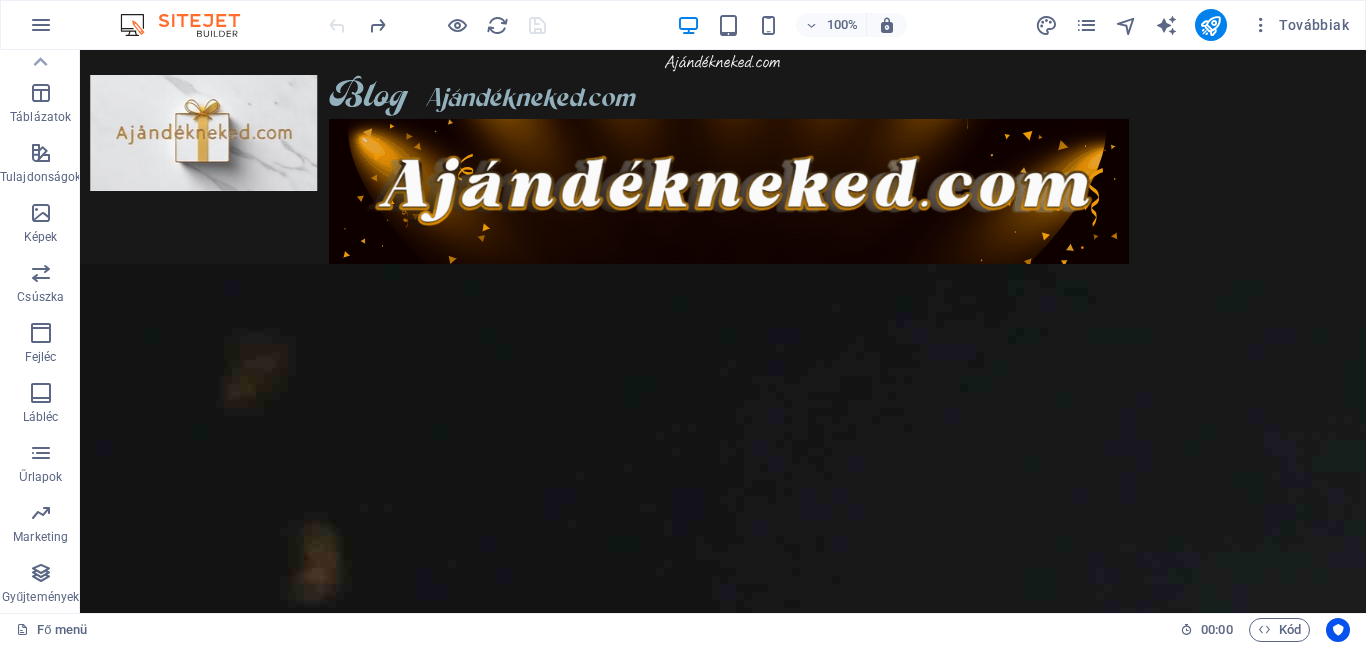 click on "Ajándékneked.com
Blog     Ajándékneked.com Legújabb munkáim Ajándék férfiaknak Ajándék hölgyeknek Órák Képek portrék Dísz dobozok Karácsony Összes dísz tárgy Halloween Mindenszentek Húsvét Torta be szúró  Nem kategorizált Virág kísérő
Fedezze fel, vegyen részt é s inspirálódjon!
Támogatta: Adatvédelmi irányelvek  LÉPJ KAPCSOLATBA VELÜNK  Ismerje meg a házigazdát Üdvözlöm! Engedje meg, hogy bemutassam Önnek a kézzel készített dísztárgyak világát. Csire [NAME], és szenvedélyem a művészet és a kreativitás. Munkáim során természetes anyagokat és különféle technikákat alkalmazok, hogy egyedi és különleges alkotásokat hozzak létre. Böngésszen a galériában, és fedezze fel a különféle stílusokat és mintákat, amelyek mindegyike egy kis történetet mesél el. Sütemények" at bounding box center (723, 12351) 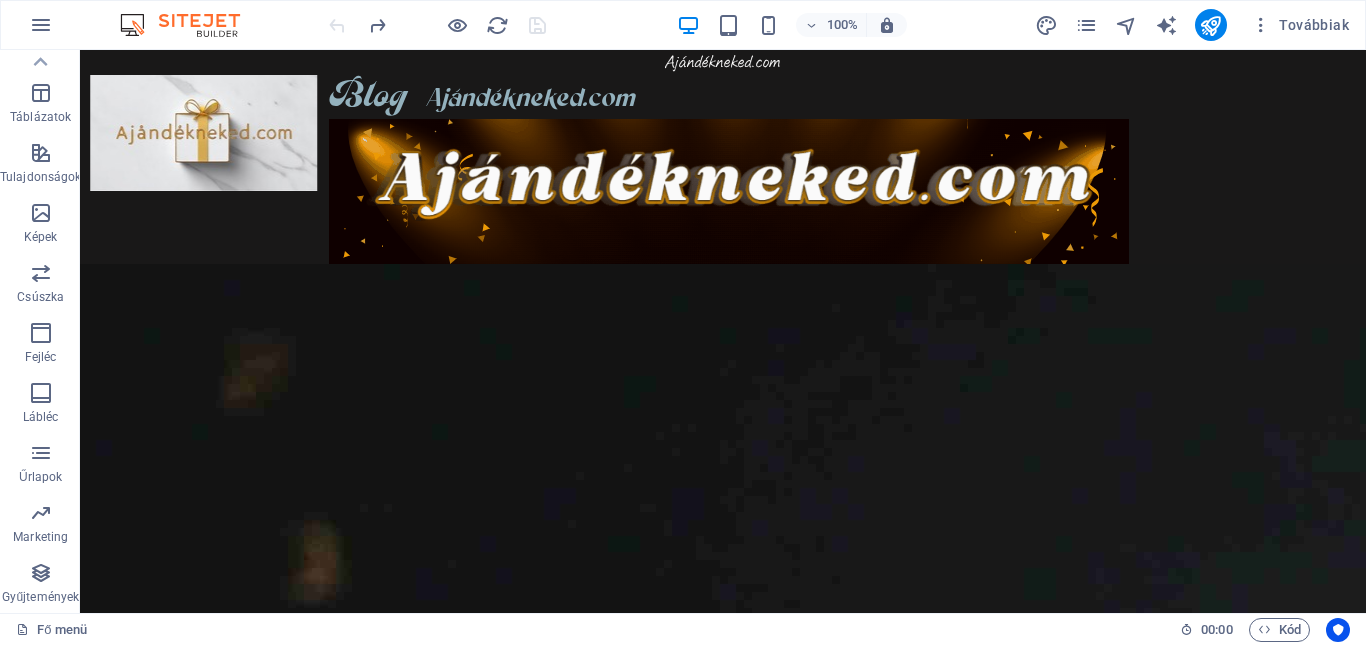 click on "Ajándékneked.com
Blog     Ajándékneked.com Legújabb munkáim Ajándék férfiaknak Ajándék hölgyeknek Órák Képek portrék Dísz dobozok Karácsony Összes dísz tárgy Halloween Mindenszentek Húsvét Torta be szúró  Nem kategorizált Virág kísérő
Fedezze fel, vegyen részt é s inspirálódjon!
Támogatta: Adatvédelmi irányelvek  LÉPJ KAPCSOLATBA VELÜNK  Ismerje meg a házigazdát Üdvözlöm! Engedje meg, hogy bemutassam Önnek a kézzel készített dísztárgyak világát. Csire [NAME], és szenvedélyem a művészet és a kreativitás. Munkáim során természetes anyagokat és különféle technikákat alkalmazok, hogy egyedi és különleges alkotásokat hozzak létre. Böngésszen a galériában, és fedezze fel a különféle stílusokat és mintákat, amelyek mindegyike egy kis történetet mesél el. Sütemények" at bounding box center (723, 12351) 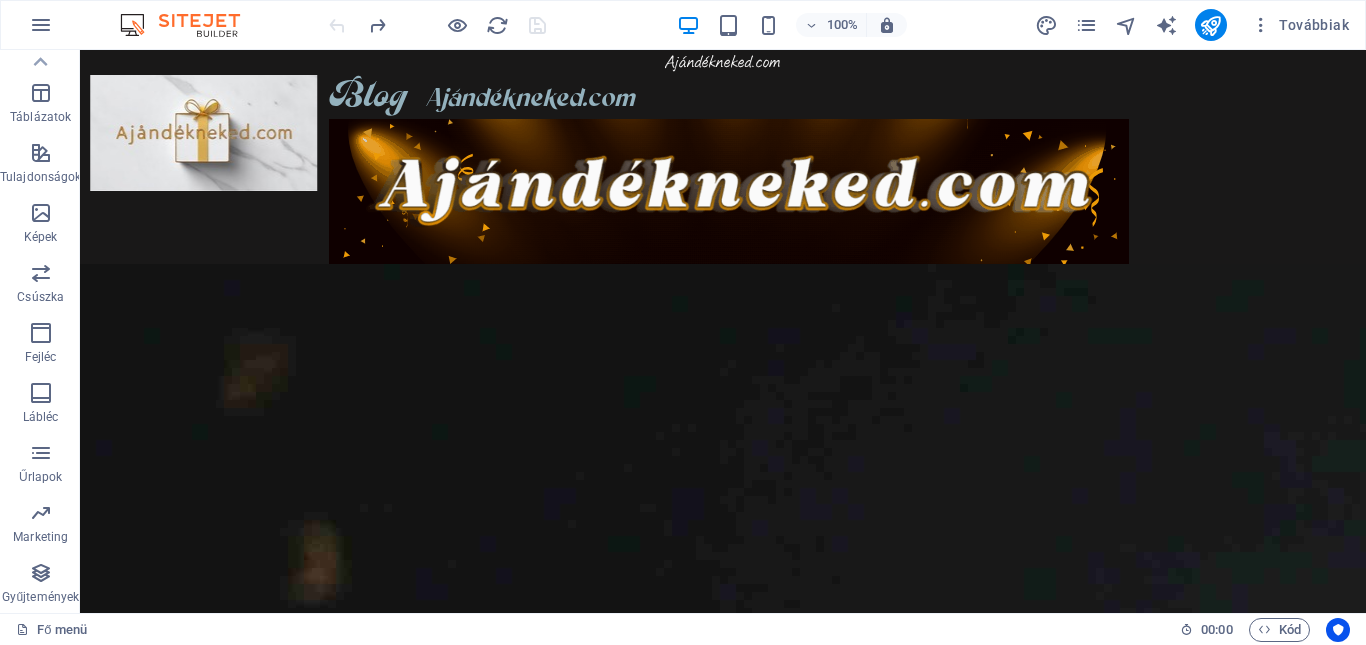 click on "Ajándékneked.com
Blog     Ajándékneked.com Legújabb munkáim Ajándék férfiaknak Ajándék hölgyeknek Órák Képek portrék Dísz dobozok Karácsony Összes dísz tárgy Halloween Mindenszentek Húsvét Torta be szúró  Nem kategorizált Virág kísérő
Fedezze fel, vegyen részt é s inspirálódjon!
Támogatta: Adatvédelmi irányelvek  LÉPJ KAPCSOLATBA VELÜNK  Ismerje meg a házigazdát Üdvözlöm! Engedje meg, hogy bemutassam Önnek a kézzel készített dísztárgyak világát. Csire [NAME], és szenvedélyem a művészet és a kreativitás. Munkáim során természetes anyagokat és különféle technikákat alkalmazok, hogy egyedi és különleges alkotásokat hozzak létre. Böngésszen a galériában, és fedezze fel a különféle stílusokat és mintákat, amelyek mindegyike egy kis történetet mesél el. Sütemények" at bounding box center (723, 12351) 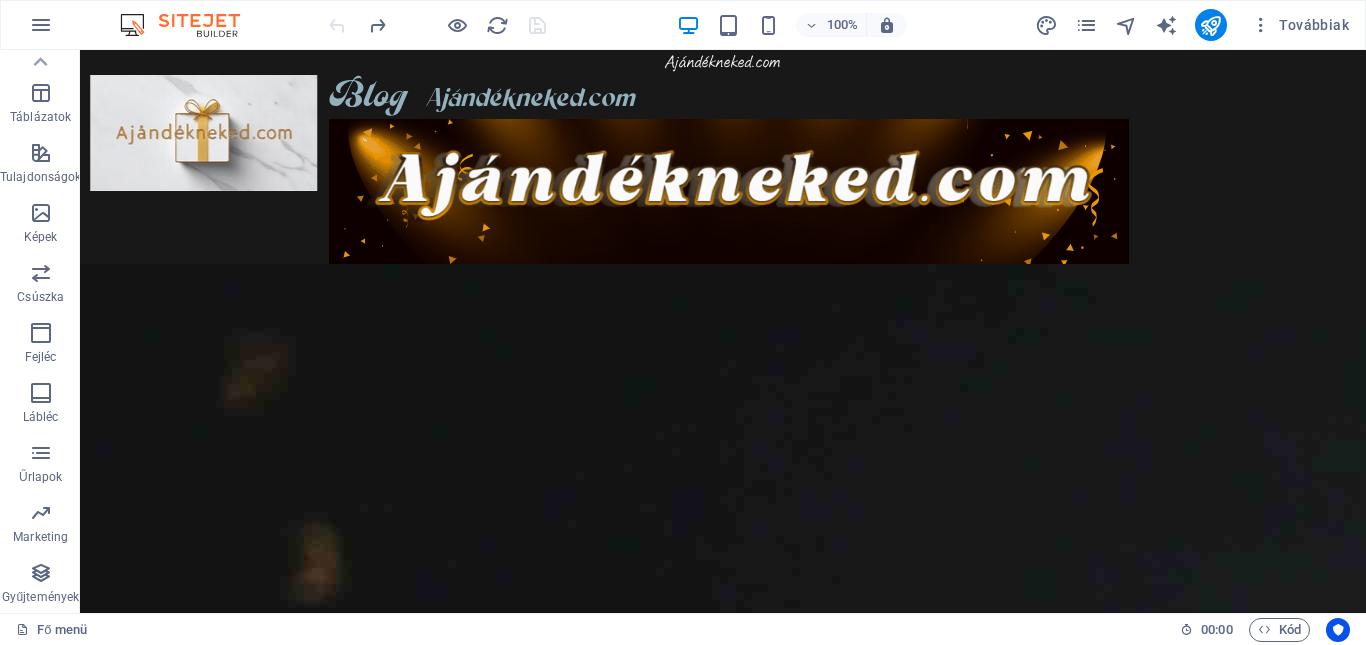 click on "Ajándékneked.com
Blog     Ajándékneked.com Legújabb munkáim Ajándék férfiaknak Ajándék hölgyeknek Órák Képek portrék Dísz dobozok Karácsony Összes dísz tárgy Halloween Mindenszentek Húsvét Torta be szúró  Nem kategorizált Virág kísérő
Fedezze fel, vegyen részt é s inspirálódjon!
Támogatta: Adatvédelmi irányelvek  LÉPJ KAPCSOLATBA VELÜNK  Ismerje meg a házigazdát Üdvözlöm! Engedje meg, hogy bemutassam Önnek a kézzel készített dísztárgyak világát. Csire [NAME], és szenvedélyem a művészet és a kreativitás. Munkáim során természetes anyagokat és különféle technikákat alkalmazok, hogy egyedi és különleges alkotásokat hozzak létre. Böngésszen a galériában, és fedezze fel a különféle stílusokat és mintákat, amelyek mindegyike egy kis történetet mesél el. Sütemények" at bounding box center [723, 12351] 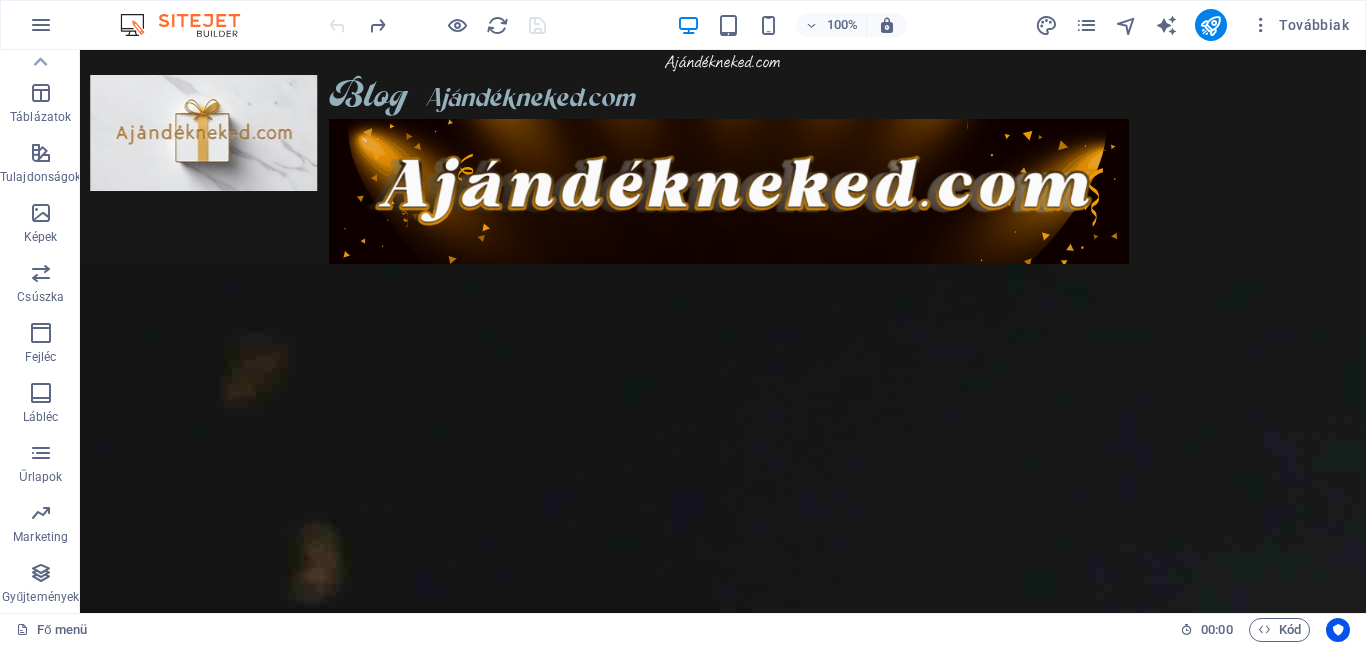 click on "Ajándékneked.com
Blog     Ajándékneked.com Legújabb munkáim Ajándék férfiaknak Ajándék hölgyeknek Órák Képek portrék Dísz dobozok Karácsony Összes dísz tárgy Halloween Mindenszentek Húsvét Torta be szúró  Nem kategorizált Virág kísérő
Fedezze fel, vegyen részt é s inspirálódjon!
Támogatta: Adatvédelmi irányelvek  LÉPJ KAPCSOLATBA VELÜNK  Ismerje meg a házigazdát Üdvözlöm! Engedje meg, hogy bemutassam Önnek a kézzel készített dísztárgyak világát. Csire [NAME], és szenvedélyem a művészet és a kreativitás. Munkáim során természetes anyagokat és különféle technikákat alkalmazok, hogy egyedi és különleges alkotásokat hozzak létre. Böngésszen a galériában, és fedezze fel a különféle stílusokat és mintákat, amelyek mindegyike egy kis történetet mesél el. Sütemények" at bounding box center (723, 12351) 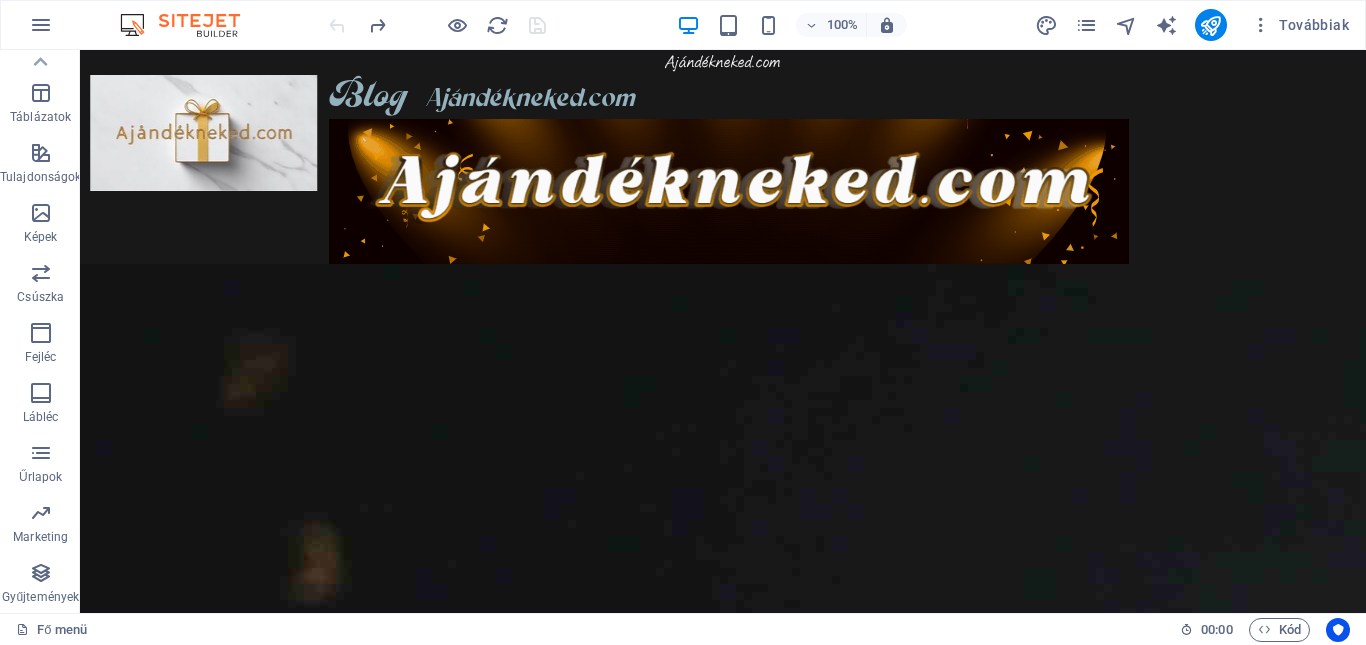 click on "Ajándékneked.com
Blog     Ajándékneked.com Legújabb munkáim Ajándék férfiaknak Ajándék hölgyeknek Órák Képek portrék Dísz dobozok Karácsony Összes dísz tárgy Halloween Mindenszentek Húsvét Torta be szúró  Nem kategorizált Virág kísérő
Fedezze fel, vegyen részt é s inspirálódjon!
Támogatta: Adatvédelmi irányelvek  LÉPJ KAPCSOLATBA VELÜNK  Ismerje meg a házigazdát Üdvözlöm! Engedje meg, hogy bemutassam Önnek a kézzel készített dísztárgyak világát. Csire [NAME], és szenvedélyem a művészet és a kreativitás. Munkáim során természetes anyagokat és különféle technikákat alkalmazok, hogy egyedi és különleges alkotásokat hozzak létre. Böngésszen a galériában, és fedezze fel a különféle stílusokat és mintákat, amelyek mindegyike egy kis történetet mesél el. Sütemények" at bounding box center [723, 12351] 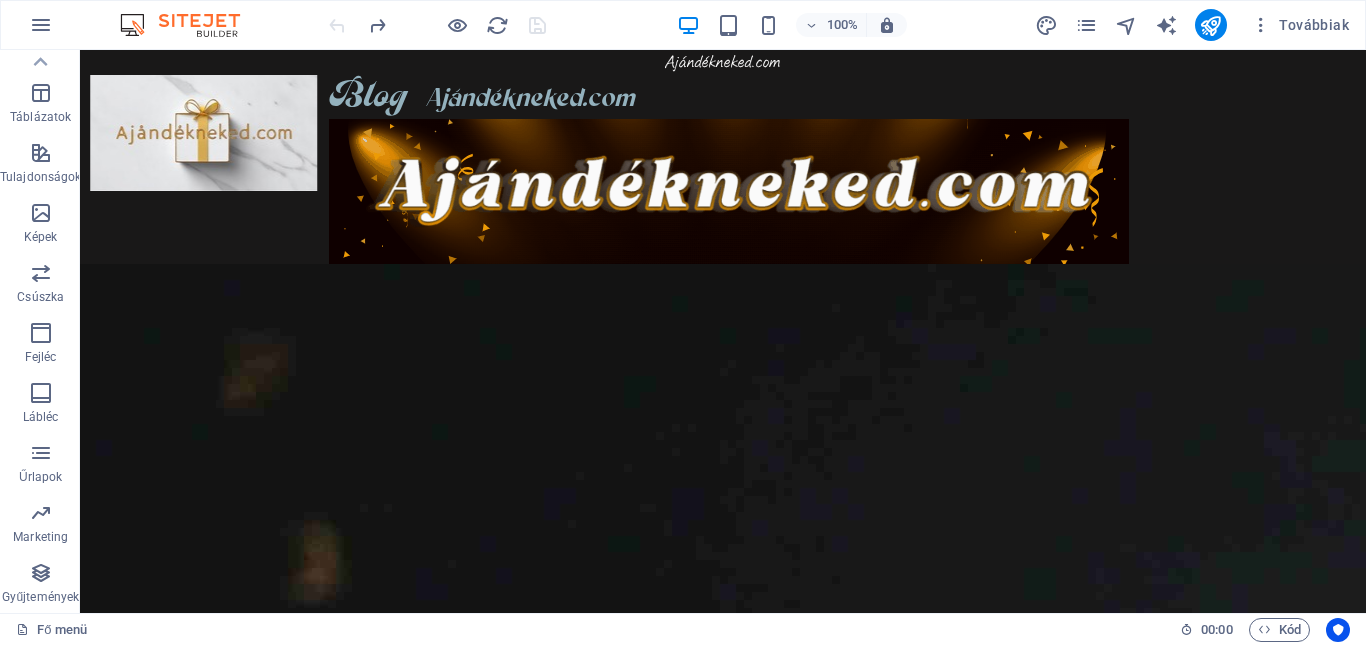 click on "Ajándékneked.com
Blog     Ajándékneked.com Legújabb munkáim Ajándék férfiaknak Ajándék hölgyeknek Órák Képek portrék Dísz dobozok Karácsony Összes dísz tárgy Halloween Mindenszentek Húsvét Torta be szúró  Nem kategorizált Virág kísérő
Fedezze fel, vegyen részt é s inspirálódjon!
Támogatta: Adatvédelmi irányelvek  LÉPJ KAPCSOLATBA VELÜNK  Ismerje meg a házigazdát Üdvözlöm! Engedje meg, hogy bemutassam Önnek a kézzel készített dísztárgyak világát. Csire [NAME], és szenvedélyem a művészet és a kreativitás. Munkáim során természetes anyagokat és különféle technikákat alkalmazok, hogy egyedi és különleges alkotásokat hozzak létre. Böngésszen a galériában, és fedezze fel a különféle stílusokat és mintákat, amelyek mindegyike egy kis történetet mesél el. Sütemények" at bounding box center [723, 12351] 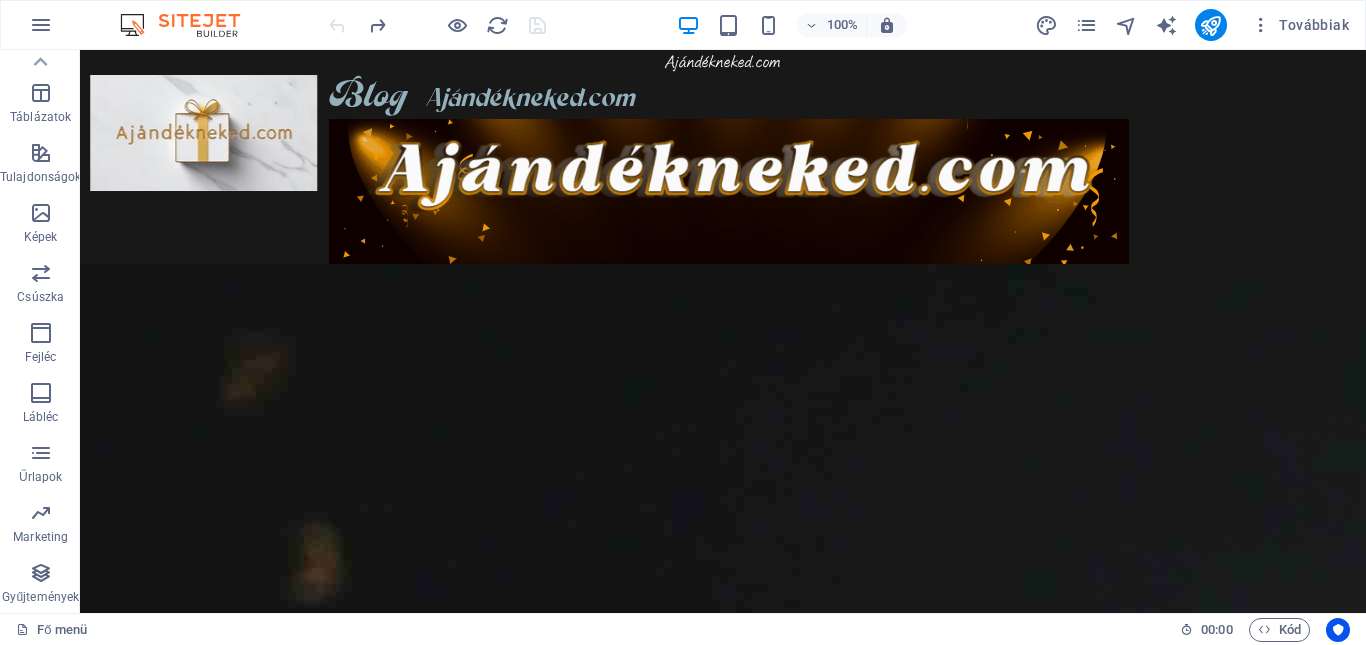 click on "Ajándékneked.com
Blog     Ajándékneked.com Legújabb munkáim Ajándék férfiaknak Ajándék hölgyeknek Órák Képek portrék Dísz dobozok Karácsony Összes dísz tárgy Halloween Mindenszentek Húsvét Torta be szúró  Nem kategorizált Virág kísérő
Fedezze fel, vegyen részt é s inspirálódjon!
Támogatta: Adatvédelmi irányelvek  LÉPJ KAPCSOLATBA VELÜNK  Ismerje meg a házigazdát Üdvözlöm! Engedje meg, hogy bemutassam Önnek a kézzel készített dísztárgyak világát. Csire [NAME], és szenvedélyem a művészet és a kreativitás. Munkáim során természetes anyagokat és különféle technikákat alkalmazok, hogy egyedi és különleges alkotásokat hozzak létre. Böngésszen a galériában, és fedezze fel a különféle stílusokat és mintákat, amelyek mindegyike egy kis történetet mesél el. Sütemények" at bounding box center [723, 12351] 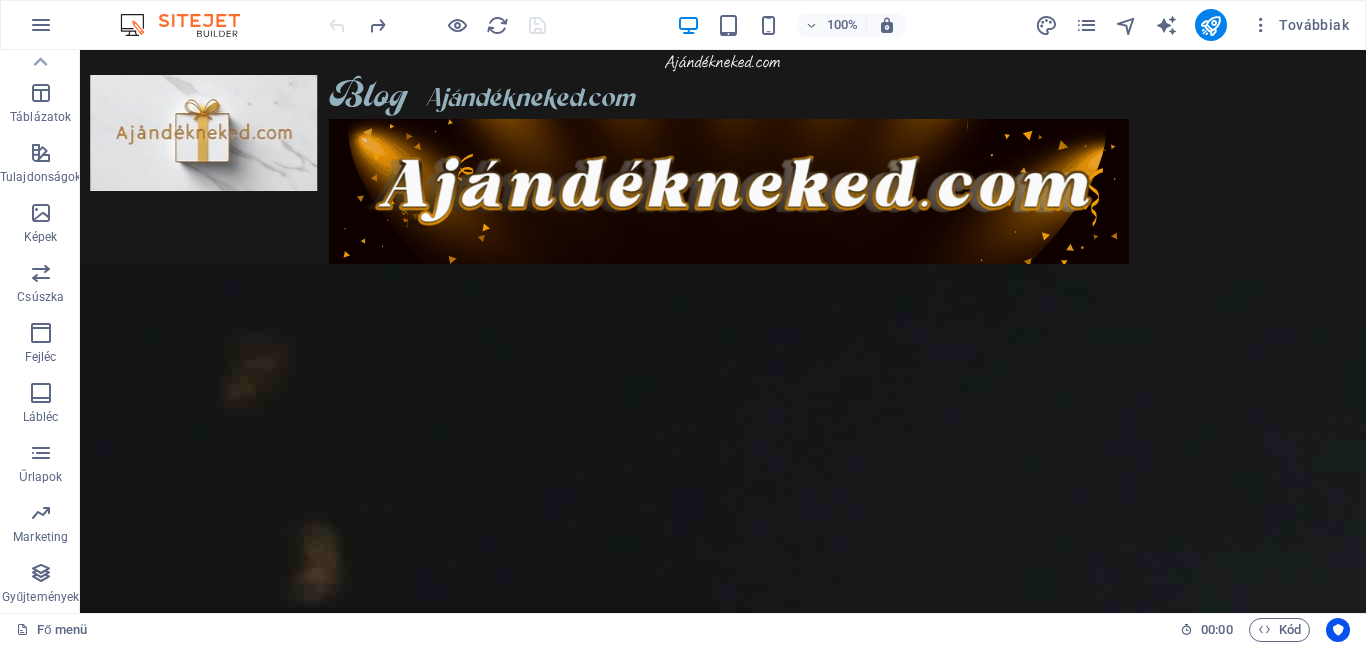 drag, startPoint x: 745, startPoint y: 65, endPoint x: 718, endPoint y: 62, distance: 27.166155 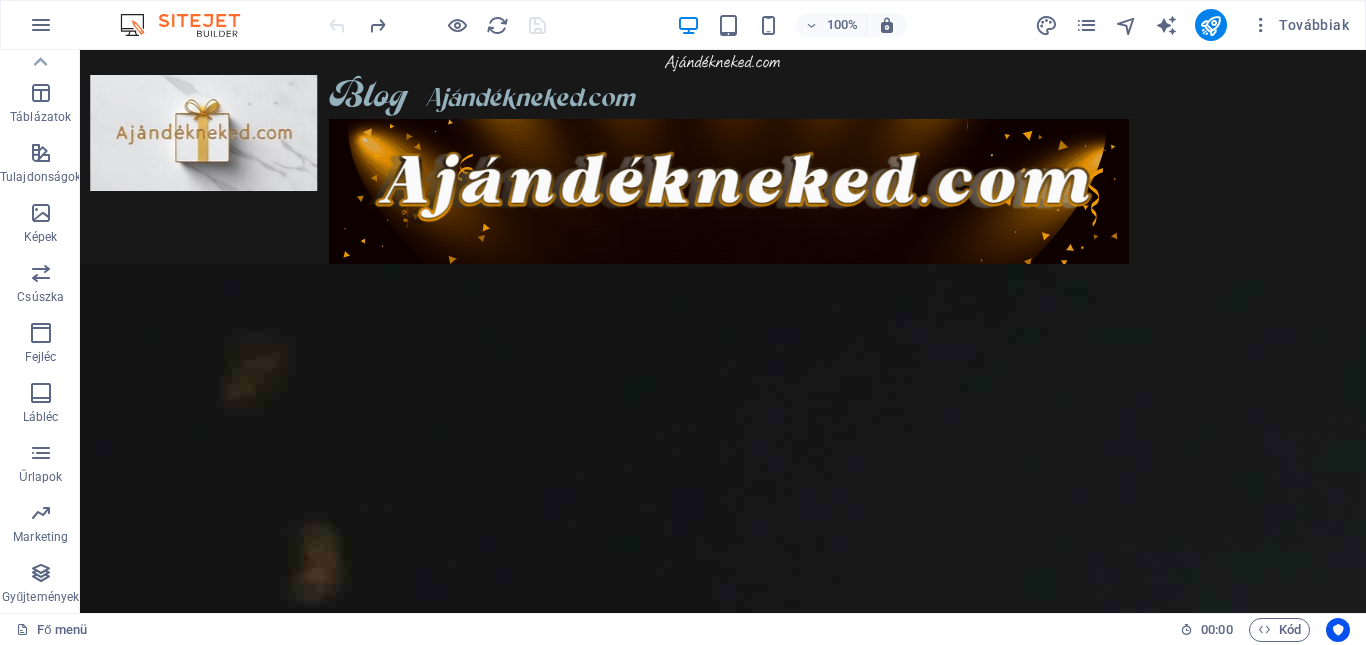 click on "Ajándékneked.com
Blog     Ajándékneked.com Legújabb munkáim Ajándék férfiaknak Ajándék hölgyeknek Órák Képek portrék Dísz dobozok Karácsony Összes dísz tárgy Halloween Mindenszentek Húsvét Torta be szúró  Nem kategorizált Virág kísérő
Fedezze fel, vegyen részt é s inspirálódjon!
Támogatta: Adatvédelmi irányelvek  LÉPJ KAPCSOLATBA VELÜNK  Ismerje meg a házigazdát Üdvözlöm! Engedje meg, hogy bemutassam Önnek a kézzel készített dísztárgyak világát. Csire [NAME], és szenvedélyem a művészet és a kreativitás. Munkáim során természetes anyagokat és különféle technikákat alkalmazok, hogy egyedi és különleges alkotásokat hozzak létre. Böngésszen a galériában, és fedezze fel a különféle stílusokat és mintákat, amelyek mindegyike egy kis történetet mesél el. Sütemények" at bounding box center (723, 12351) 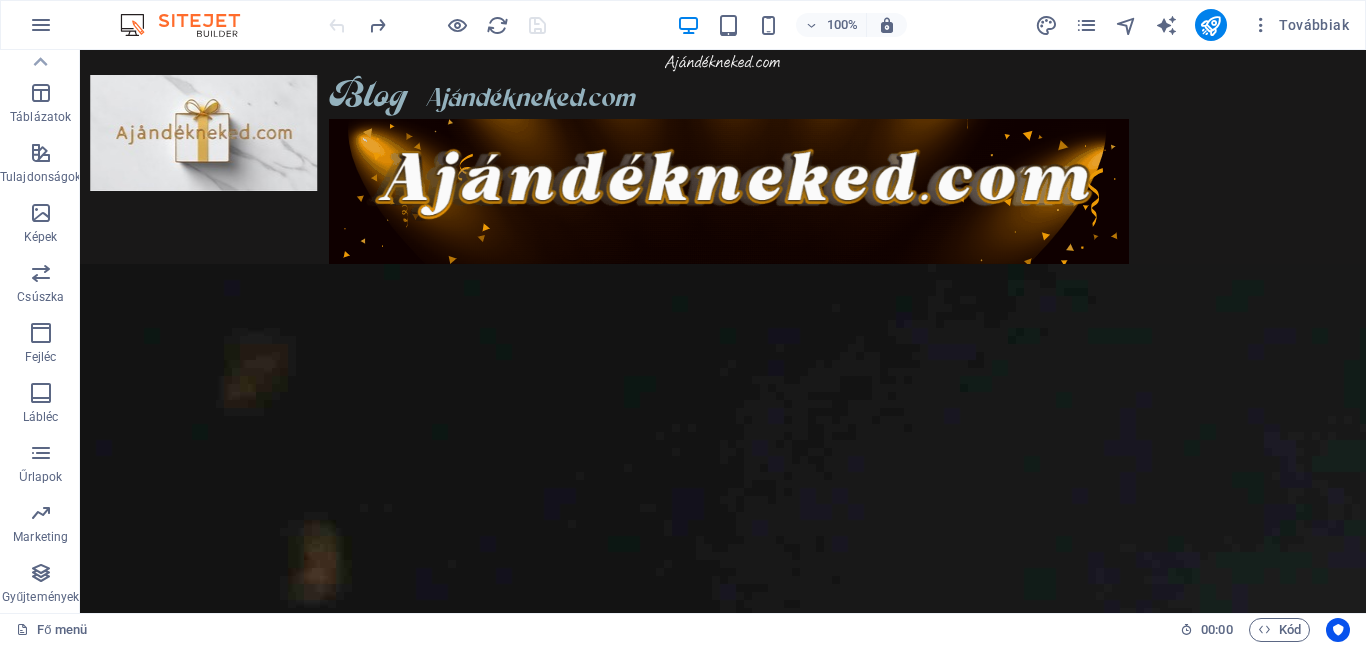 click on "Ajándékneked.com
Blog     Ajándékneked.com Legújabb munkáim Ajándék férfiaknak Ajándék hölgyeknek Órák Képek portrék Dísz dobozok Karácsony Összes dísz tárgy Halloween Mindenszentek Húsvét Torta be szúró  Nem kategorizált Virág kísérő
Fedezze fel, vegyen részt é s inspirálódjon!
Támogatta: Adatvédelmi irányelvek  LÉPJ KAPCSOLATBA VELÜNK  Ismerje meg a házigazdát Üdvözlöm! Engedje meg, hogy bemutassam Önnek a kézzel készített dísztárgyak világát. Csire [NAME], és szenvedélyem a művészet és a kreativitás. Munkáim során természetes anyagokat és különféle technikákat alkalmazok, hogy egyedi és különleges alkotásokat hozzak létre. Böngésszen a galériában, és fedezze fel a különféle stílusokat és mintákat, amelyek mindegyike egy kis történetet mesél el. Sütemények" at bounding box center (723, 12351) 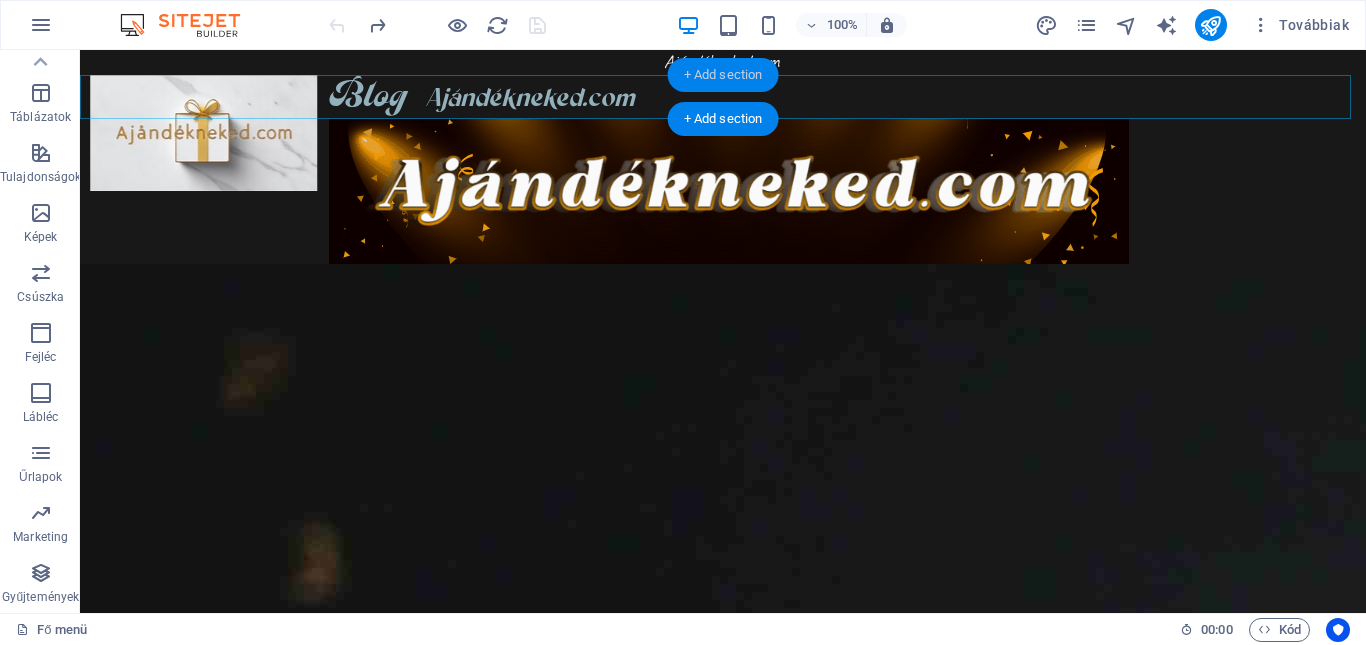 click on "+ Add section" at bounding box center (723, 75) 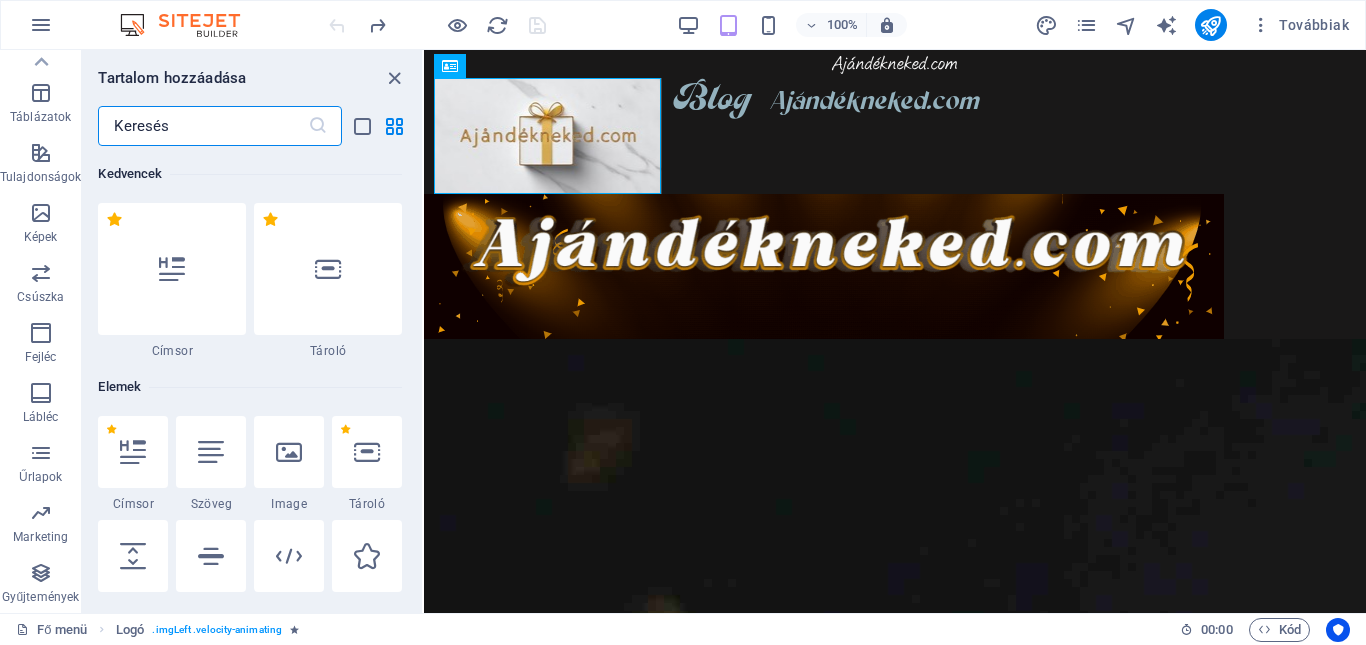 scroll, scrollTop: 3499, scrollLeft: 0, axis: vertical 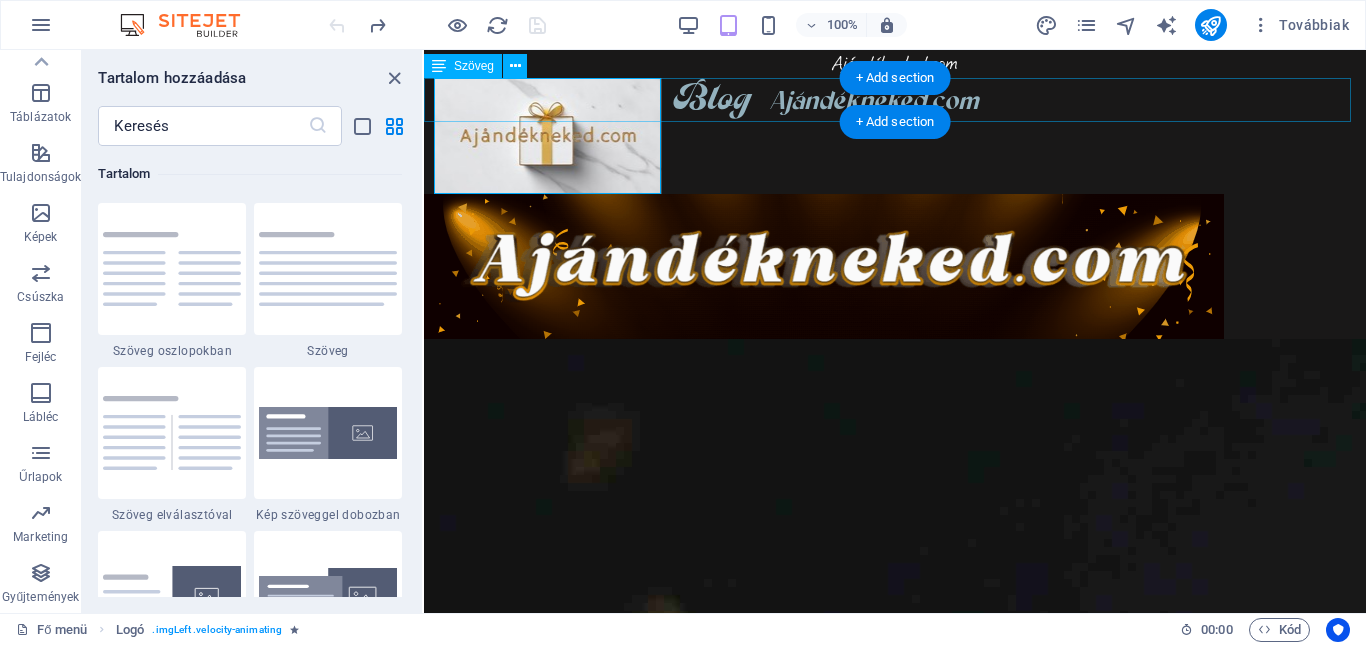 click on "Blog Ajándékneked.com" at bounding box center (895, 100) 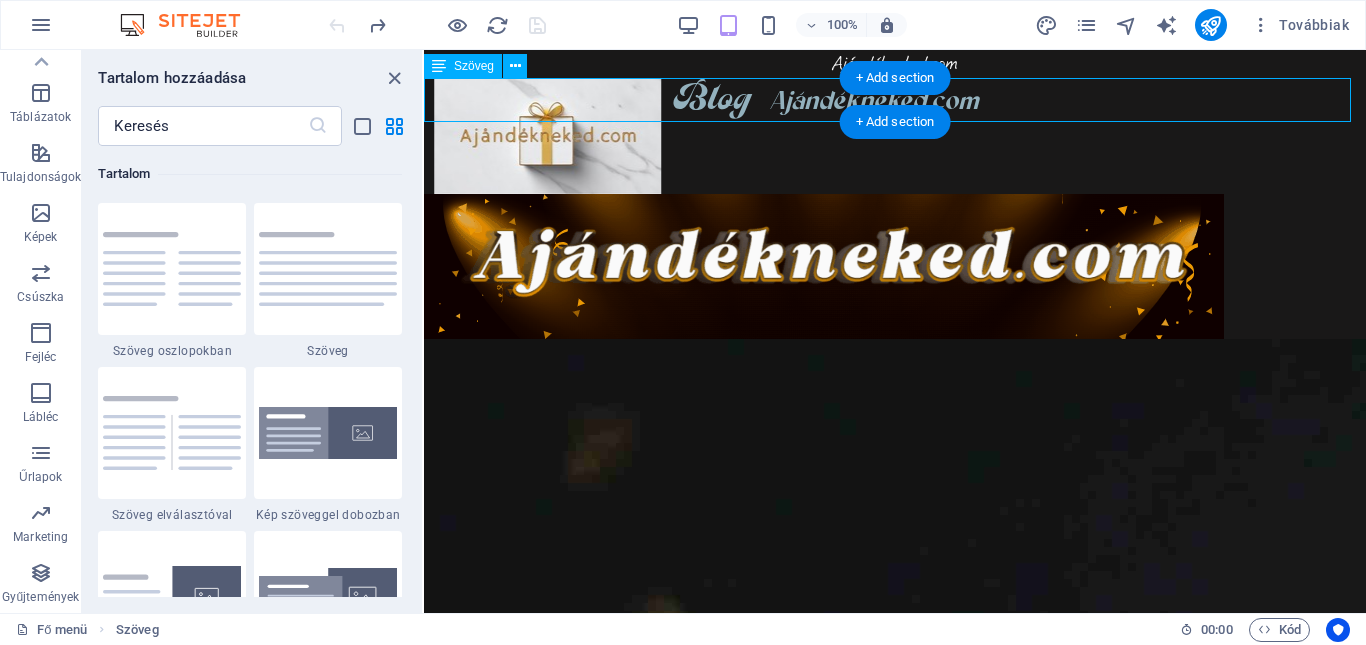 click on "Blog Ajándékneked.com" at bounding box center [895, 100] 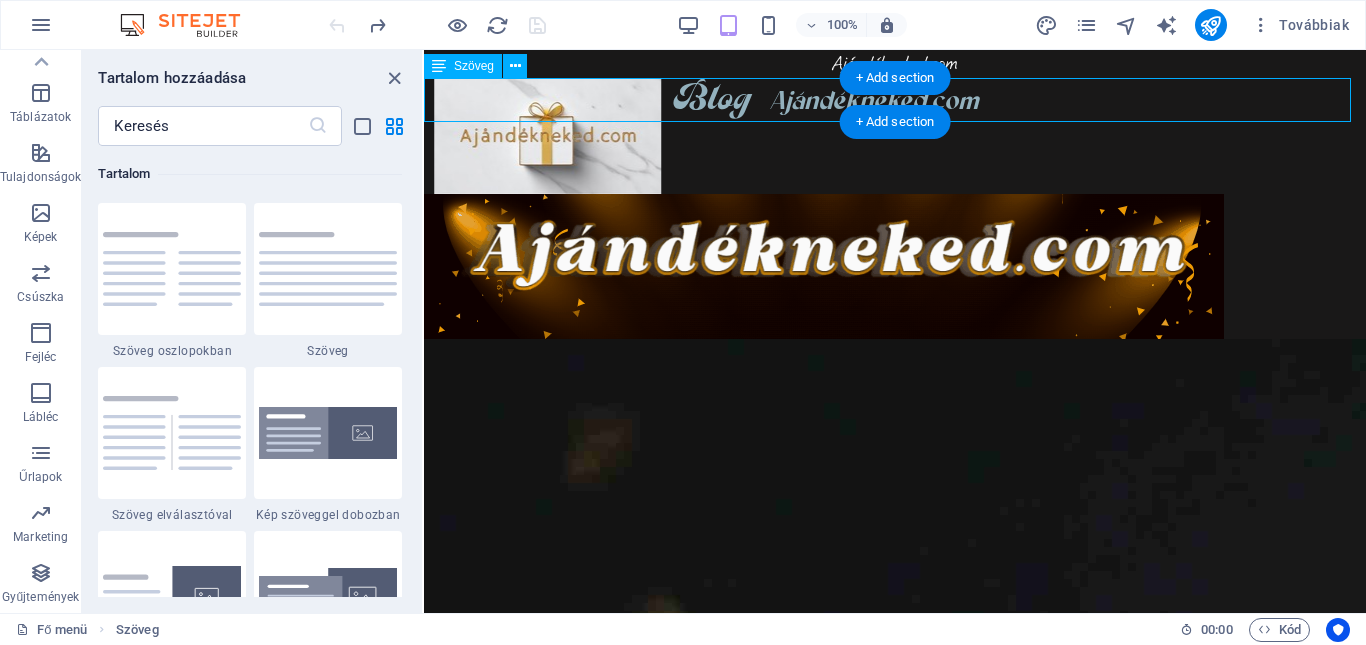 click on "Blog Ajándékneked.com" at bounding box center [895, 100] 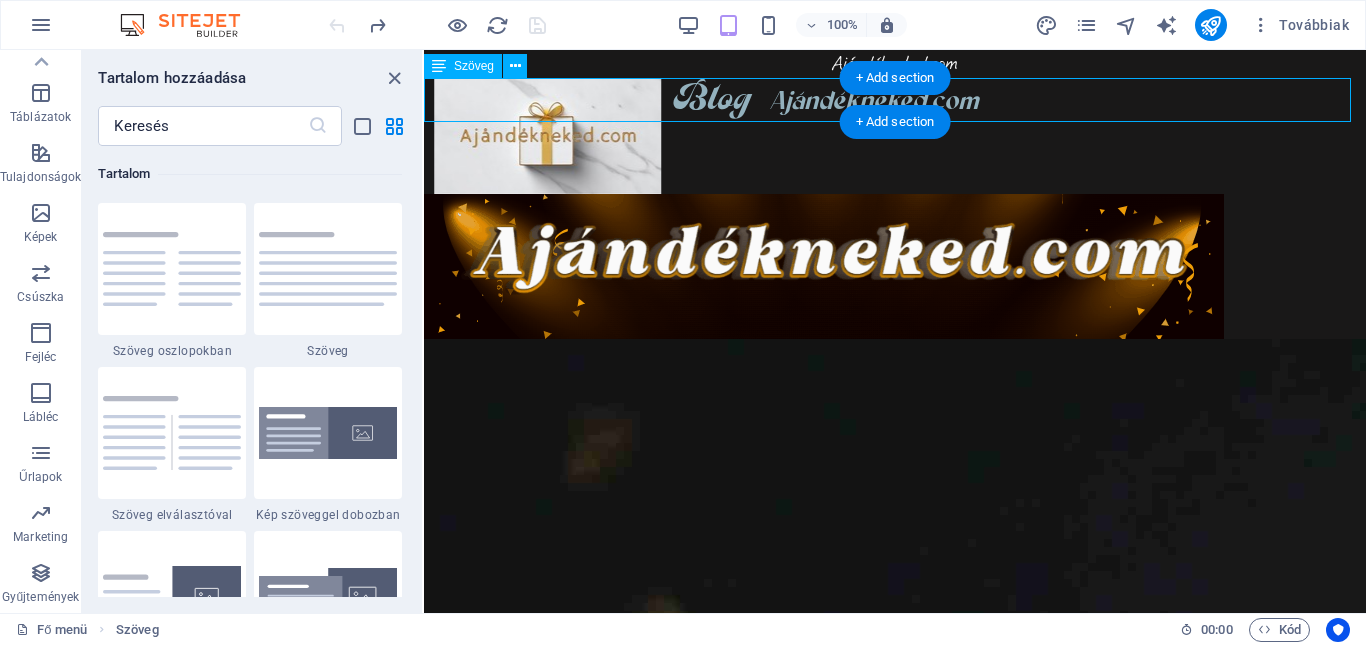click on "Blog Ajándékneked.com" at bounding box center [895, 100] 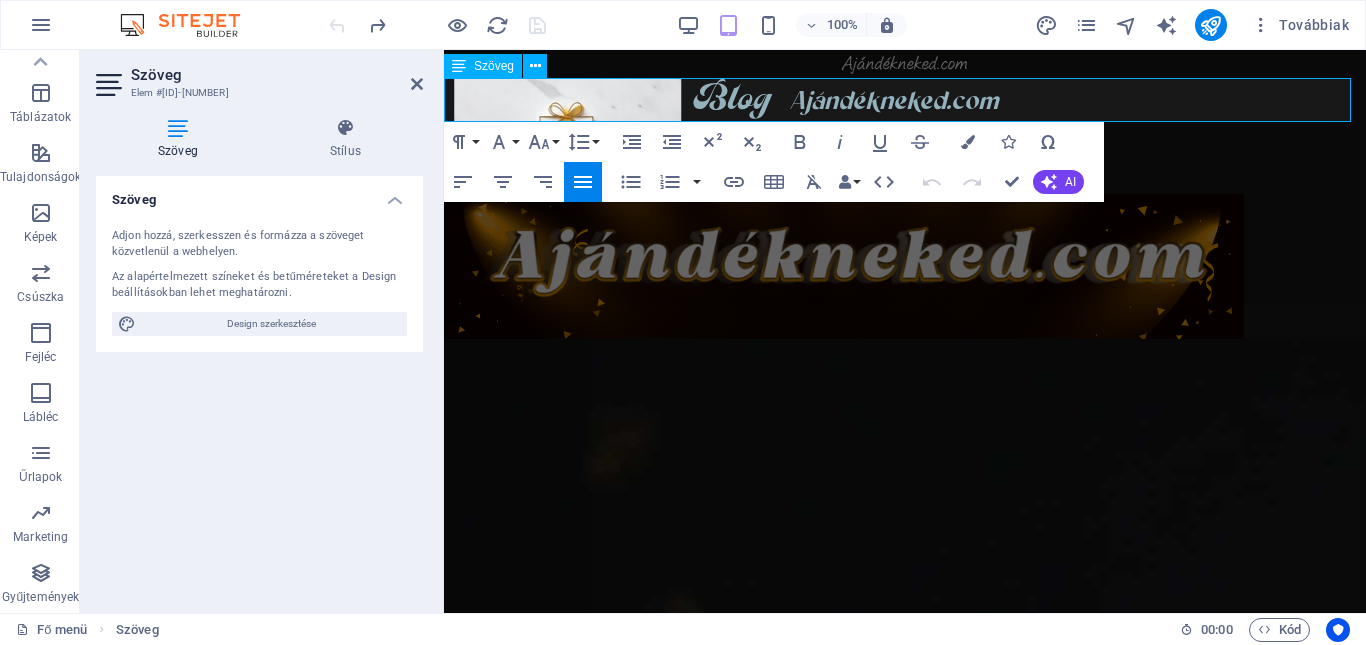 click on "Blog" at bounding box center (732, 98) 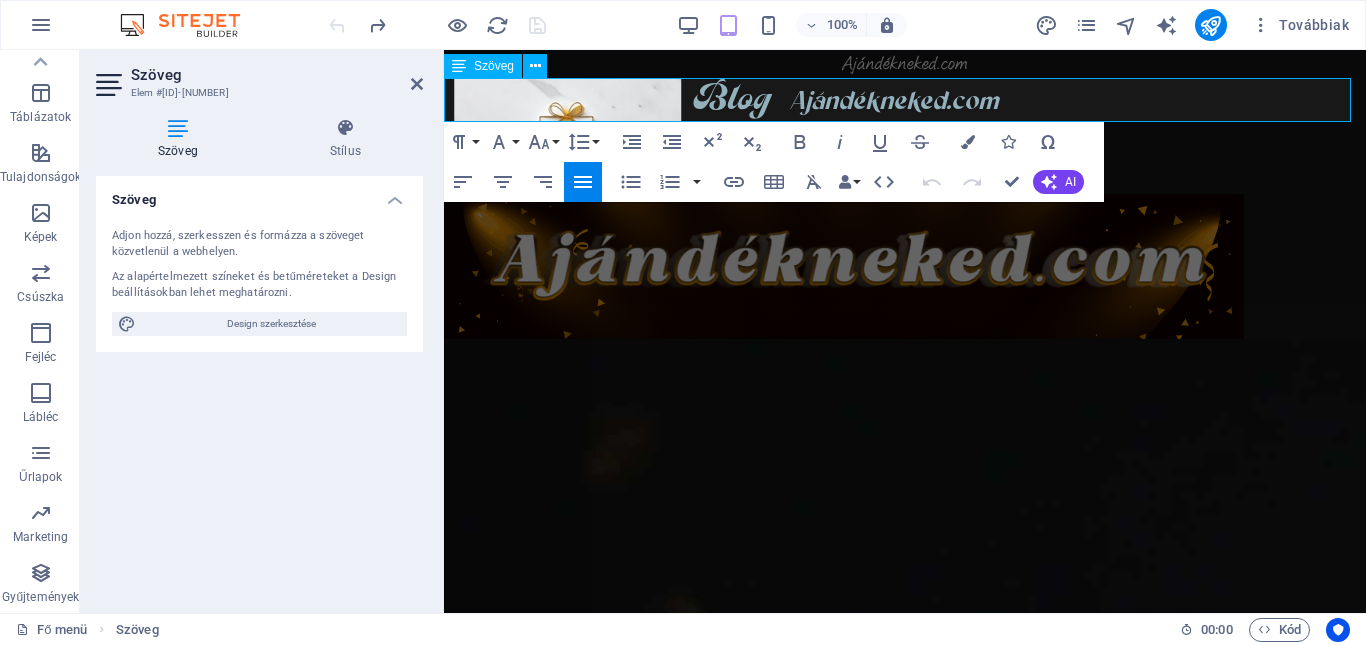 click on "Szöveg" at bounding box center (483, 66) 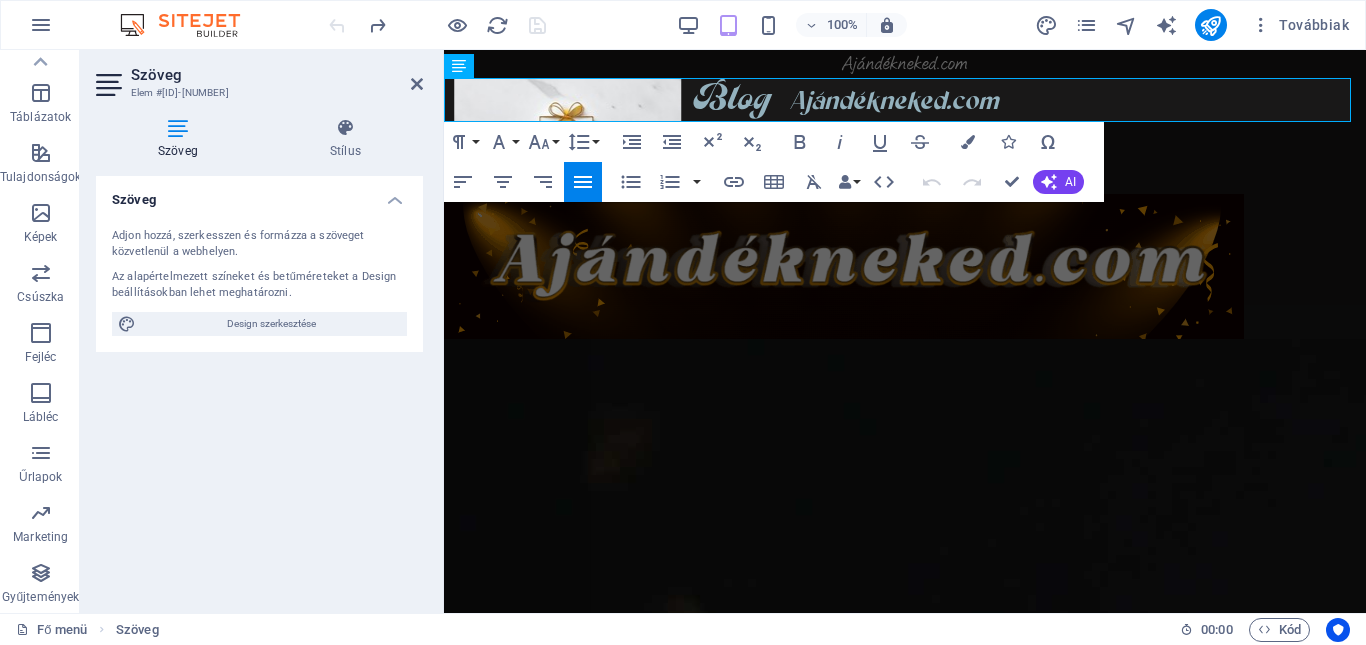type 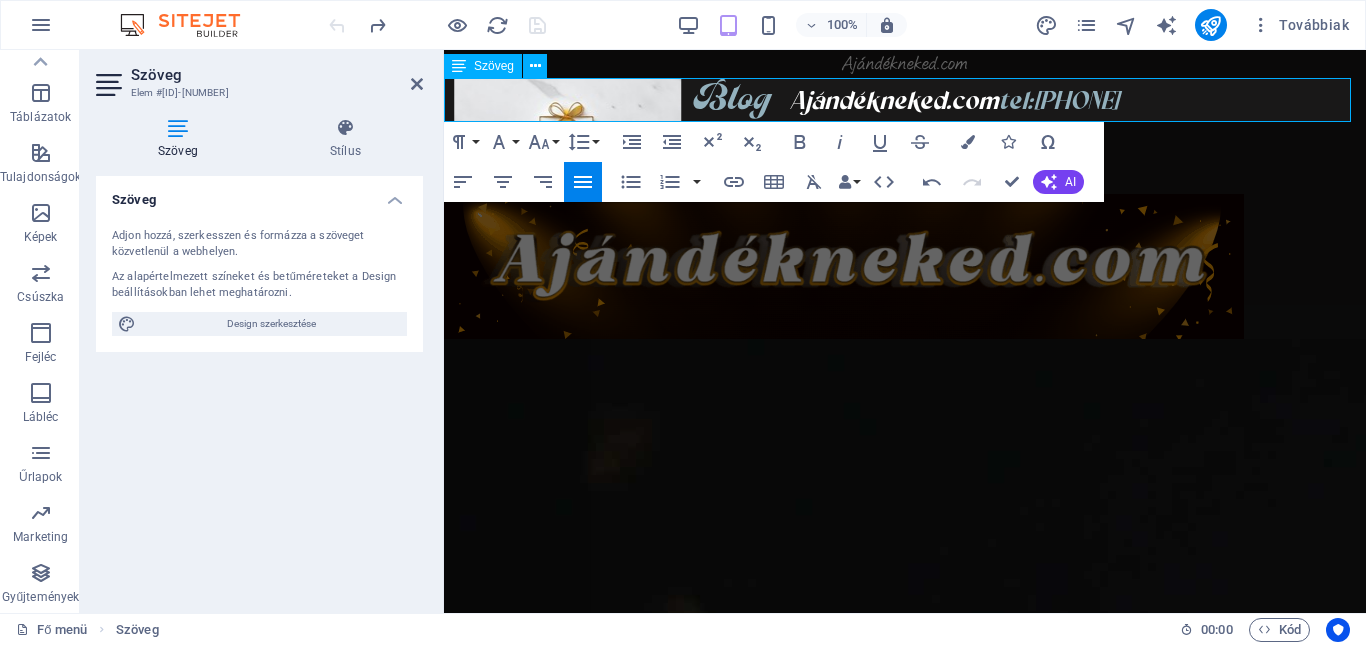 click on "Ajándékneked.com tel:[PHONE]" at bounding box center [954, 104] 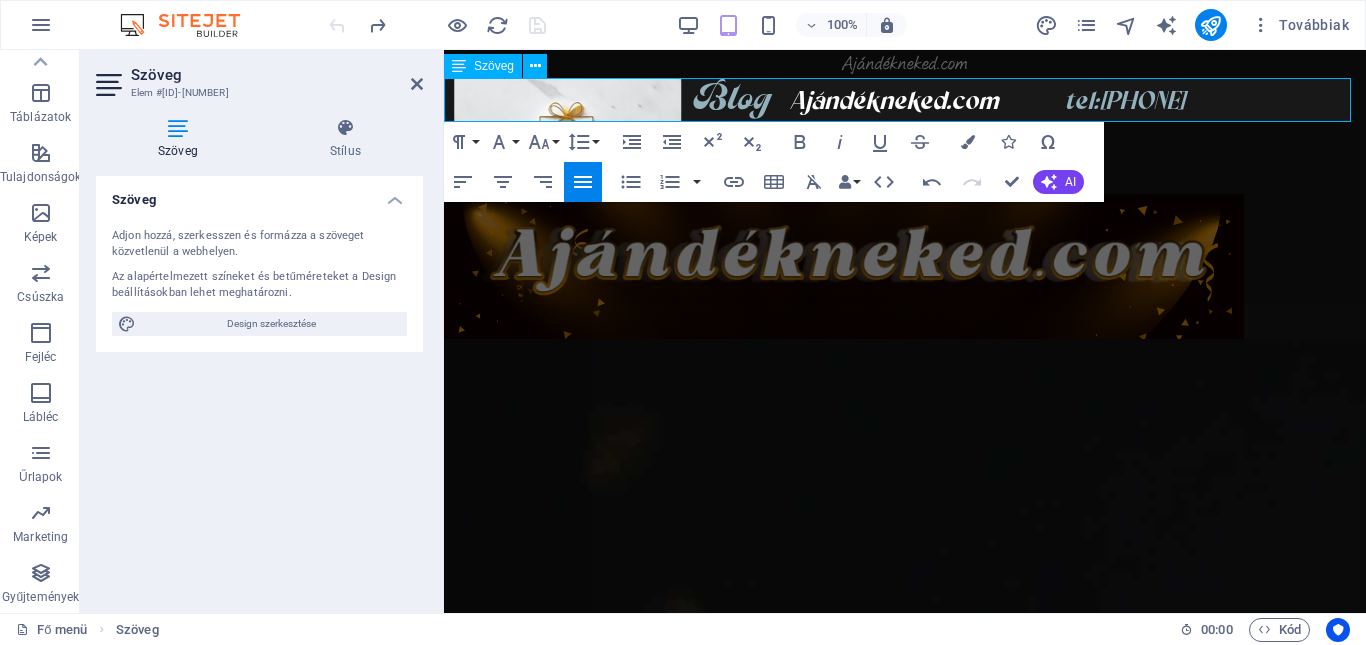 click on "Ajándékneked.com              tel:06204538484" at bounding box center (987, 104) 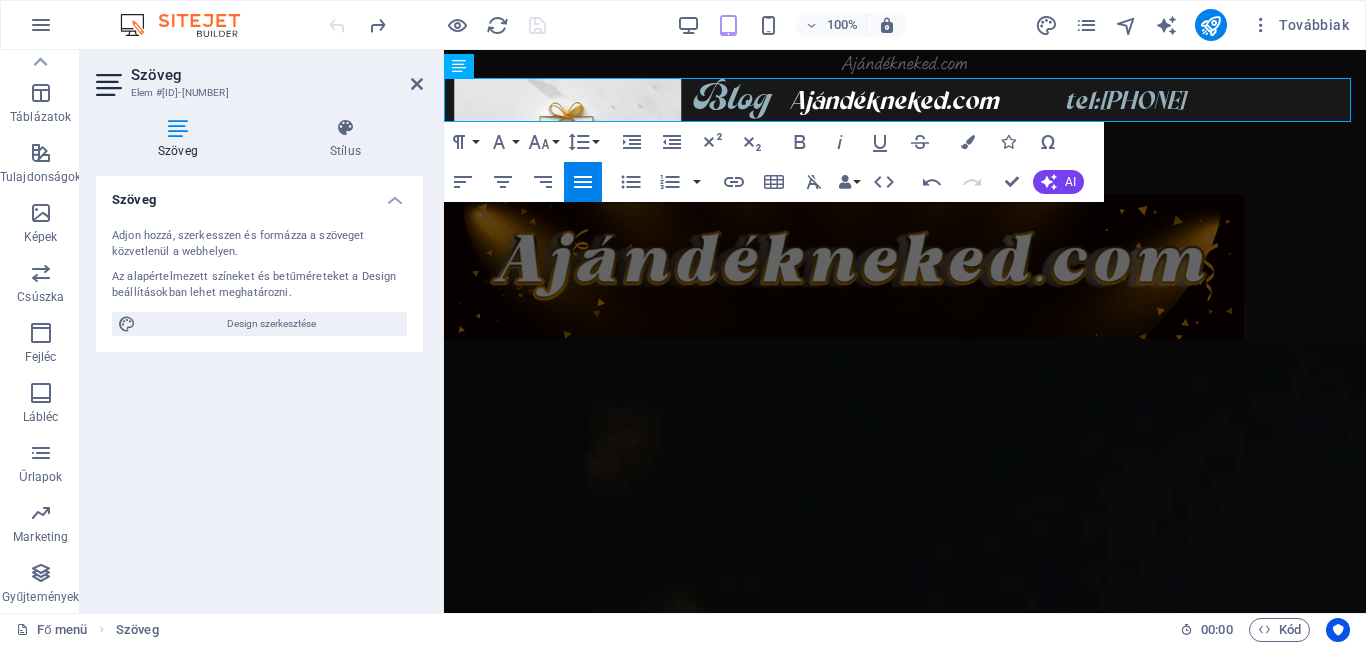 click on "100% Továbbiak" at bounding box center [841, 25] 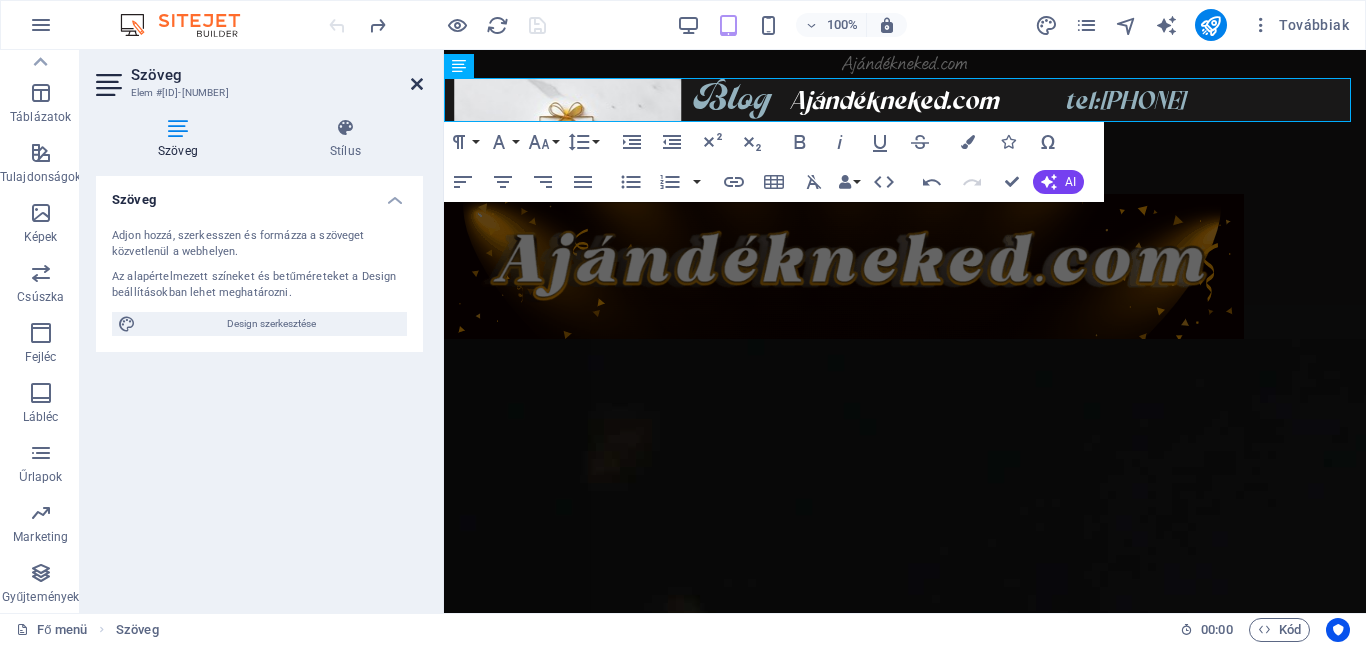 click at bounding box center [417, 84] 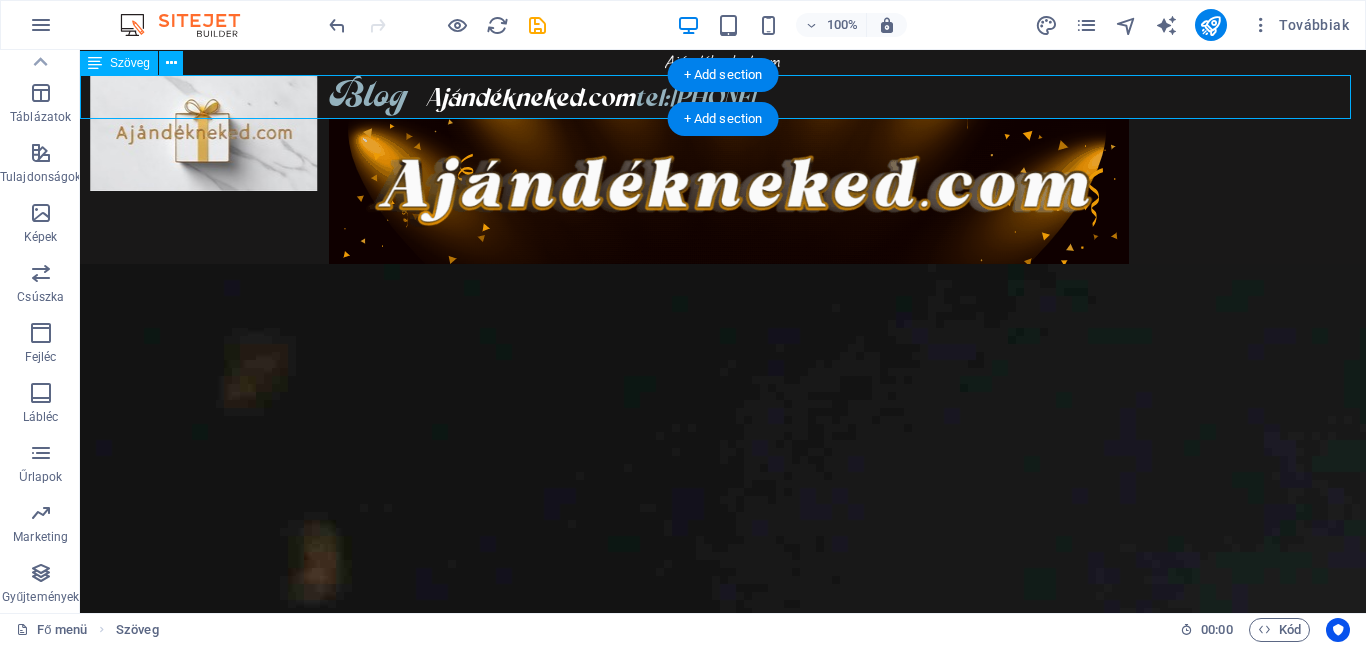 click on "Blog     Ajándékneked.com             tel:[PHONE]" at bounding box center (723, 97) 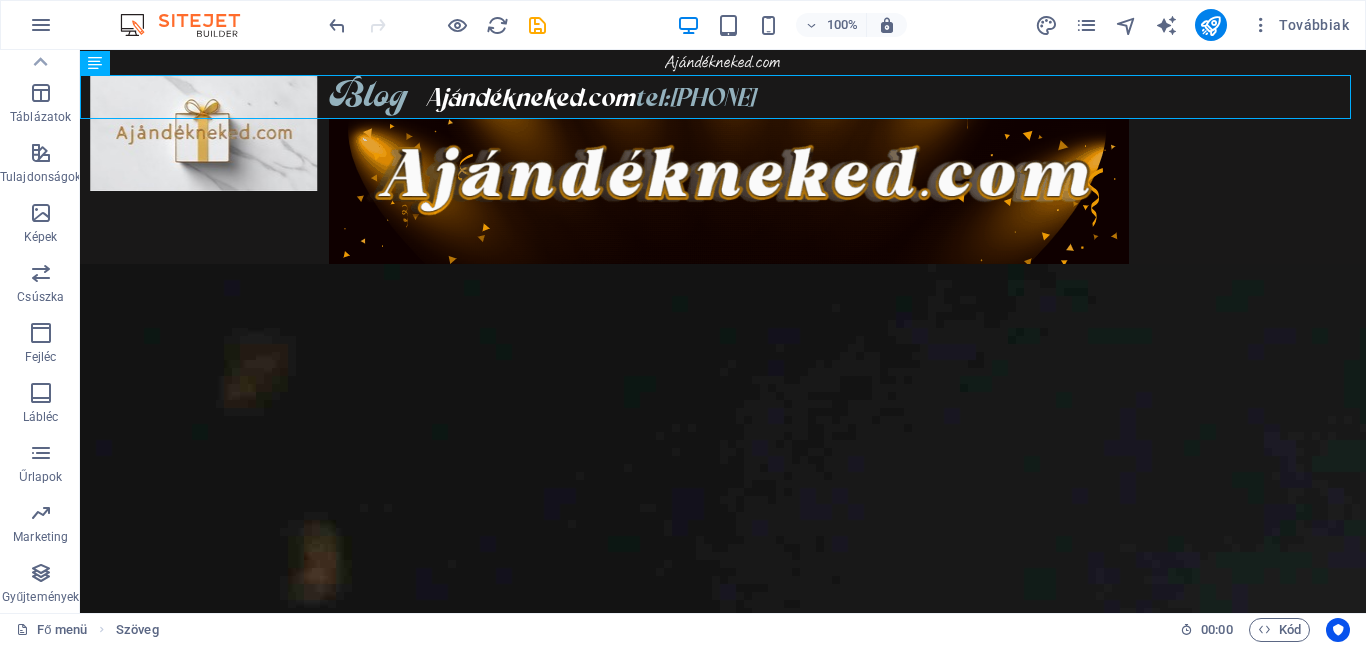 click on "100%" at bounding box center (791, 25) 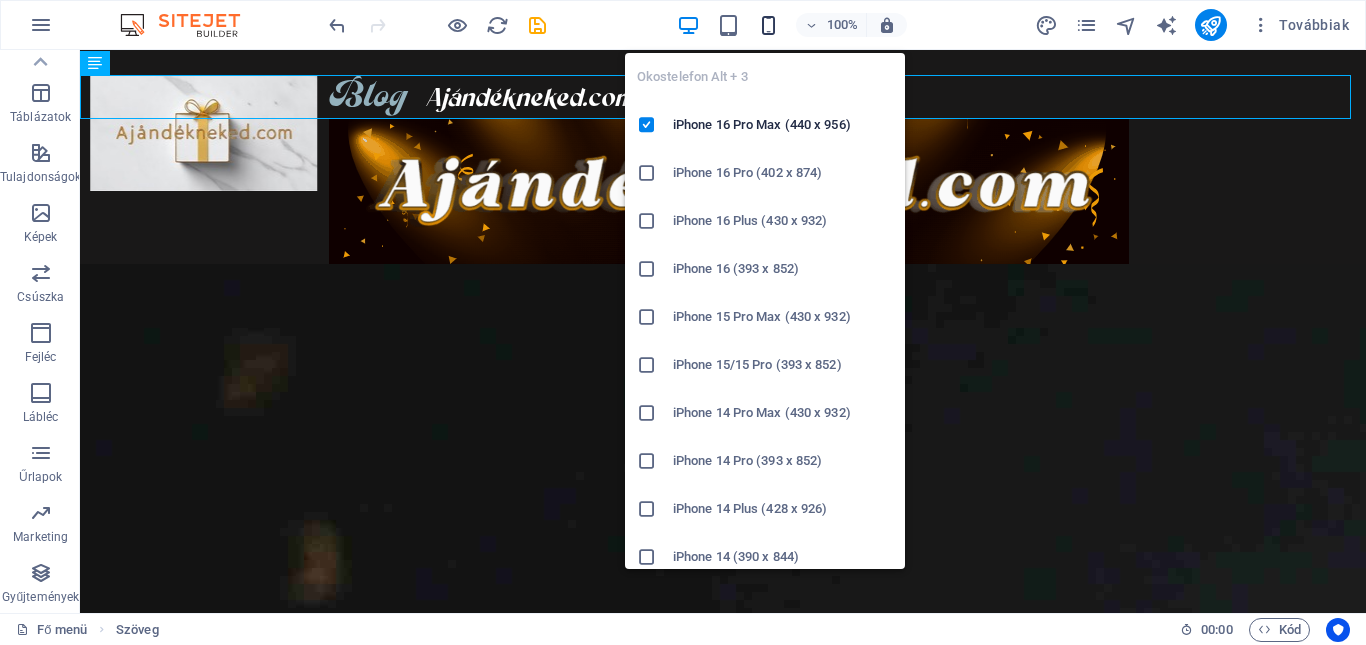 click at bounding box center (768, 25) 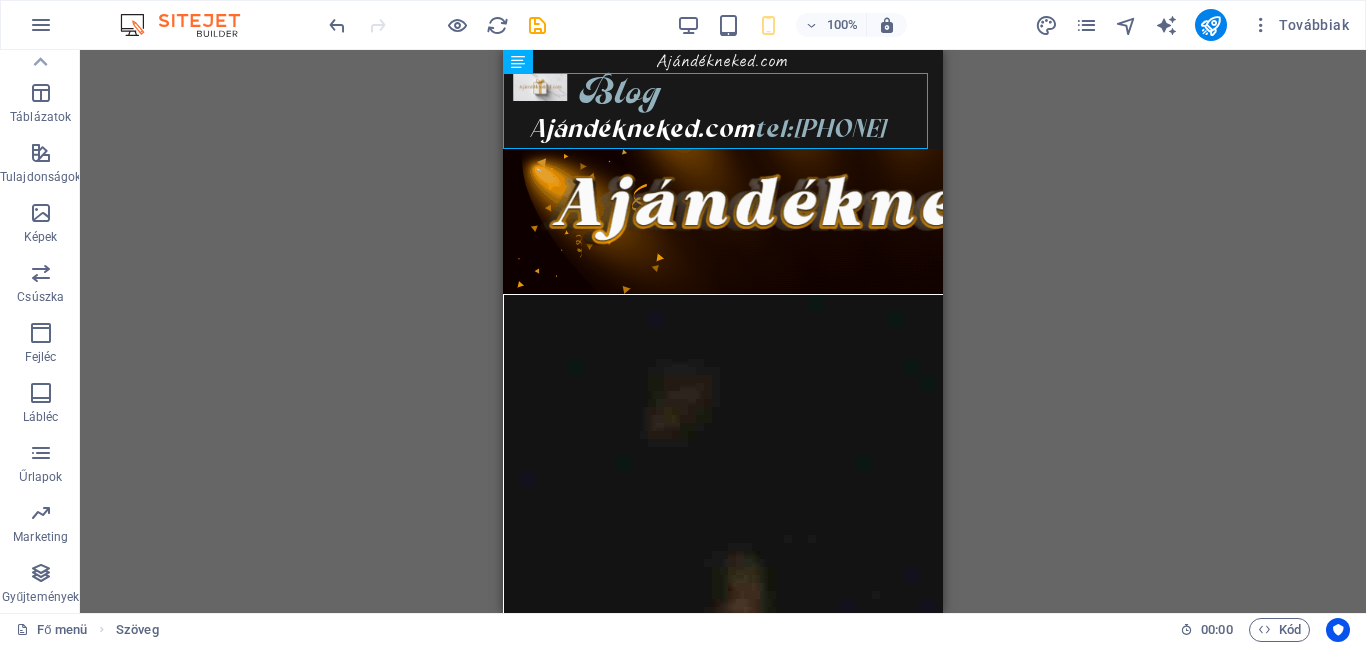 drag, startPoint x: 1038, startPoint y: 155, endPoint x: 954, endPoint y: 129, distance: 87.93179 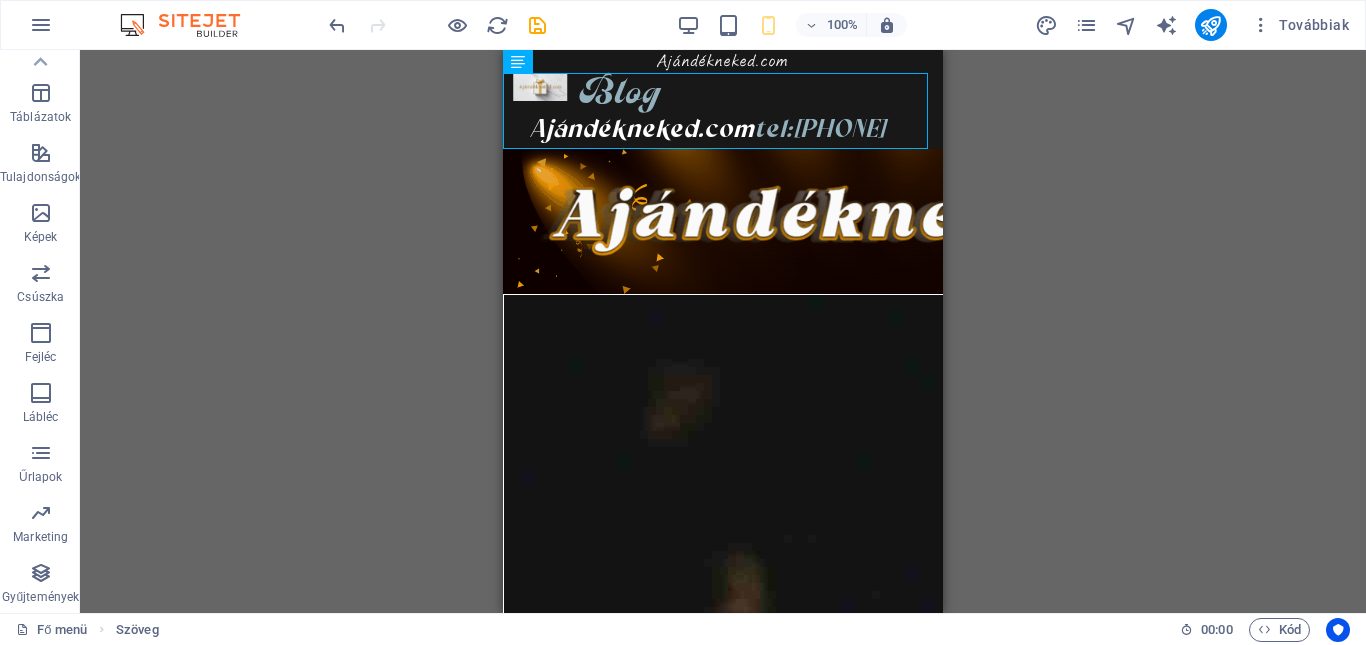 click on "H1 Image Image Galéria Dobozok Tároló Tároló Tároló H4 Tároló Tároló Image Tároló Tároló Tároló Image Tároló Tároló Térköz Tároló YouTube Térköz Térköz Tároló Szöveg Tároló Tároló H3 Tároló Tároló H4 Információs sáv Tároló Szöveg Tároló Tároló Ikon Tároló Ikon Szöveg Tároló Szöveg Logó" at bounding box center [723, 331] 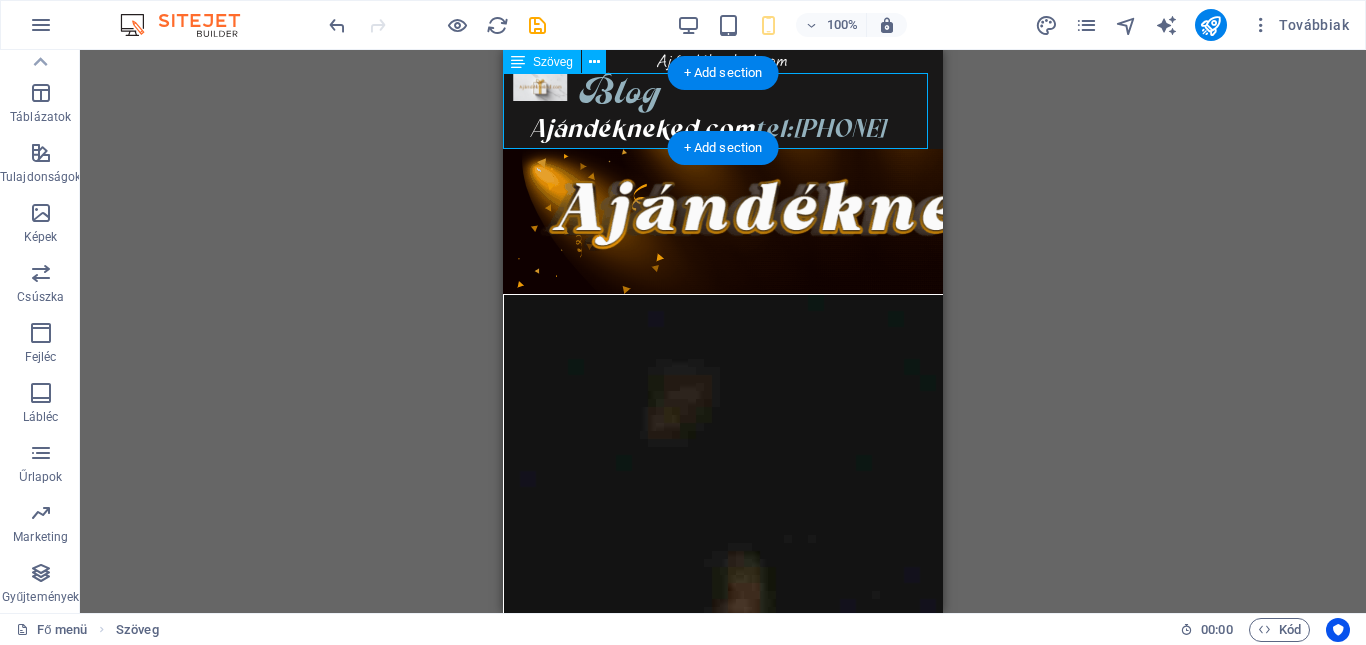 click on "Blog     Ajándékneked.com             tel:[PHONE]" at bounding box center (723, 110) 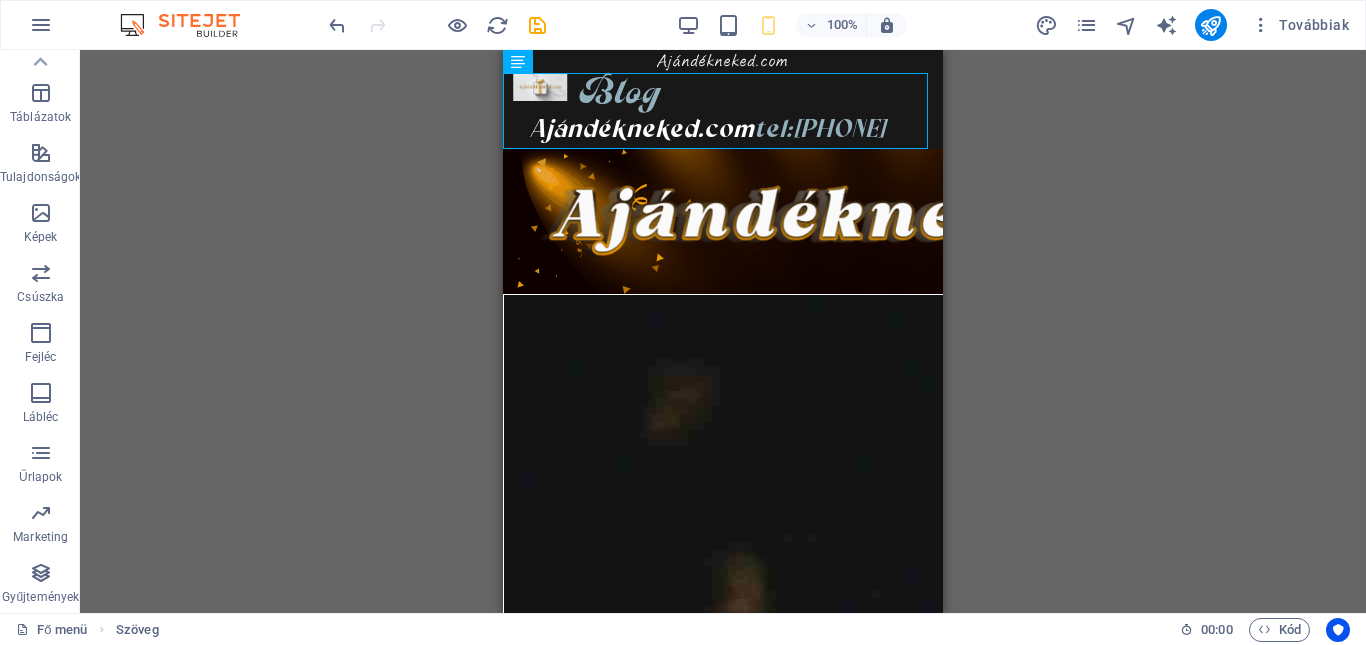 click on "H1 Image Image Galéria Dobozok Tároló Tároló Tároló H4 Tároló Tároló Image Tároló Tároló Tároló Image Tároló Tároló Térköz Tároló YouTube Térköz Térköz Tároló Szöveg Tároló Tároló H3 Tároló Tároló H4 Információs sáv Tároló Szöveg Tároló Tároló Ikon Tároló Ikon Szöveg Tároló Szöveg Logó" at bounding box center (723, 331) 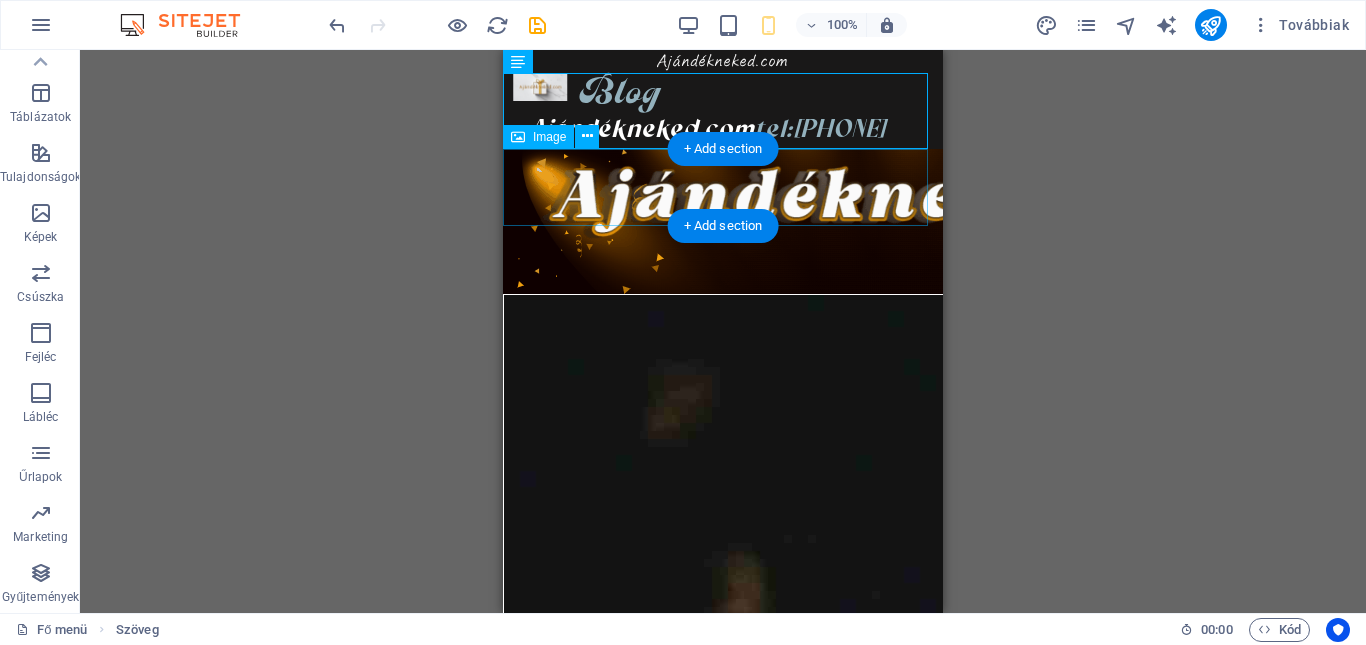 click at bounding box center [723, 221] 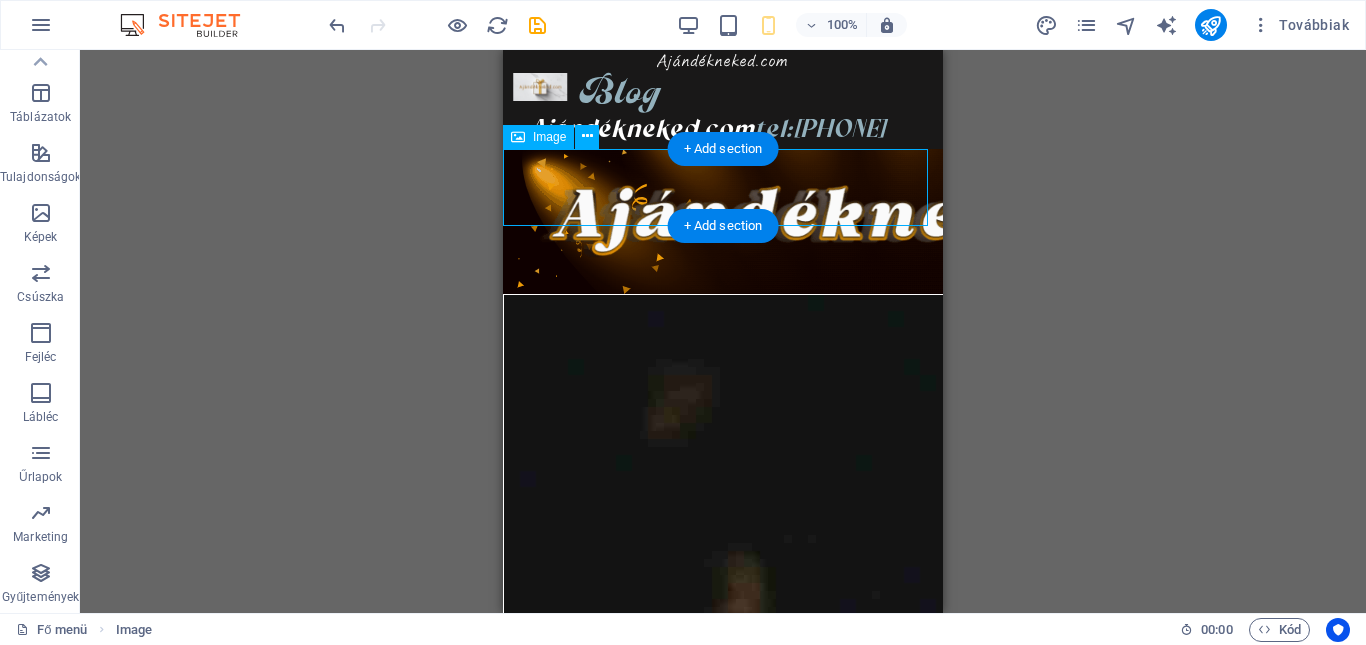 click at bounding box center [723, 221] 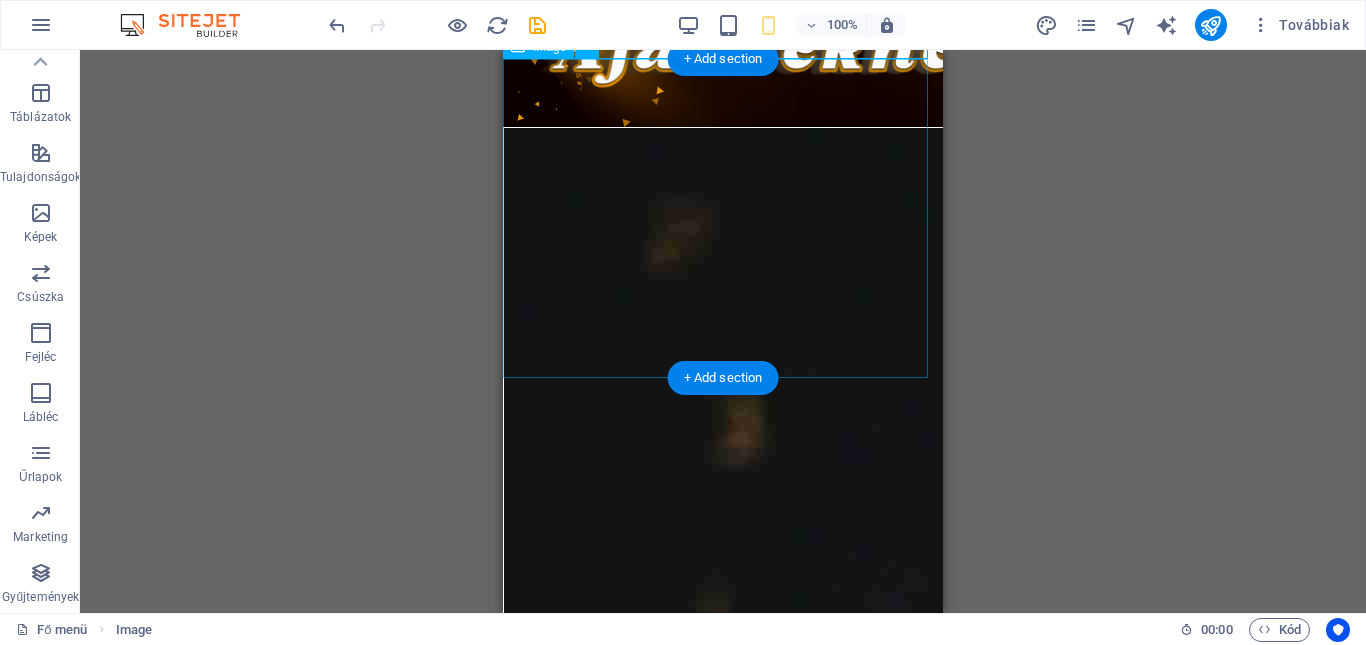 scroll, scrollTop: 0, scrollLeft: 0, axis: both 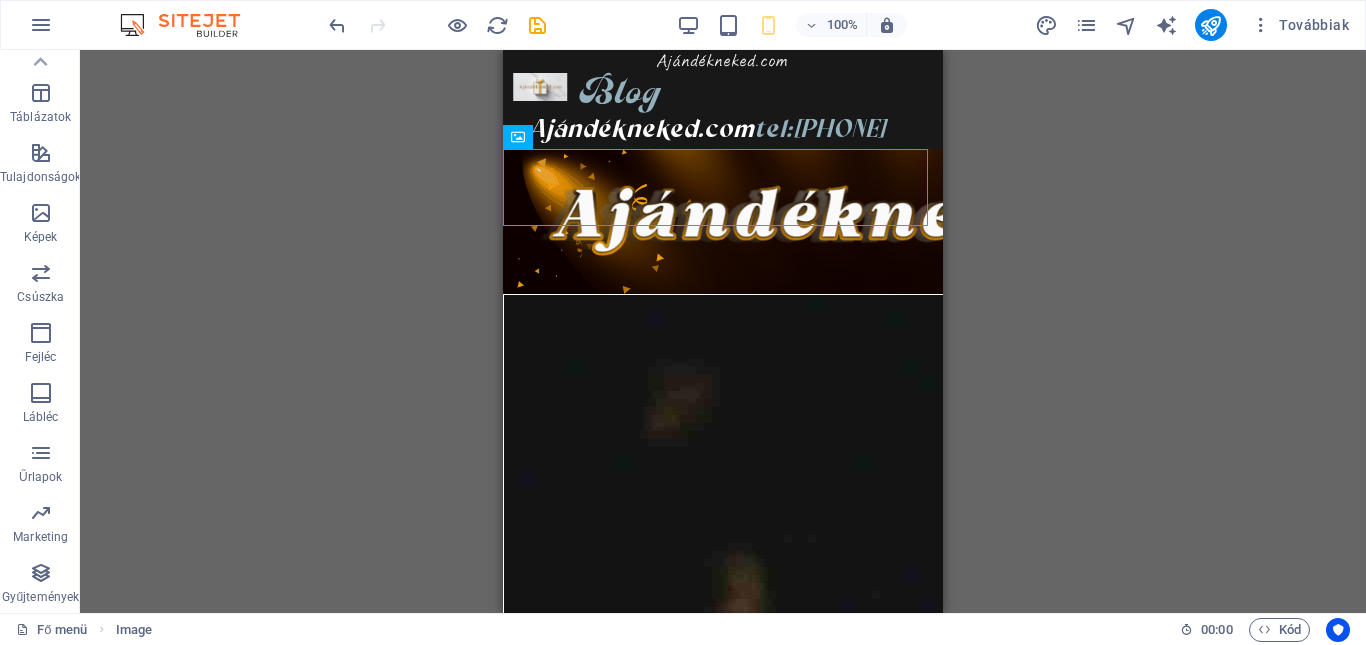 click on "Ajándékneked.com
Blog     Ajándékneked.com             tel:[PHONE] Legújabb munkáim Ajándék férfiaknak Ajándék hölgyeknek Órák Képek portrék Dísz dobozok Karácsony Összes dísz tárgy Halloween Mindenszentek Húsvét Torta be szúró  Nem kategorizált Virág kísérő
Fedezze fel, vegyen részt é s inspirálódjon!
Támogatta: Adatvédelmi irányelvek  LÉPJ KAPCSOLATBA VELÜNK  Ismerje meg a házigazdát Üdvözlöm! Engedje meg, hogy bemutassam Önnek a kézzel készített dísztárgyak világát. Csire [LAST], és szenvedélyem a művészet és a kreativitás. Munkáim során természetes anyagokat és különféle technikákat alkalmazok, hogy egyedi és különleges alkotásokat hozzak létre. Üdvözöllek! Húsok, köretek Sütemények Levesek, főzelékek Maradj kapcsolatban
Tetszik az oldal" at bounding box center [723, 7643] 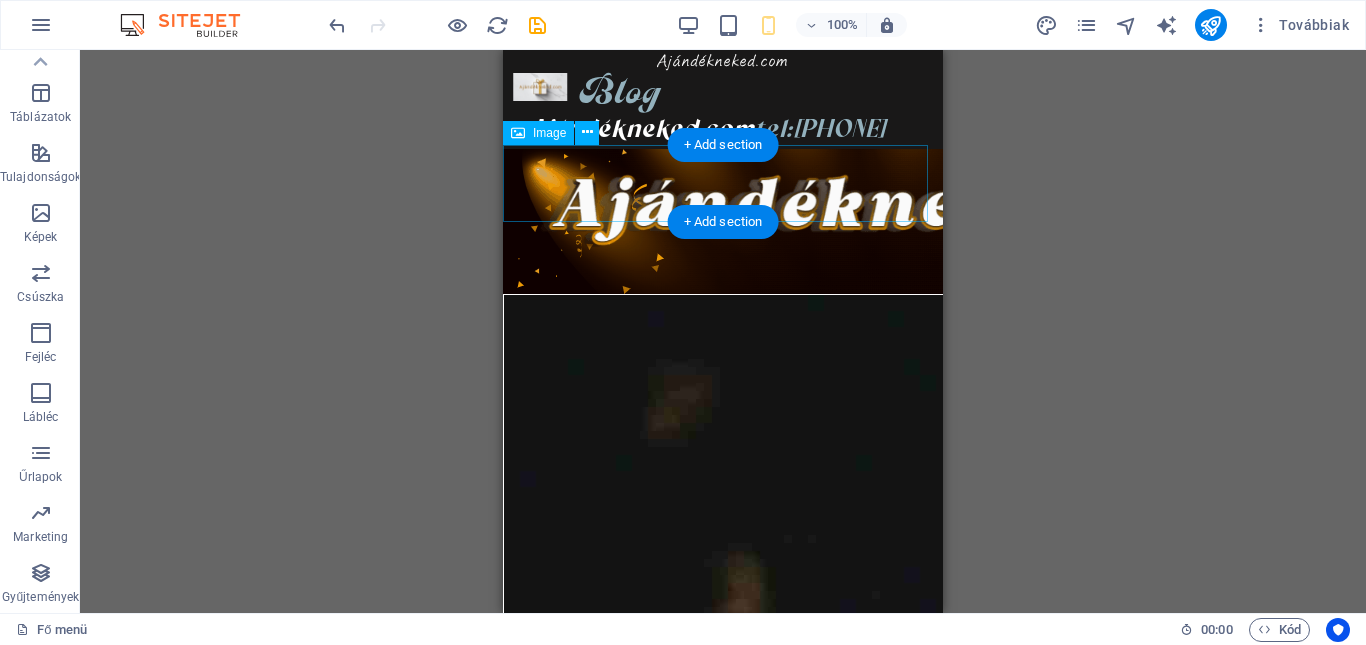 scroll, scrollTop: 667, scrollLeft: 0, axis: vertical 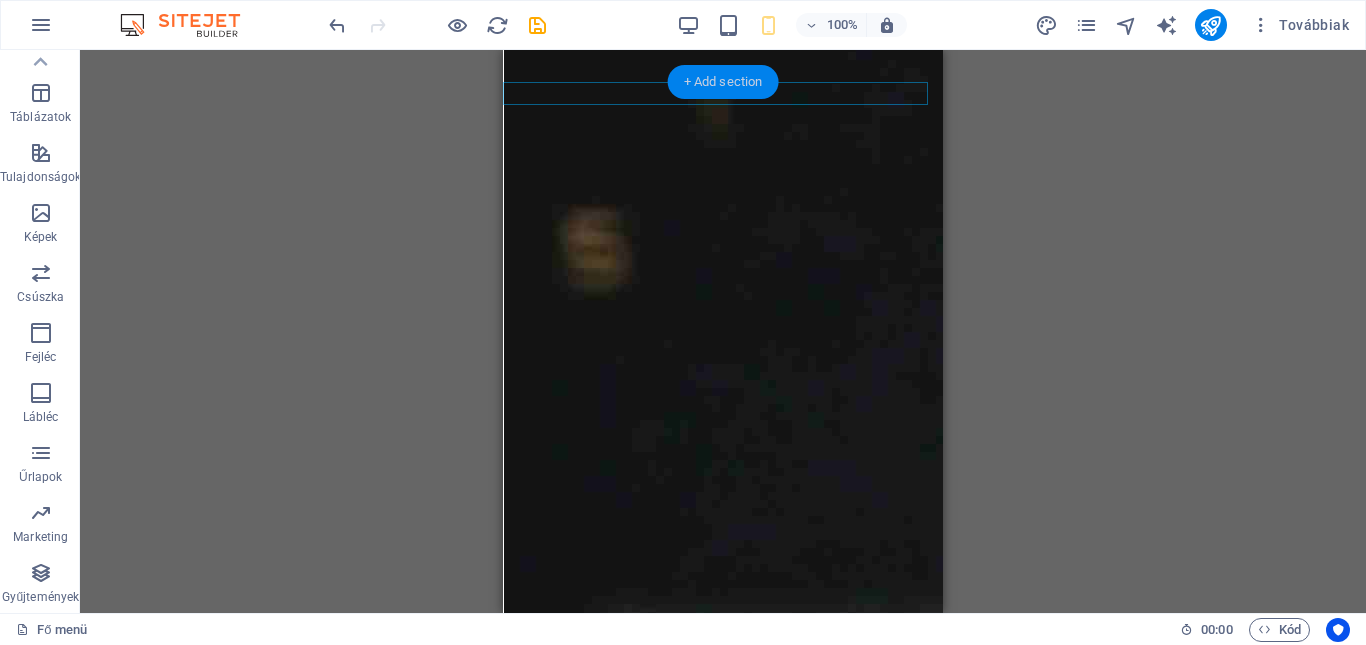 click on "+ Add section" at bounding box center [723, 82] 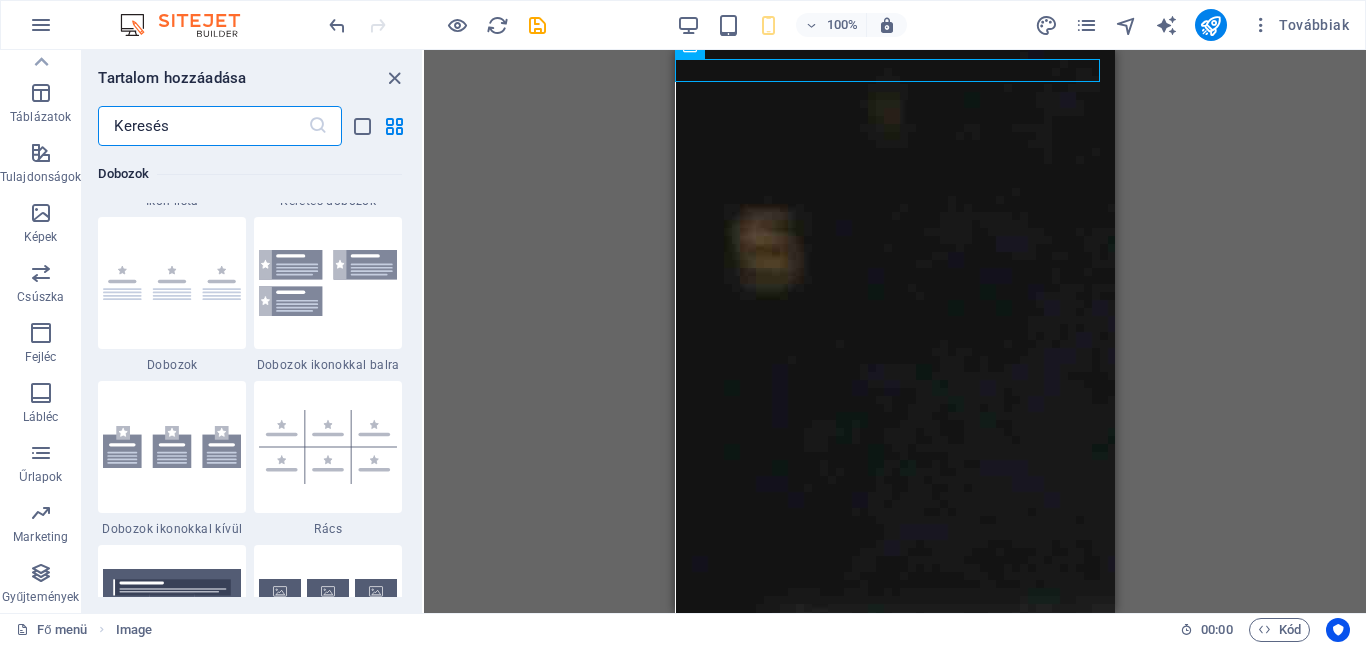 scroll, scrollTop: 5499, scrollLeft: 0, axis: vertical 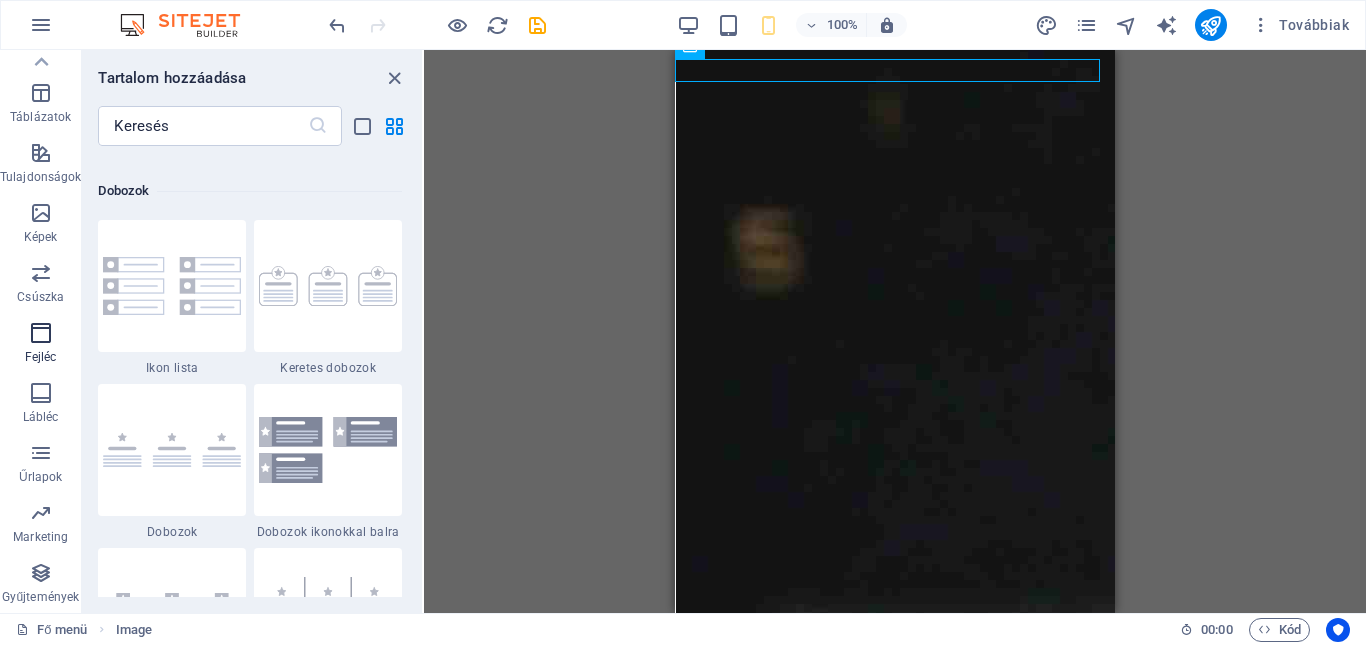 click at bounding box center [41, 333] 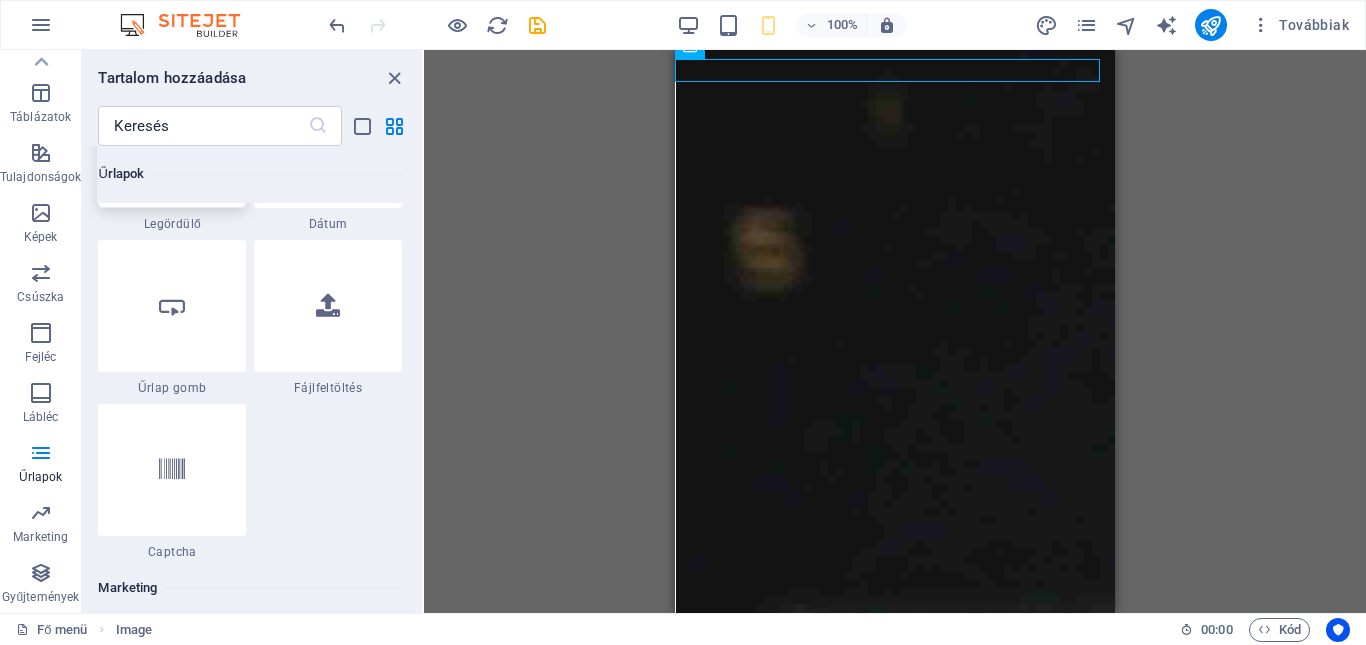 scroll, scrollTop: 15709, scrollLeft: 0, axis: vertical 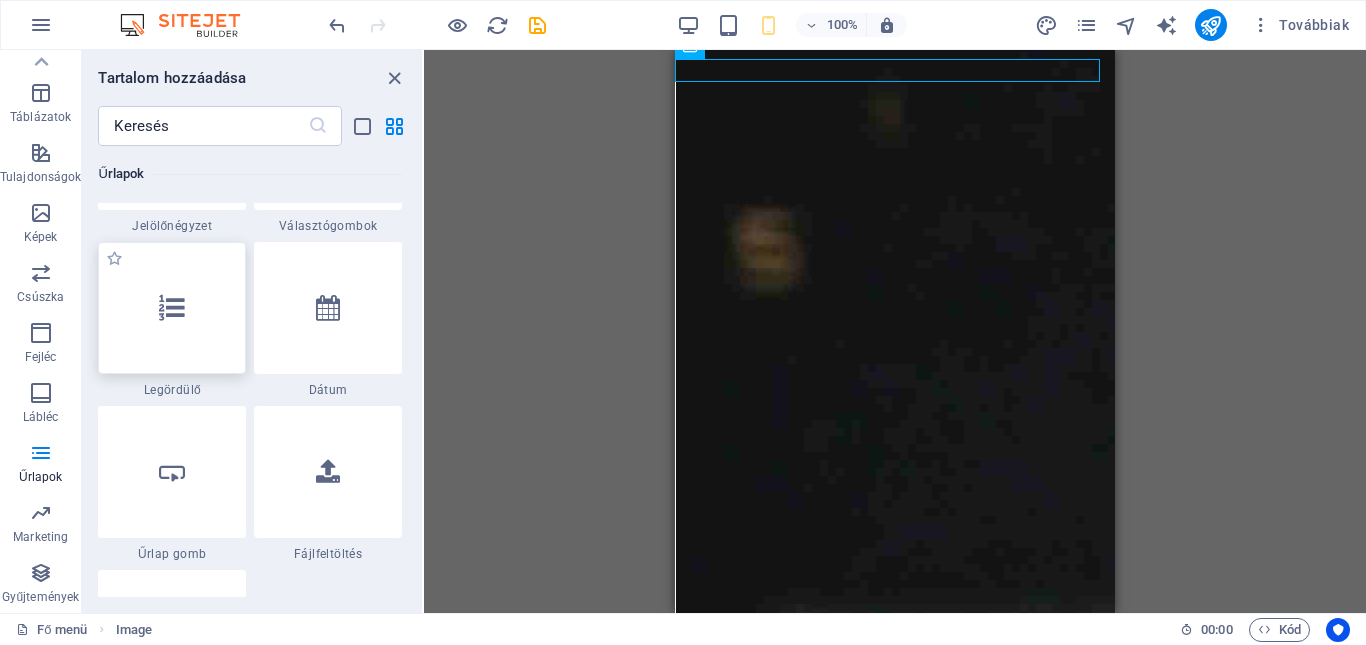 click at bounding box center [172, 308] 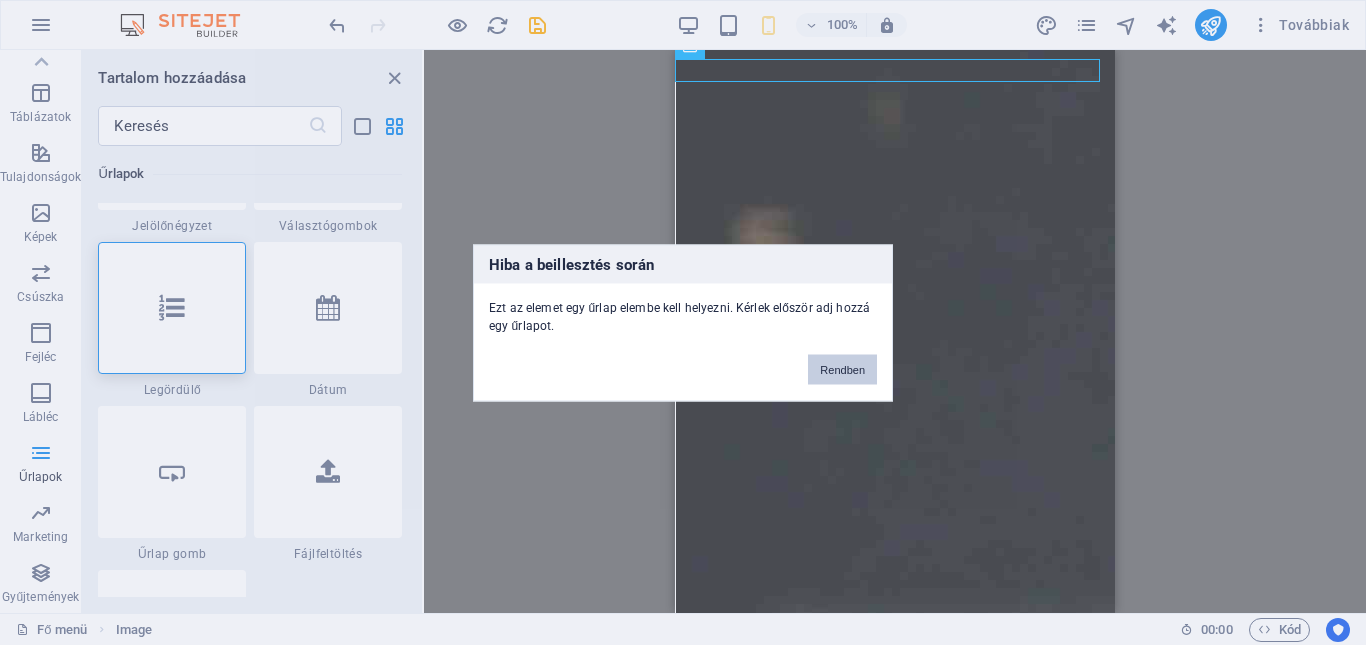 click on "Rendben" at bounding box center [842, 369] 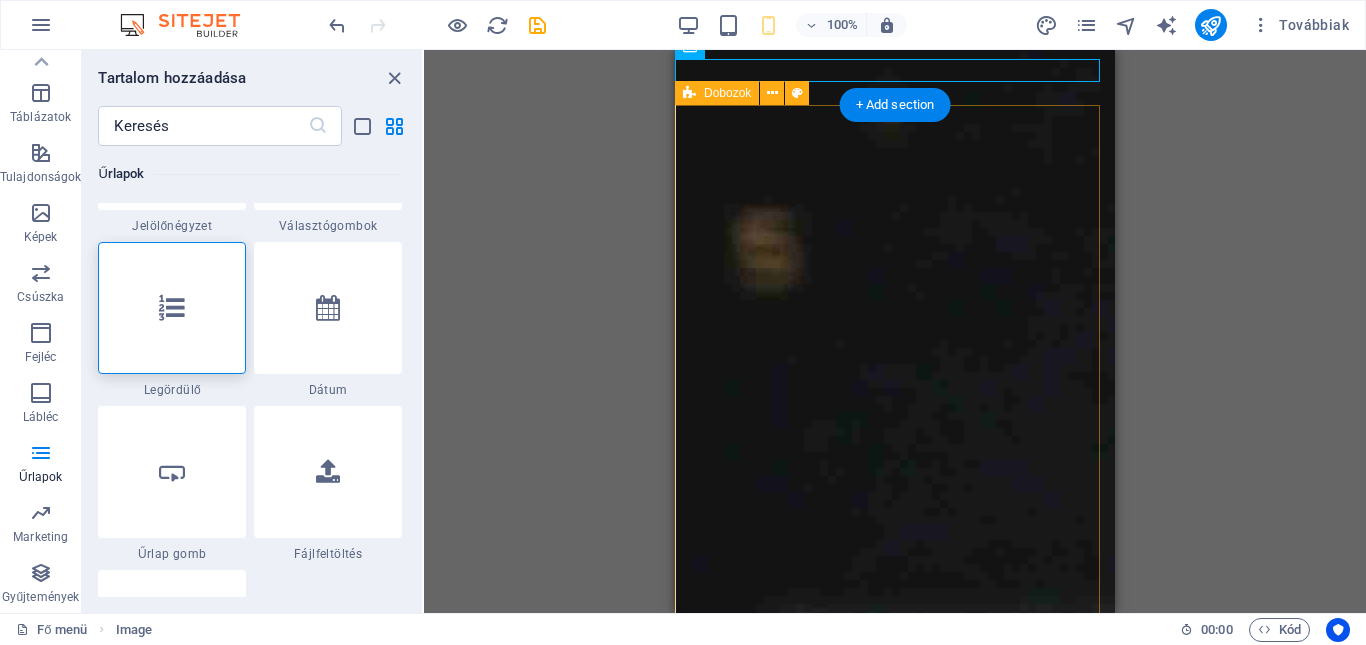 scroll, scrollTop: 500, scrollLeft: 0, axis: vertical 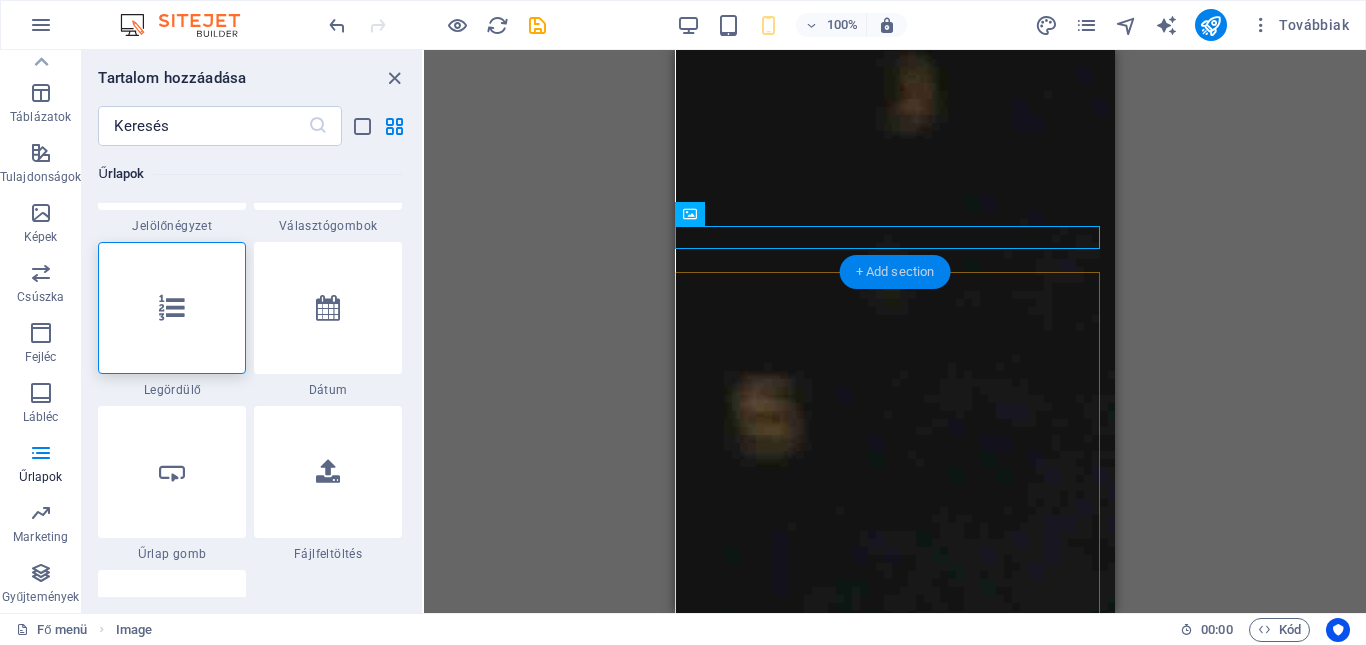 click on "+ Add section" at bounding box center (895, 272) 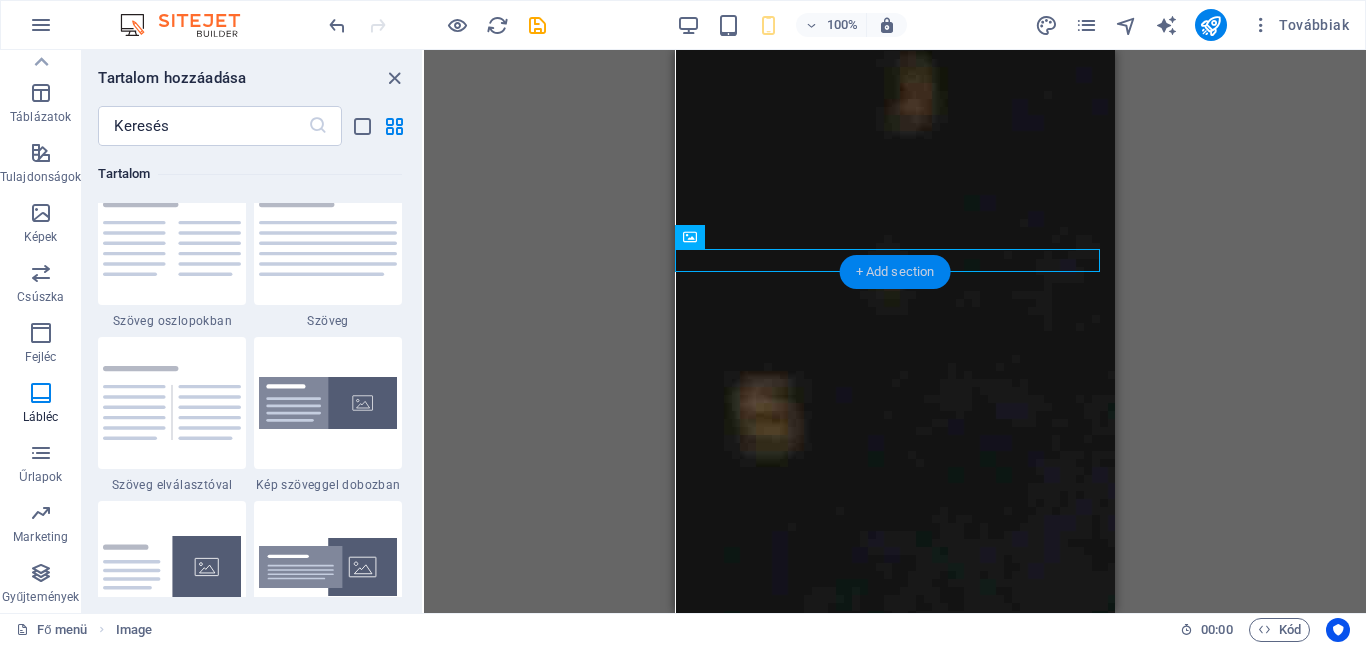 scroll, scrollTop: 3499, scrollLeft: 0, axis: vertical 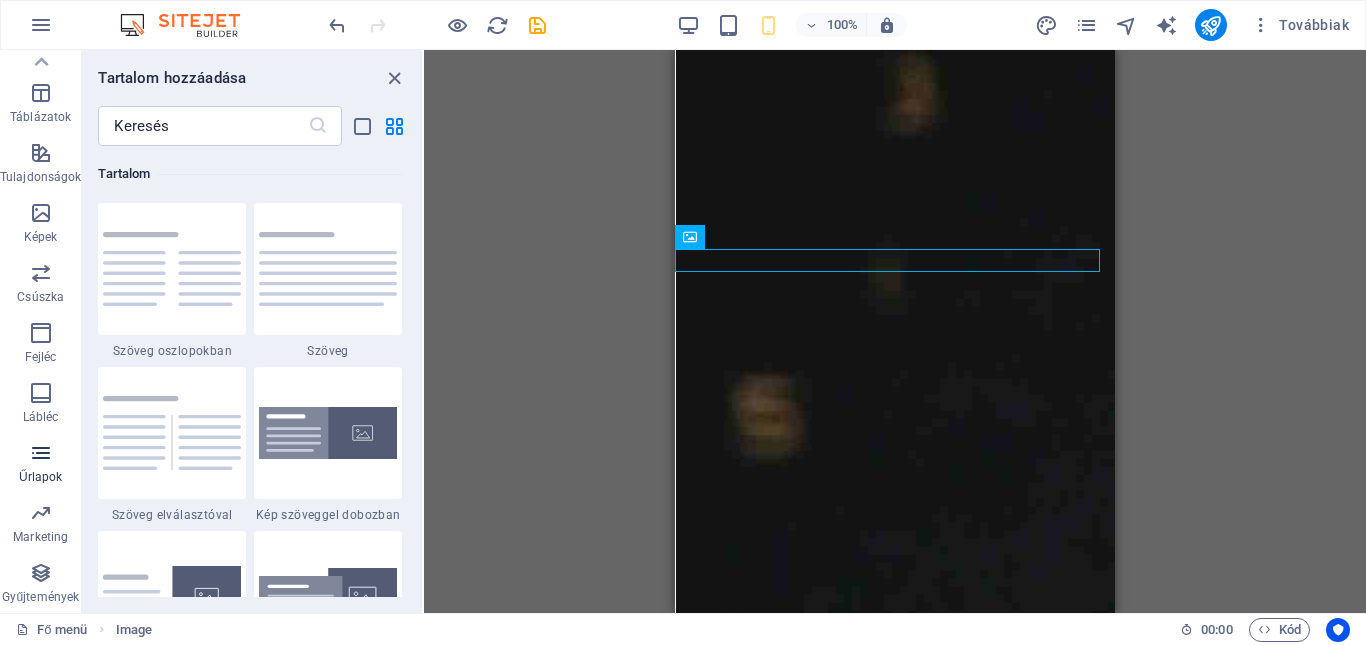 click at bounding box center [41, 453] 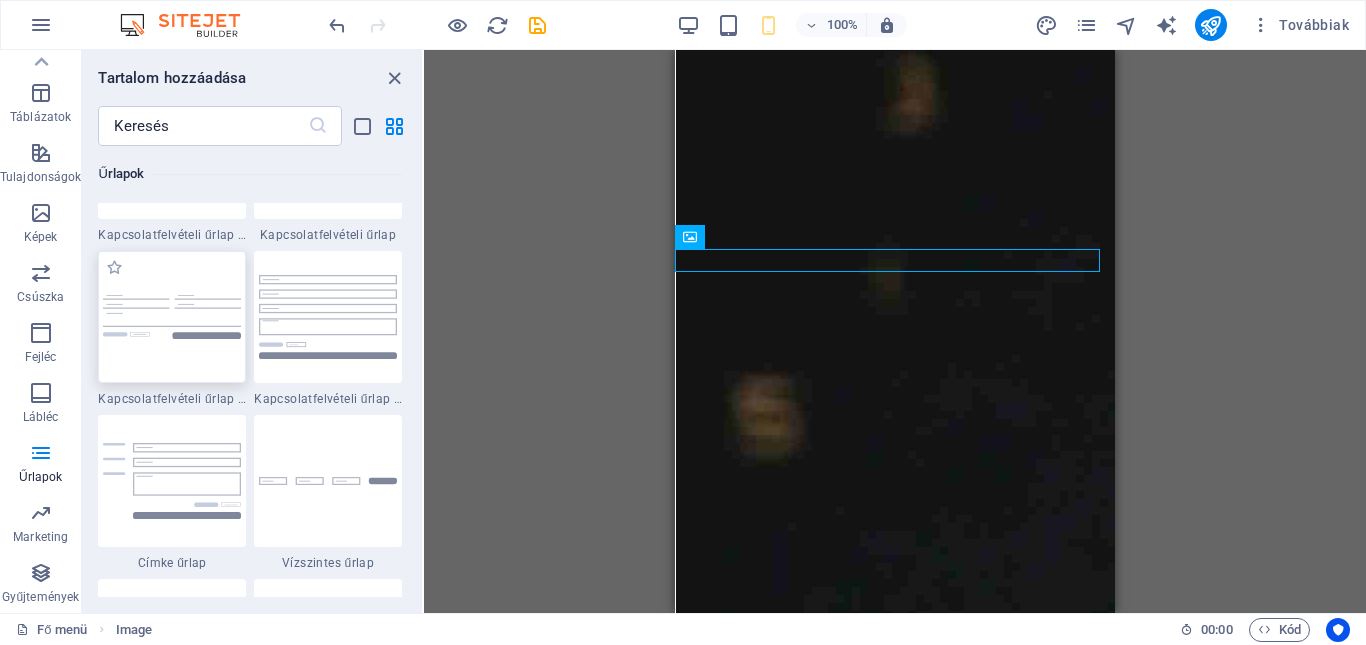 scroll, scrollTop: 14933, scrollLeft: 0, axis: vertical 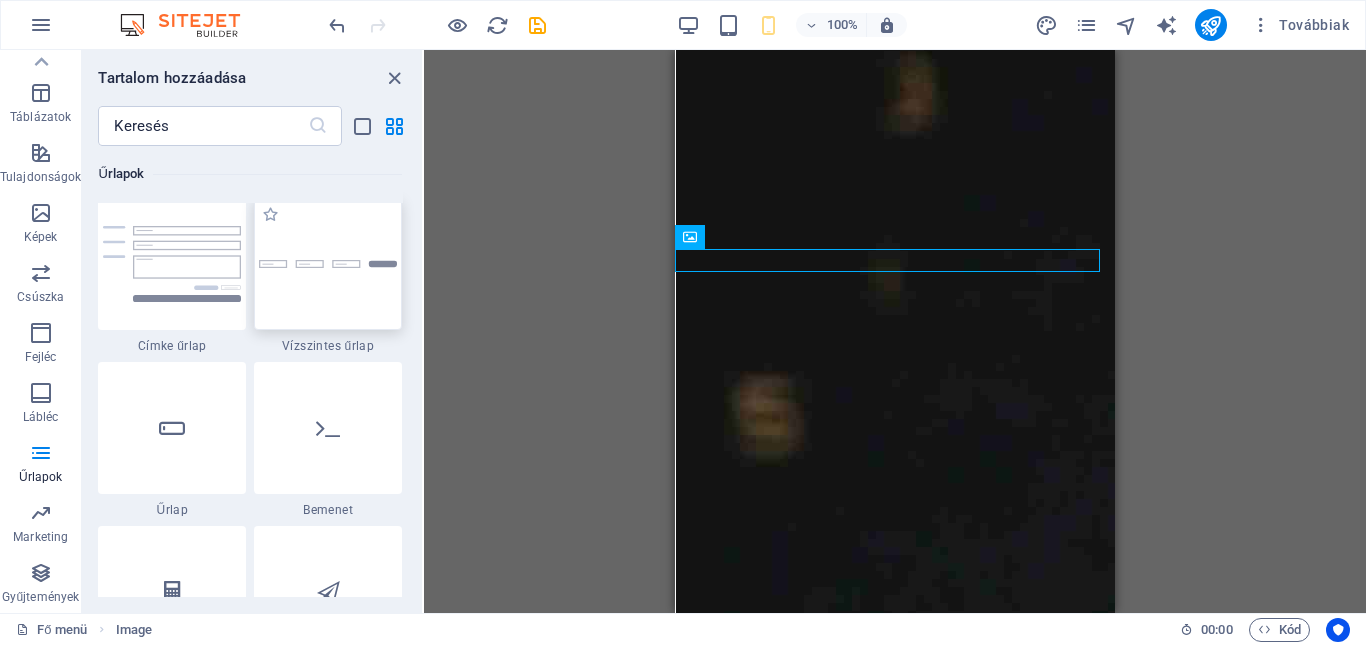 click at bounding box center (328, 264) 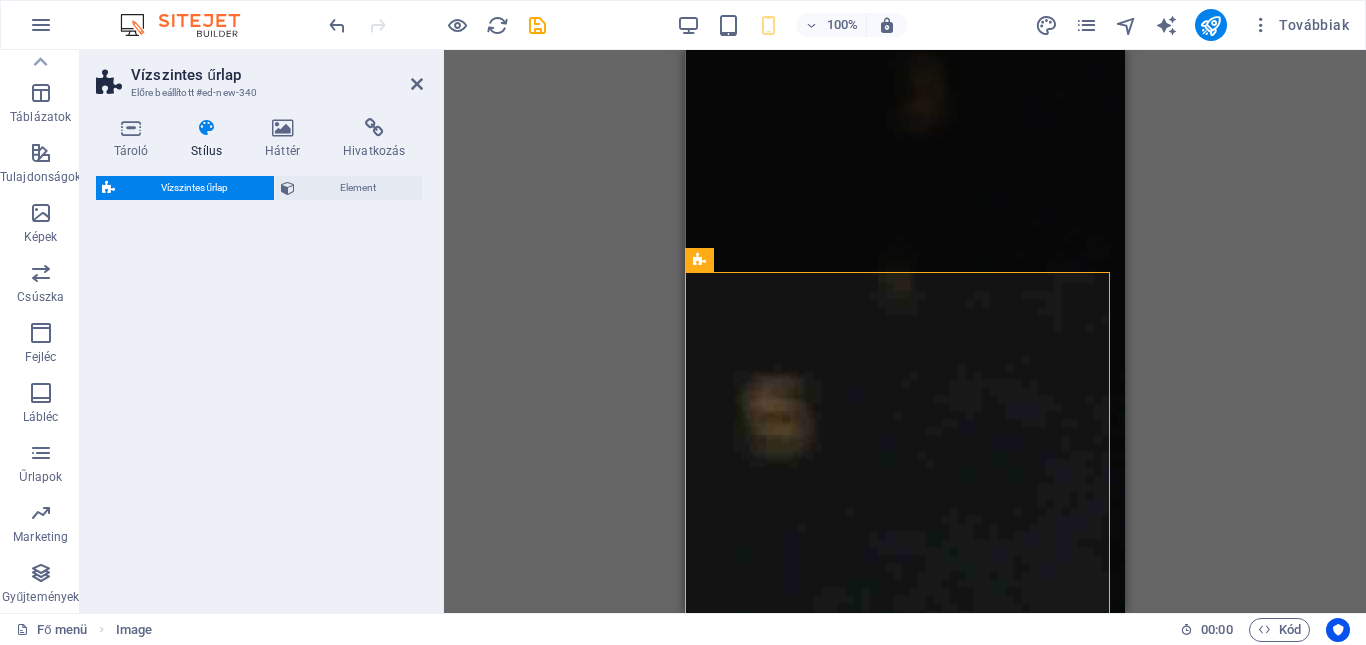 select on "rem" 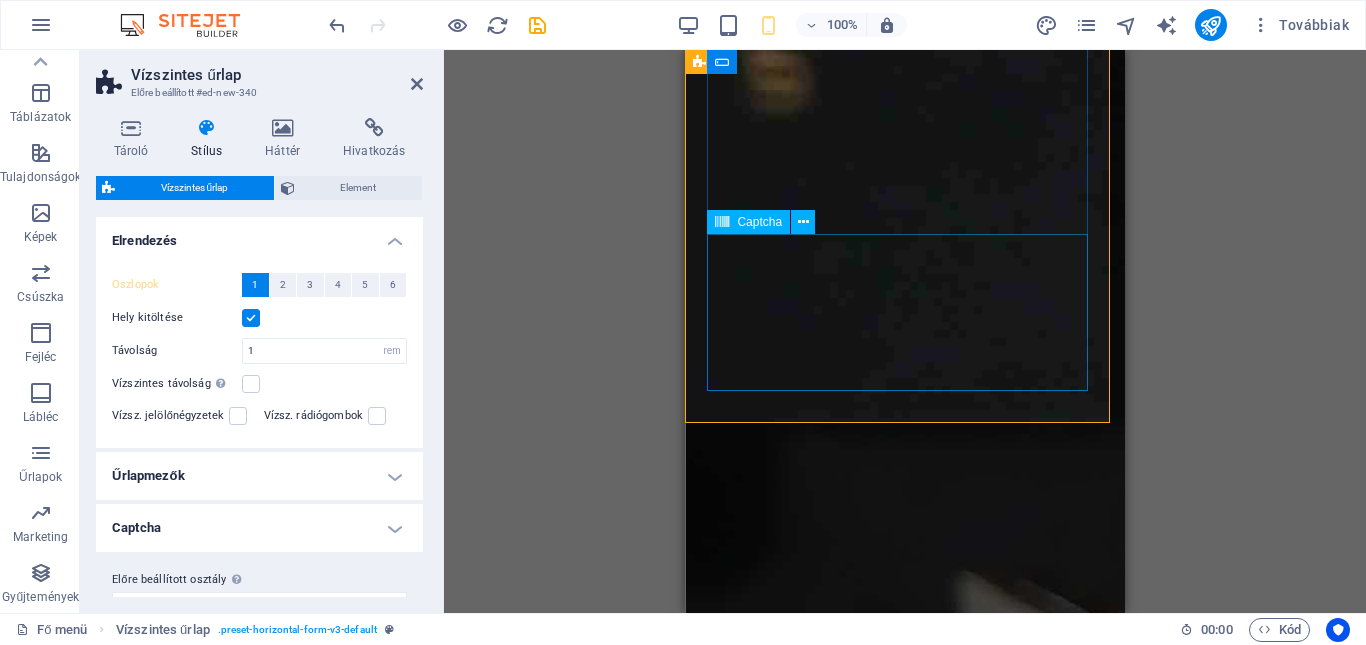 scroll, scrollTop: 833, scrollLeft: 0, axis: vertical 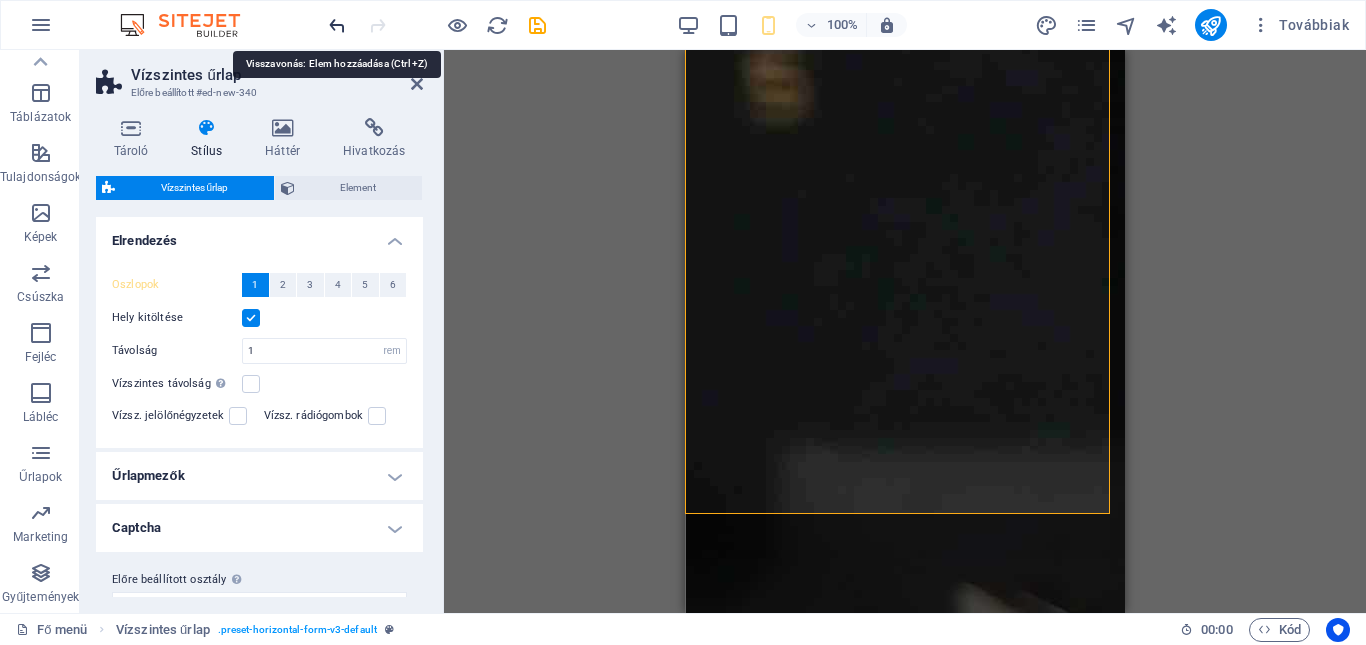 click at bounding box center (337, 25) 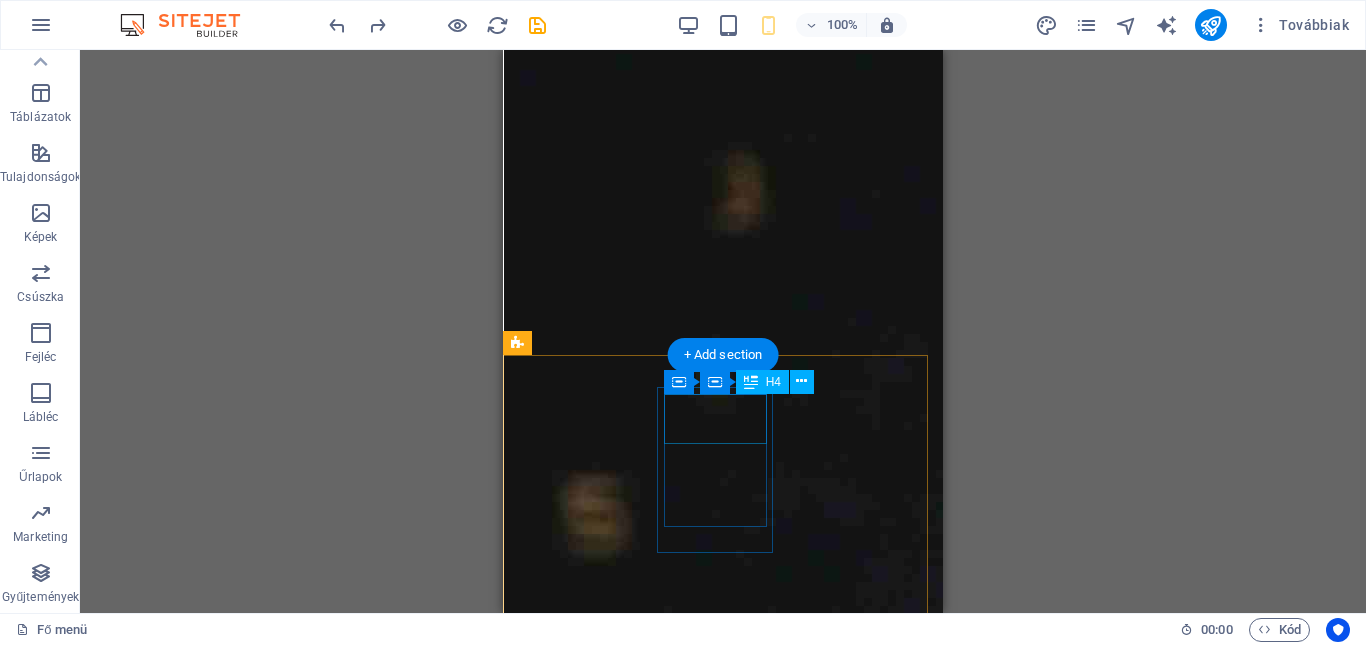 scroll, scrollTop: 426, scrollLeft: 0, axis: vertical 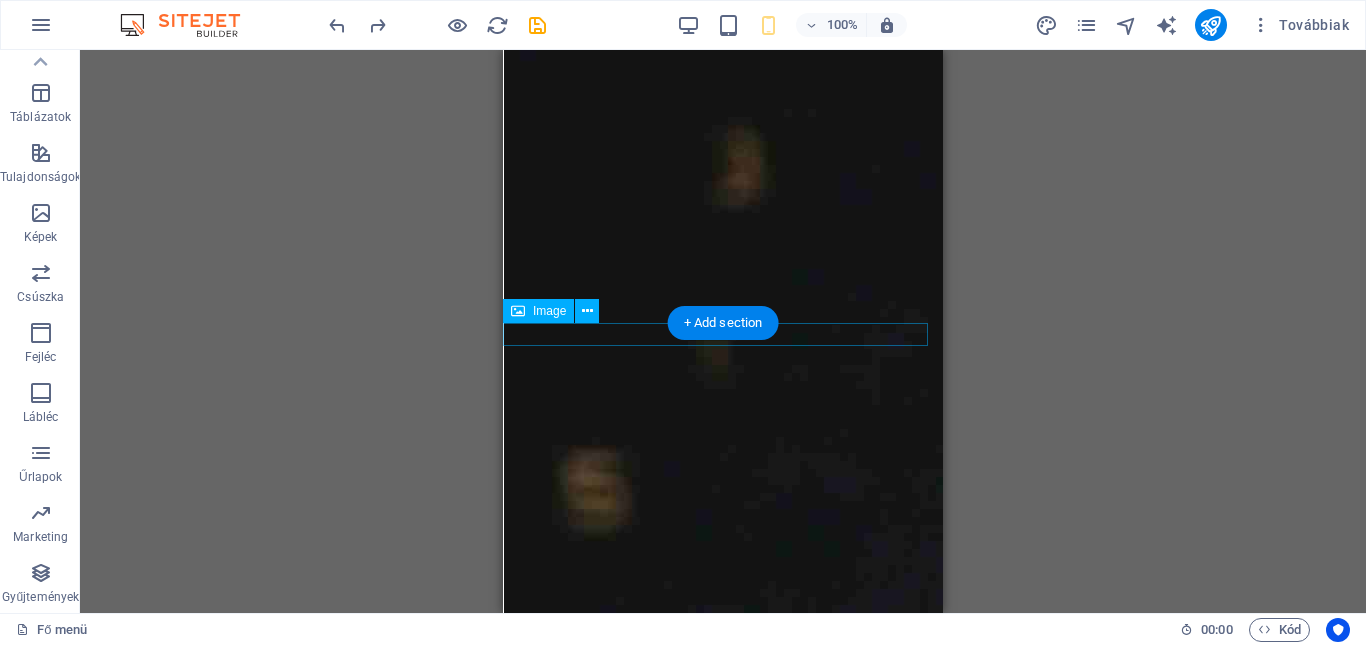 click at bounding box center (723, 3150) 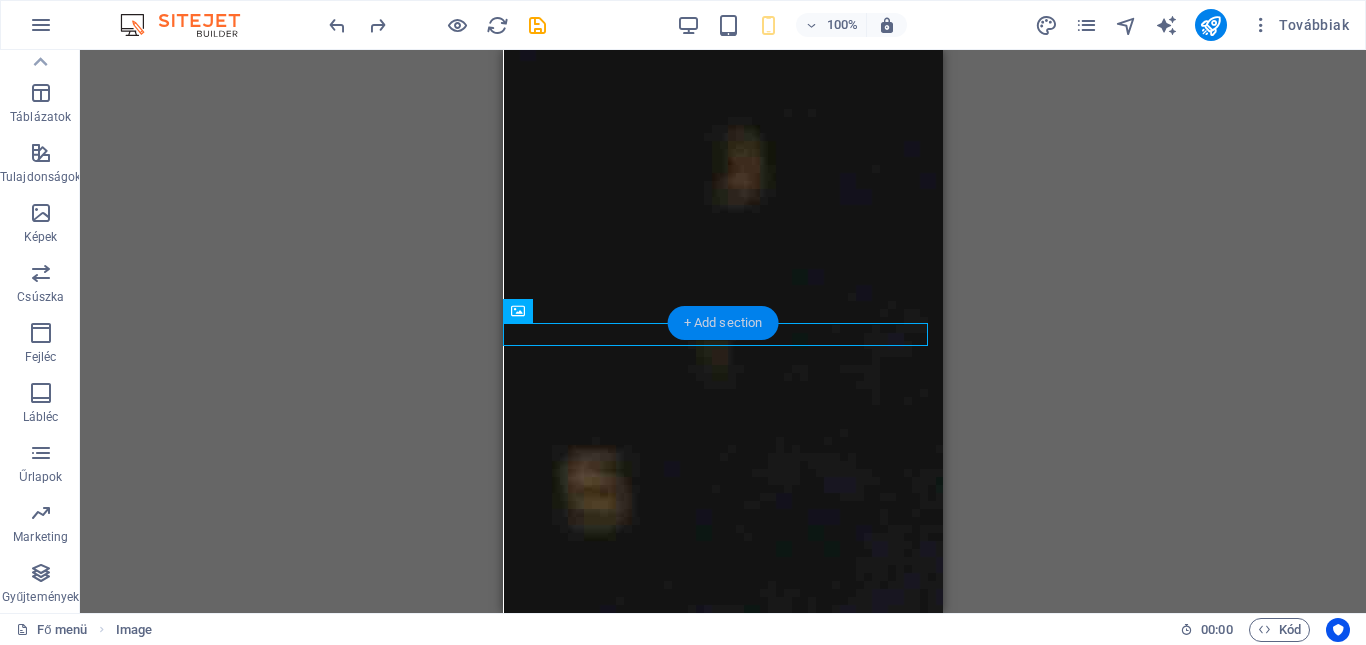 click on "+ Add section" at bounding box center (723, 323) 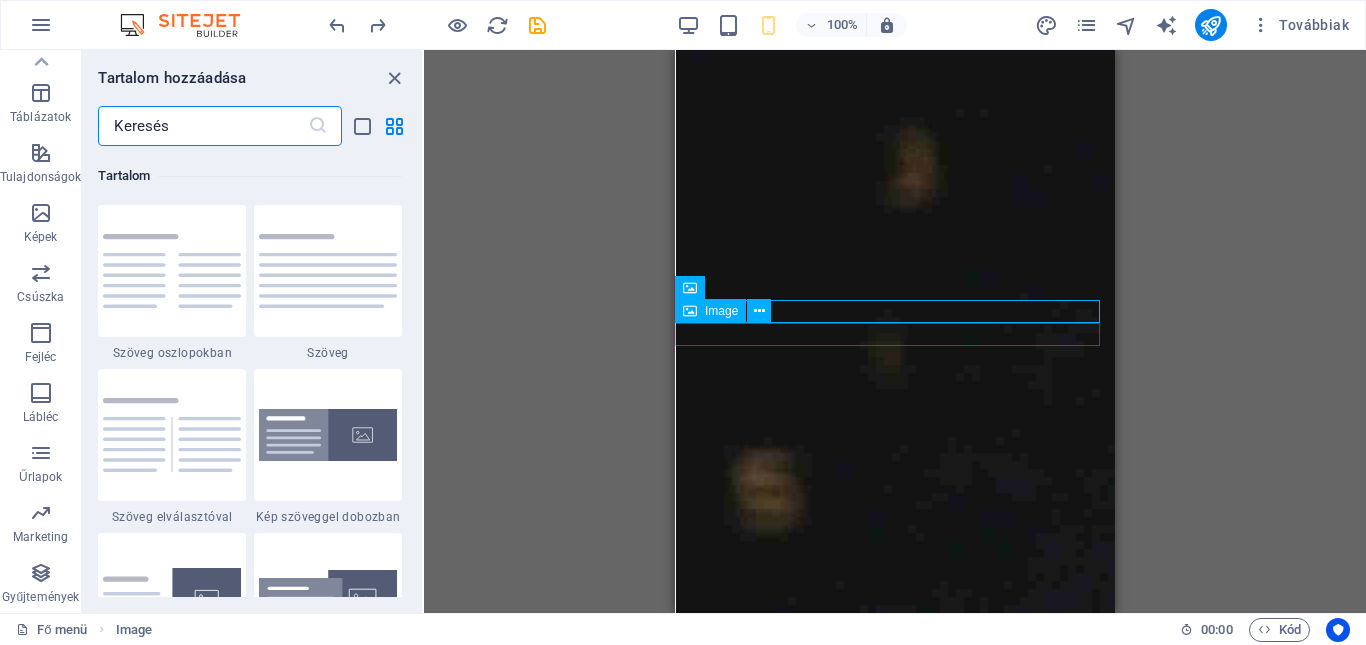 scroll, scrollTop: 3499, scrollLeft: 0, axis: vertical 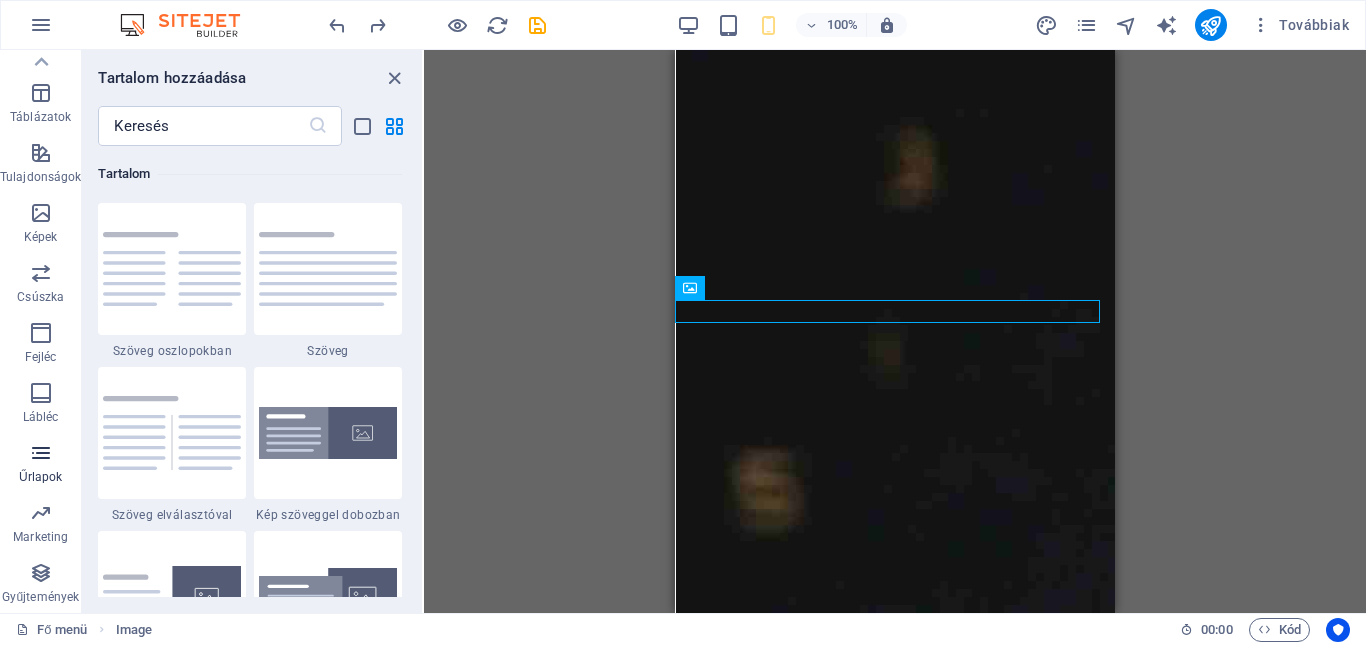 click at bounding box center (41, 453) 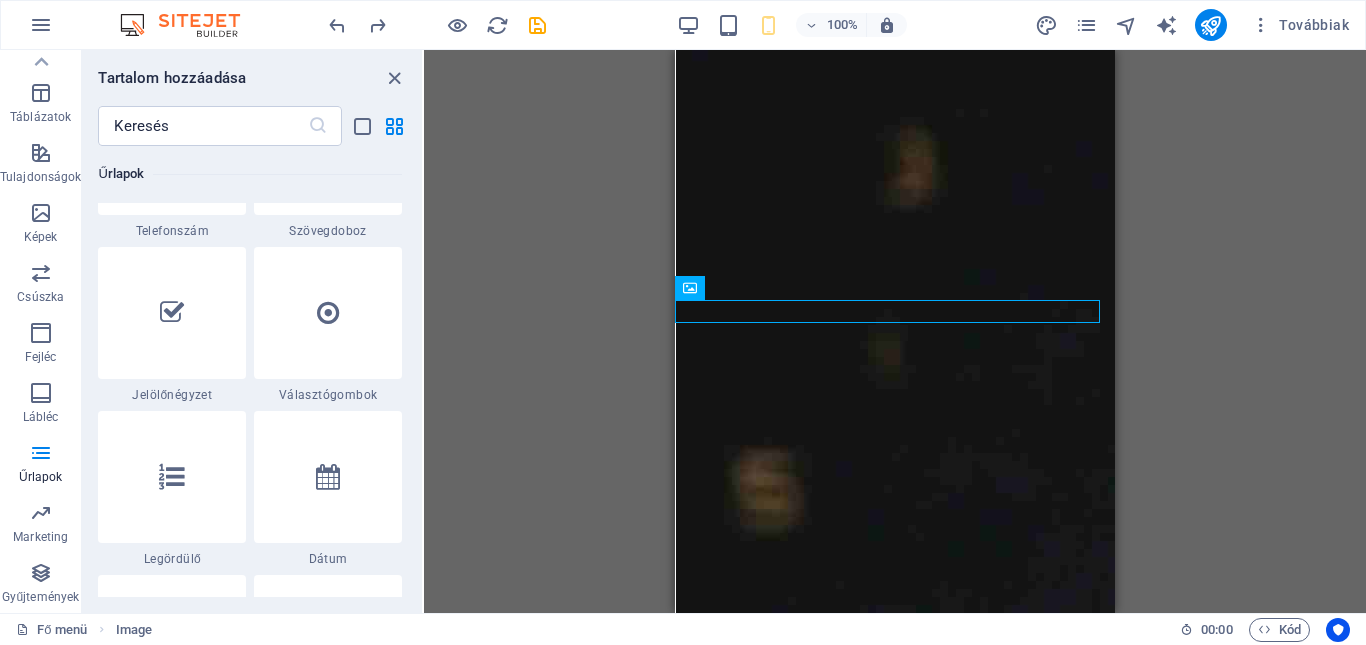 scroll, scrollTop: 15600, scrollLeft: 0, axis: vertical 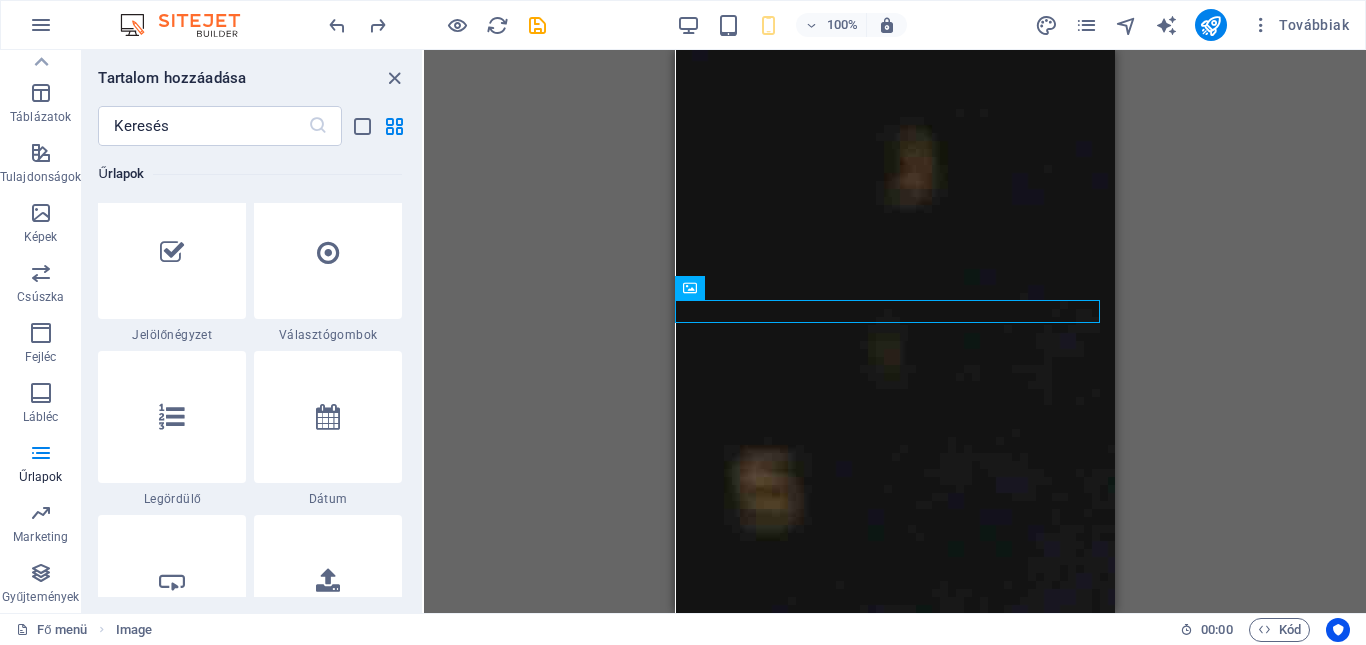 click at bounding box center [172, 417] 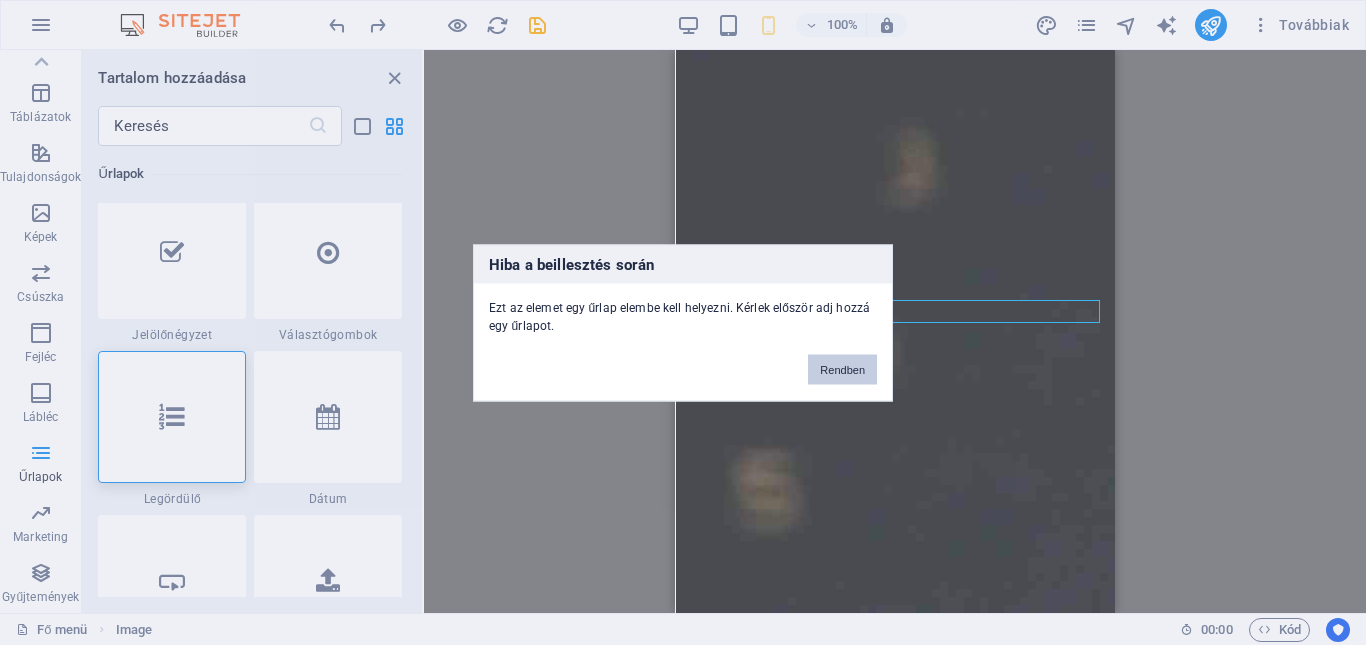 click on "Rendben" at bounding box center (842, 369) 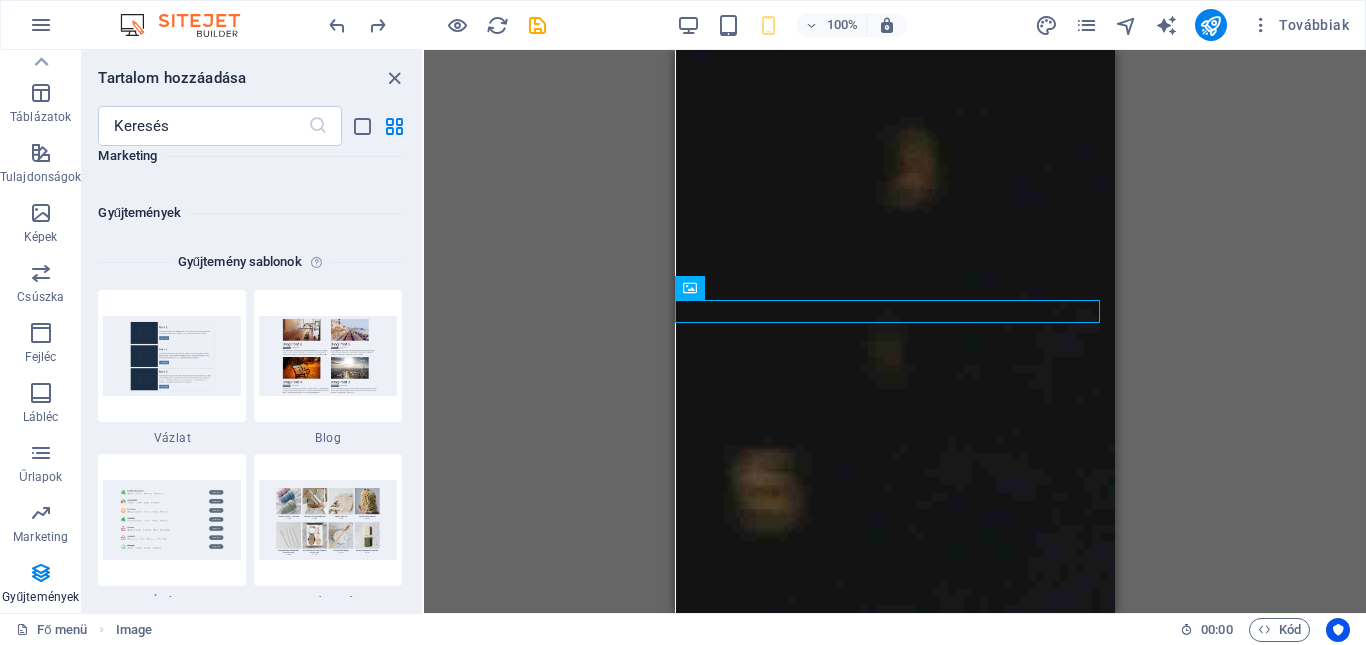 scroll, scrollTop: 18433, scrollLeft: 0, axis: vertical 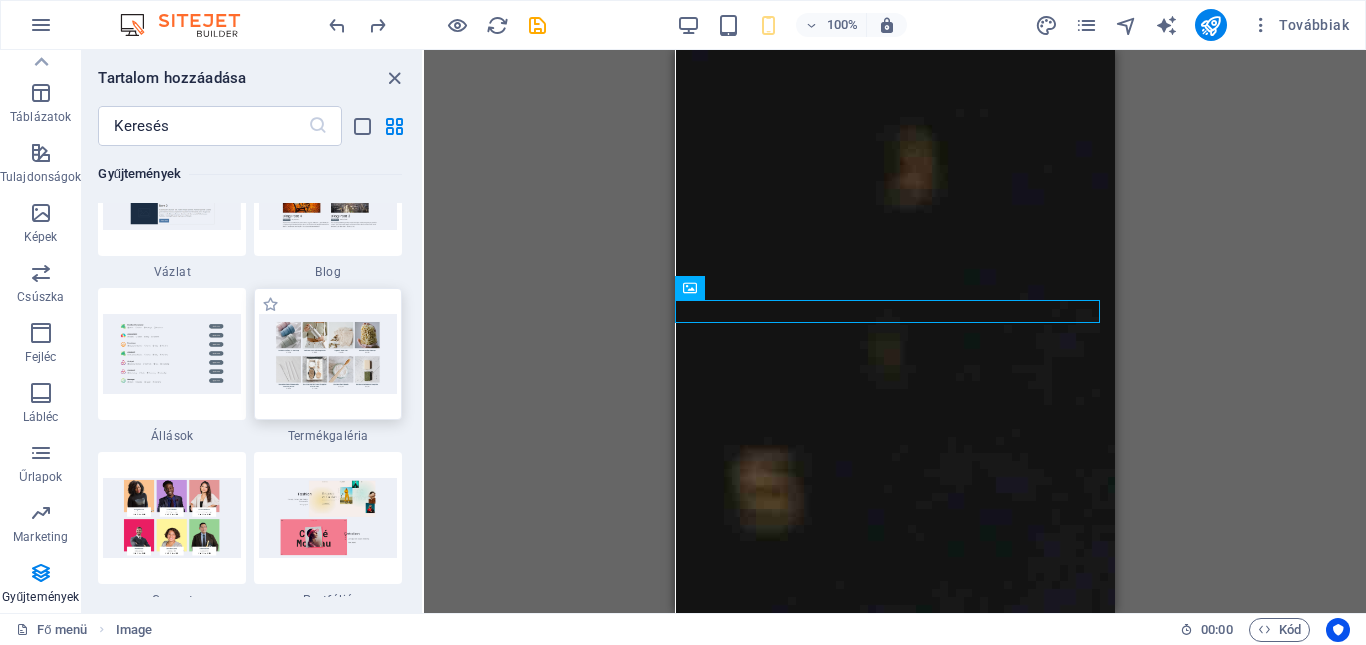 click at bounding box center [328, 354] 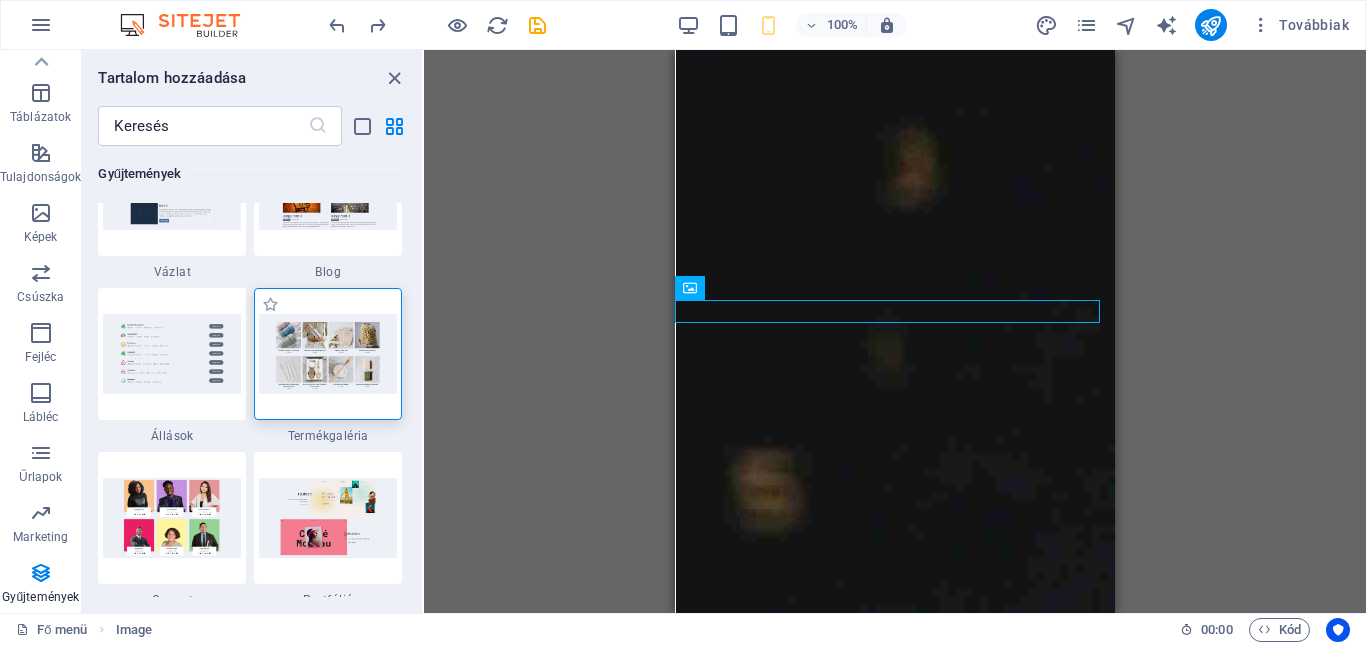 click at bounding box center [328, 354] 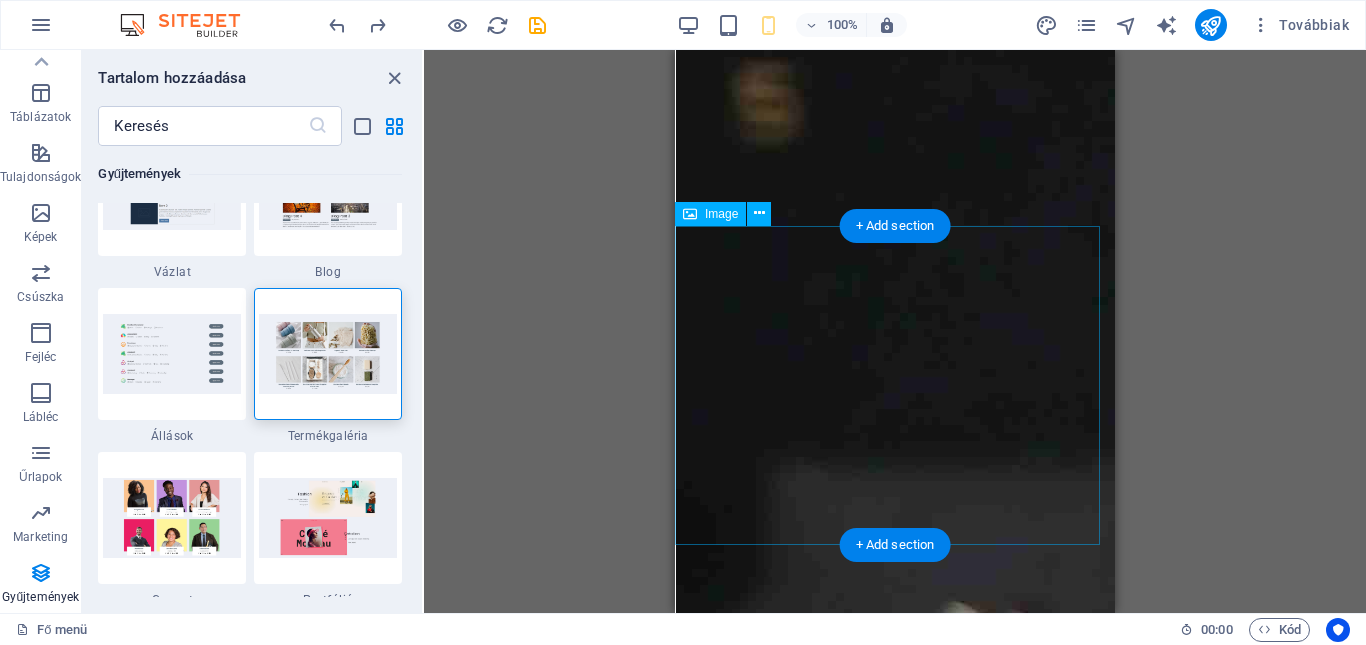 scroll, scrollTop: 0, scrollLeft: 0, axis: both 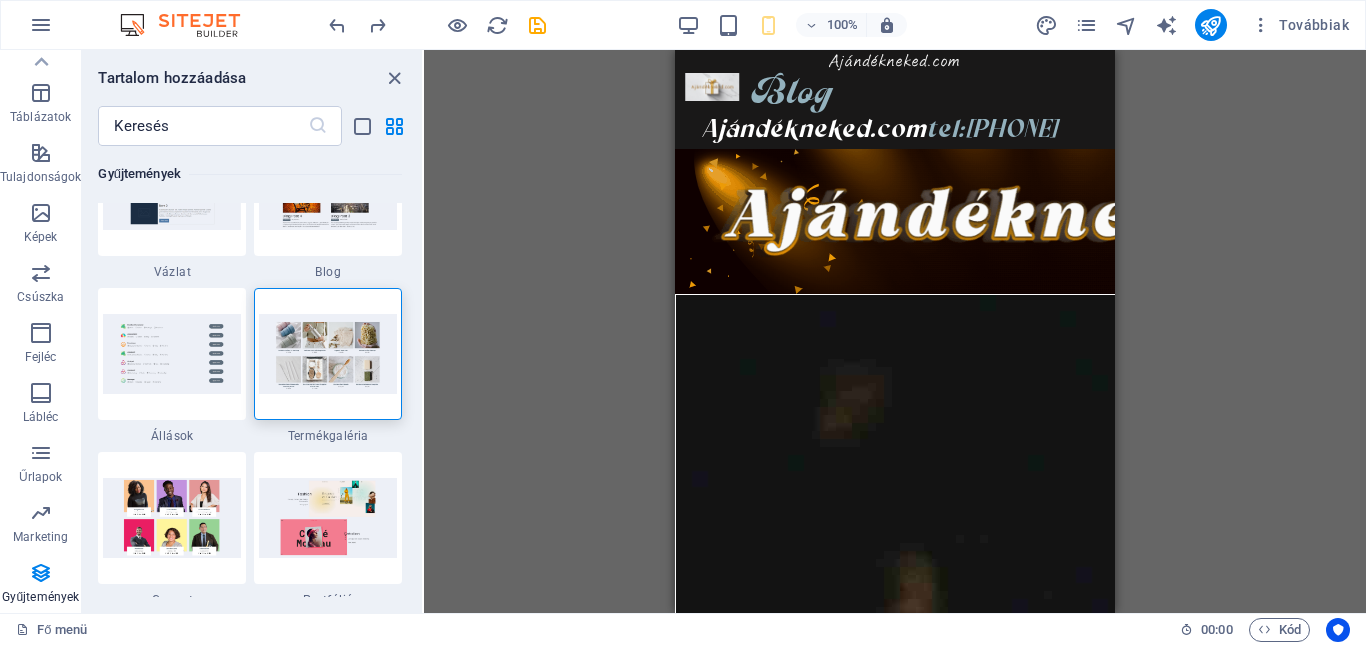 click on "Ajándékneked.com
Blog     Ajándékneked.com             tel:[PHONE] Legújabb munkáim Ajándék férfiaknak Ajándék hölgyeknek Órák Képek portrék Dísz dobozok Karácsony Összes dísz tárgy Halloween Mindenszentek Húsvét Torta be szúró  Nem kategorizált Virág kísérő
Fedezze fel, vegyen részt é s inspirálódjon!
Támogatta: Adatvédelmi irányelvek  LÉPJ KAPCSOLATBA VELÜNK  Ismerje meg a házigazdát Üdvözlöm! Engedje meg, hogy bemutassam Önnek a kézzel készített dísztárgyak világát. Csire [LAST], és szenvedélyem a művészet és a kreativitás. Munkáim során természetes anyagokat és különféle technikákat alkalmazok, hogy egyedi és különleges alkotásokat hozzak létre. Üdvözöllek! Húsok, köretek Sütemények Levesek, főzelékek Maradj kapcsolatban
Tetszik az oldal" at bounding box center [895, 7643] 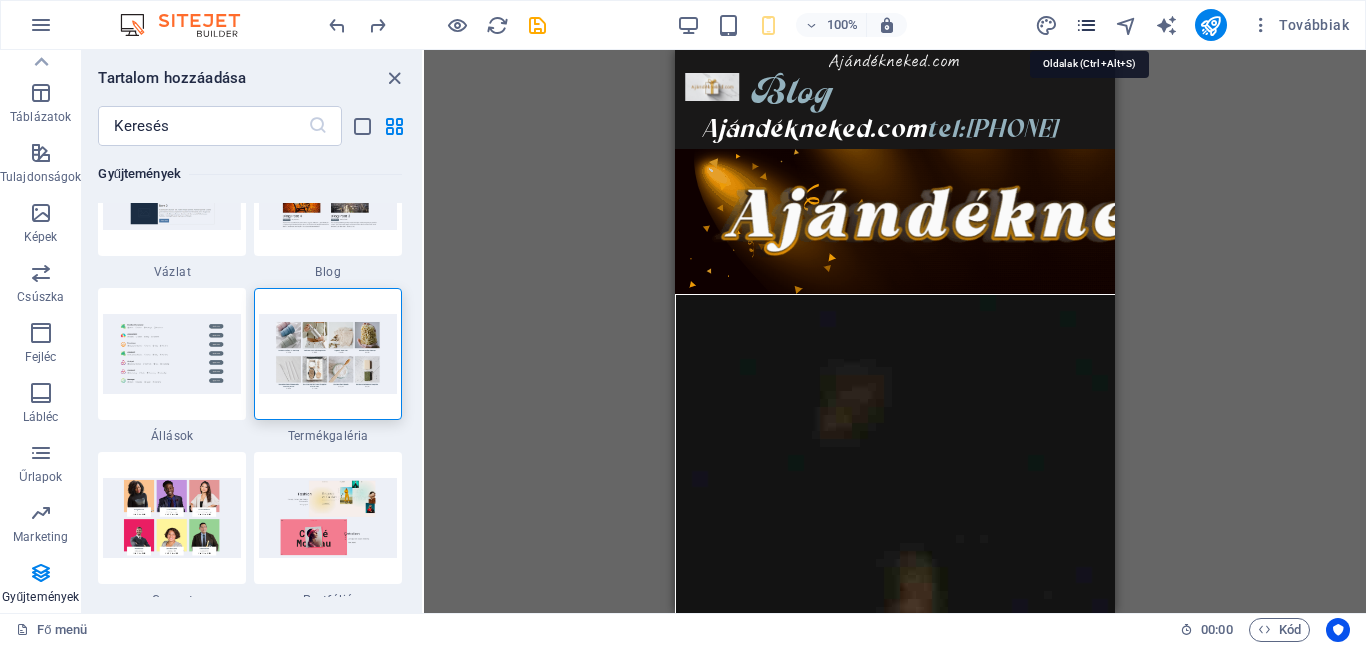 click at bounding box center [1086, 25] 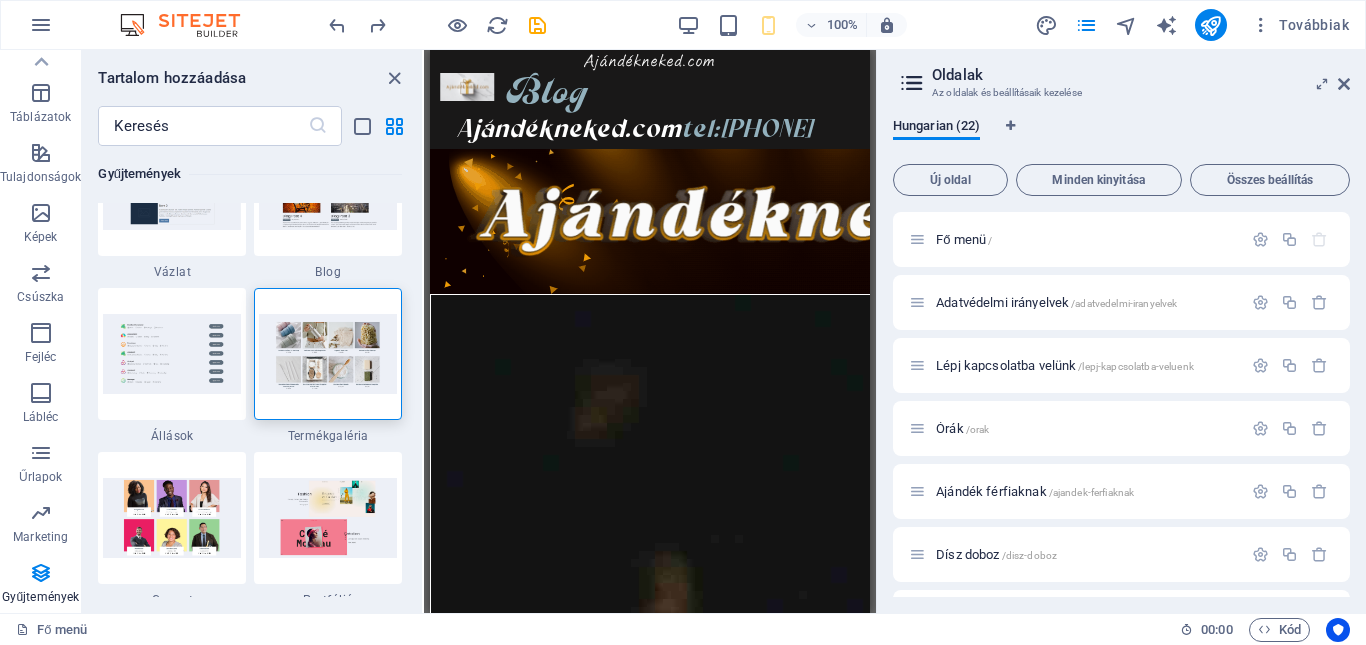 click on "Oldalak Az oldalak és beállításaik kezelése" at bounding box center (1123, 76) 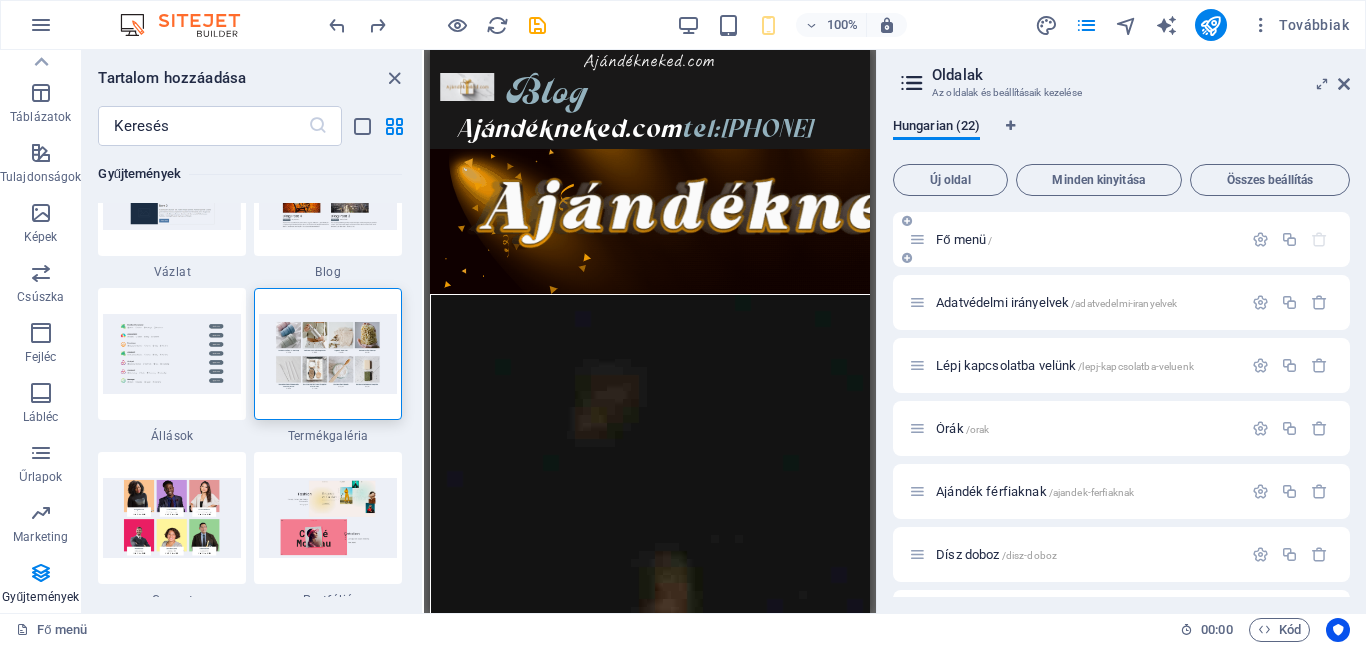 click on "Fő menü  /" at bounding box center [964, 239] 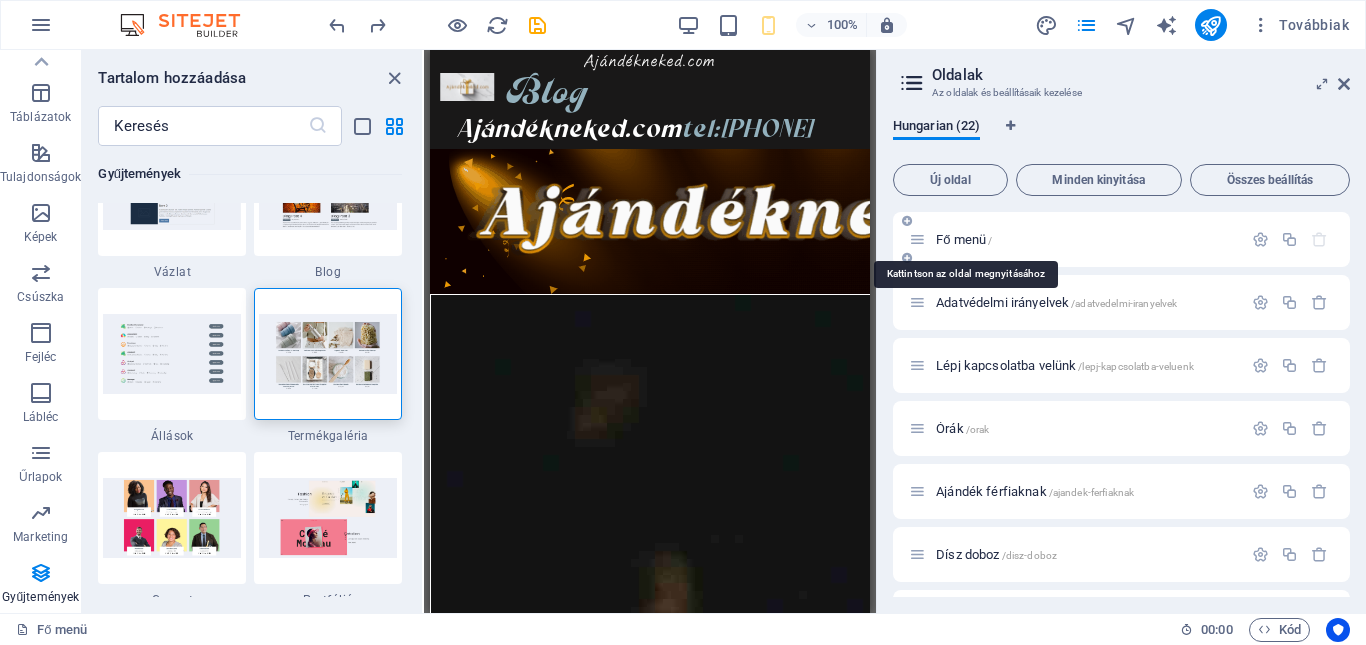 click on "Fő menü  /" at bounding box center (964, 239) 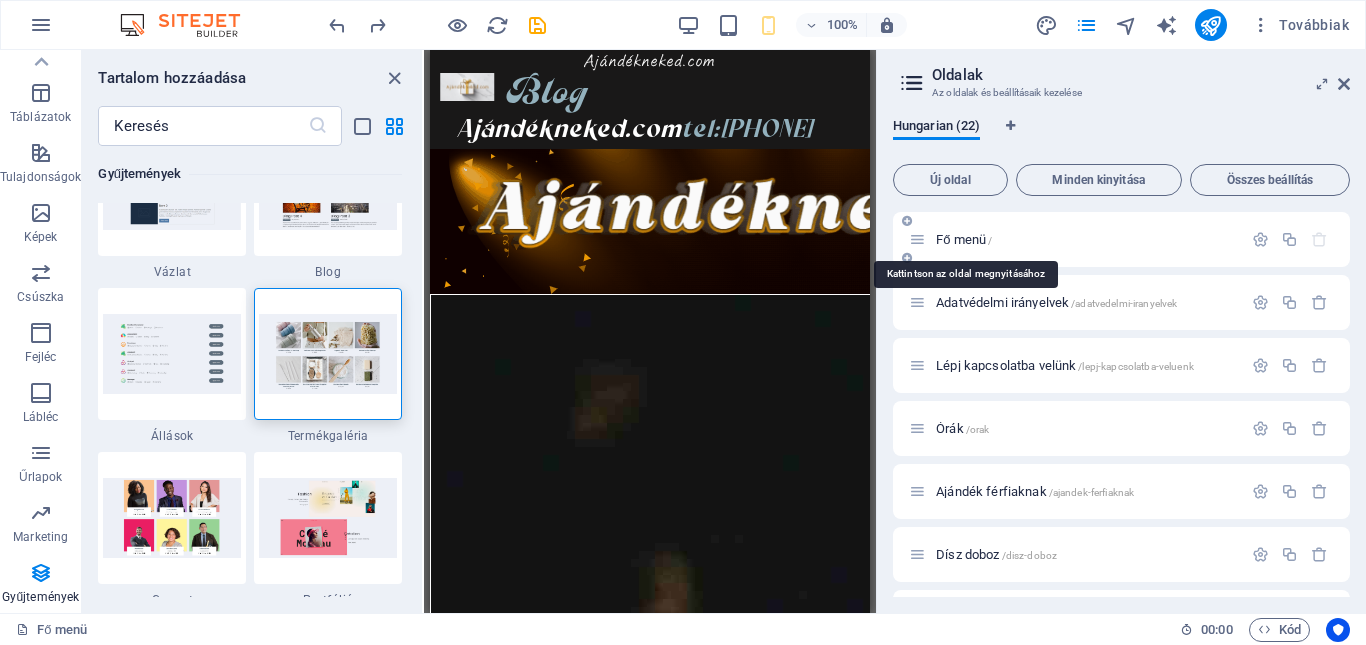 drag, startPoint x: 953, startPoint y: 240, endPoint x: 906, endPoint y: 255, distance: 49.335587 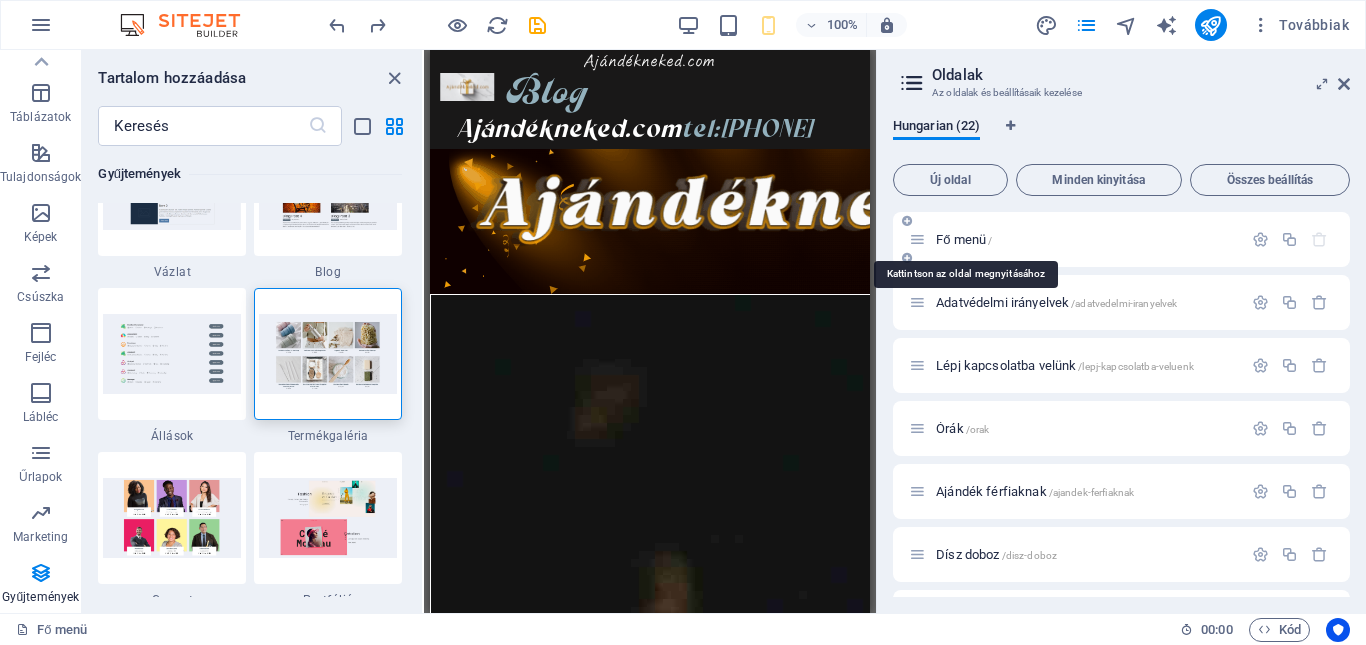 click at bounding box center (907, 258) 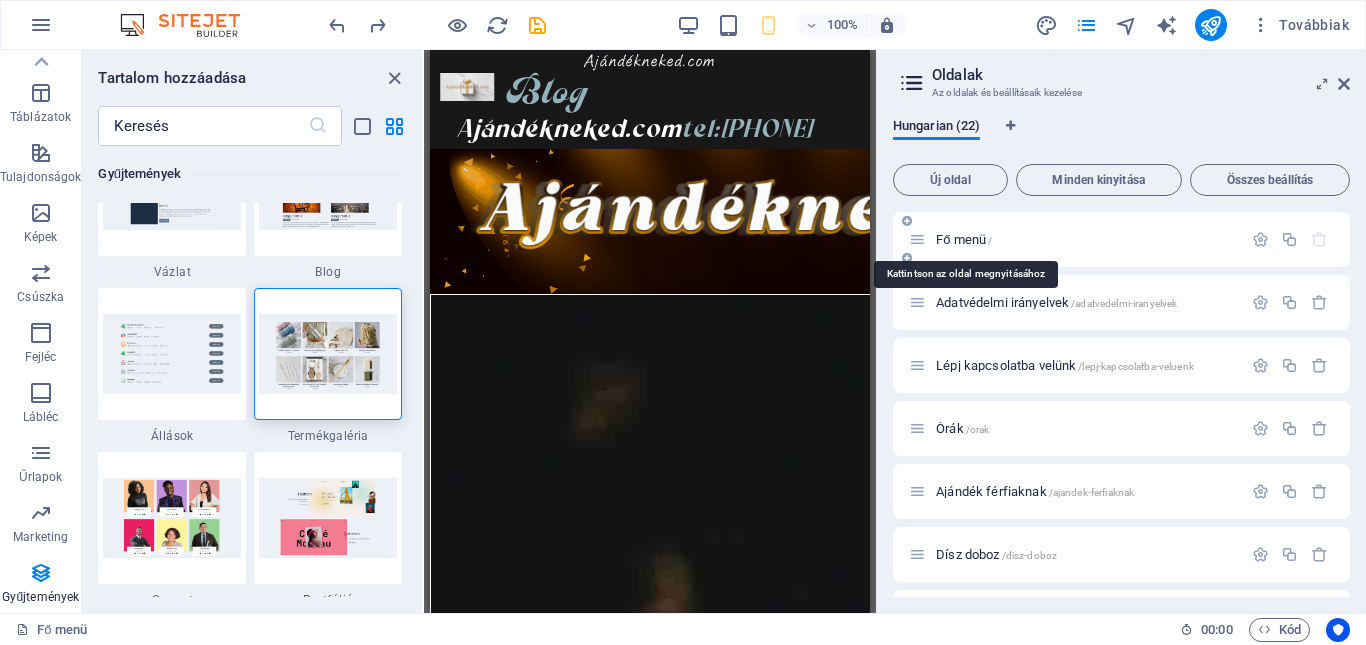 click at bounding box center (907, 258) 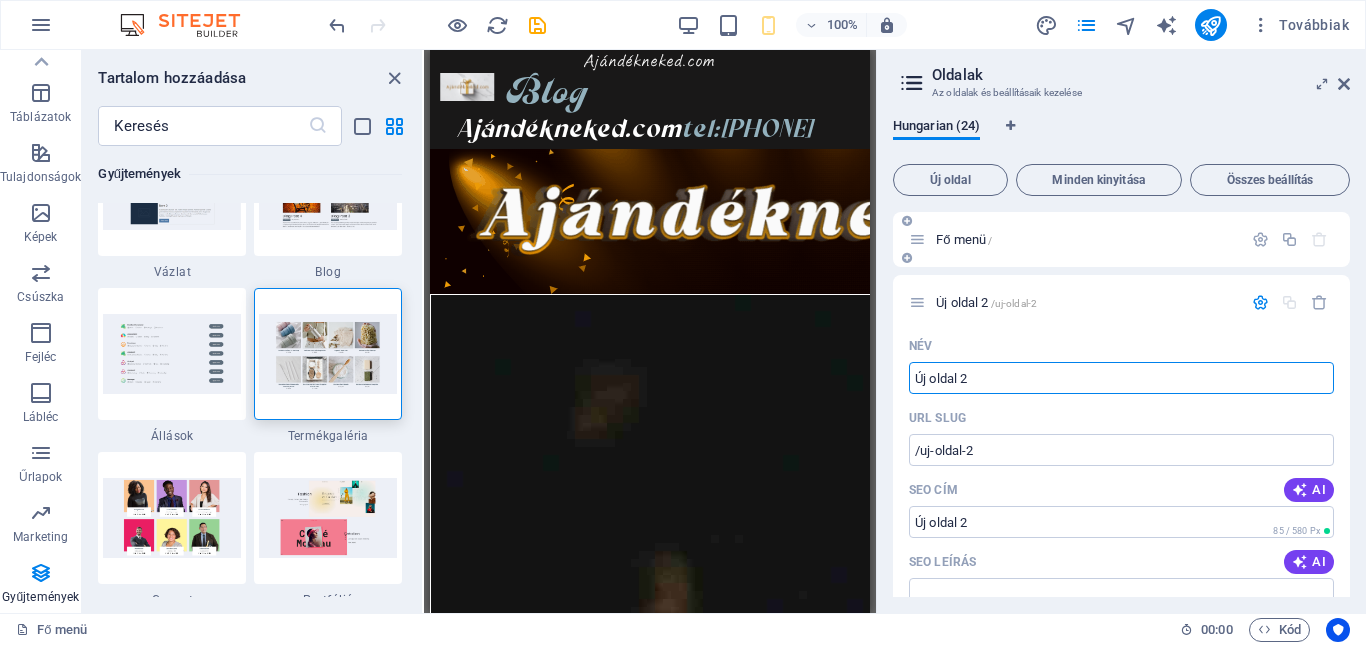 click at bounding box center (907, 258) 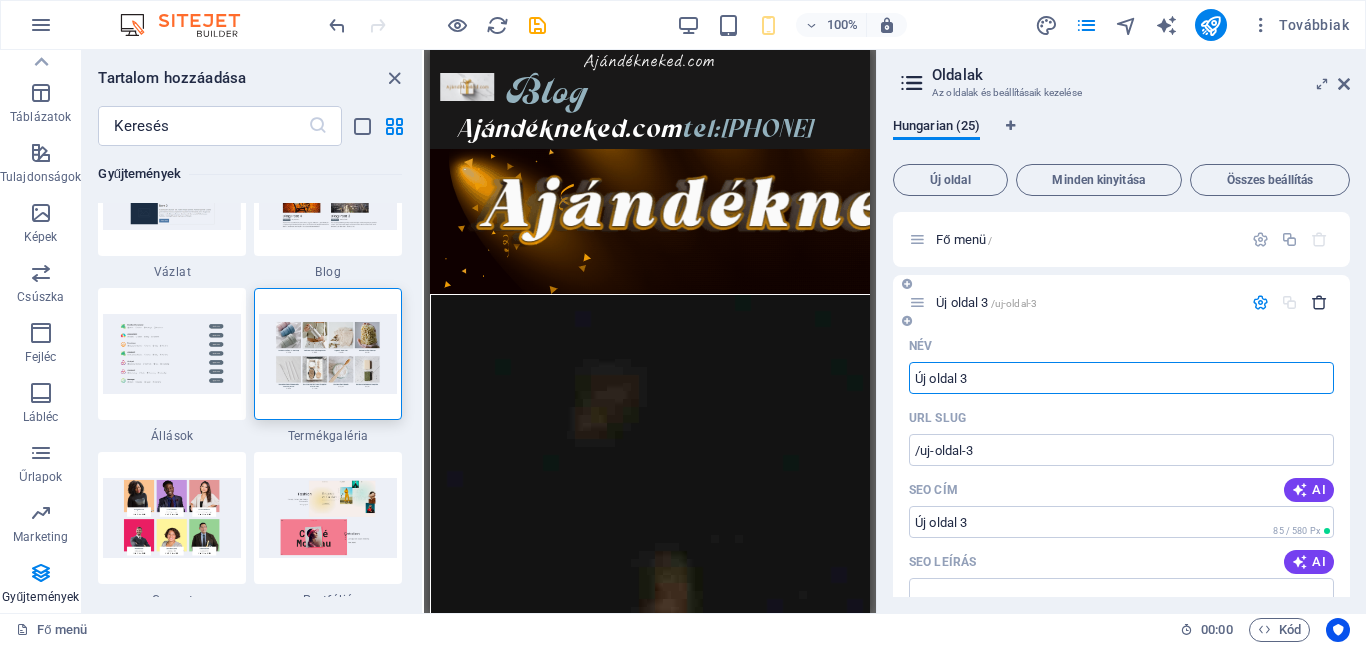 click at bounding box center [1319, 302] 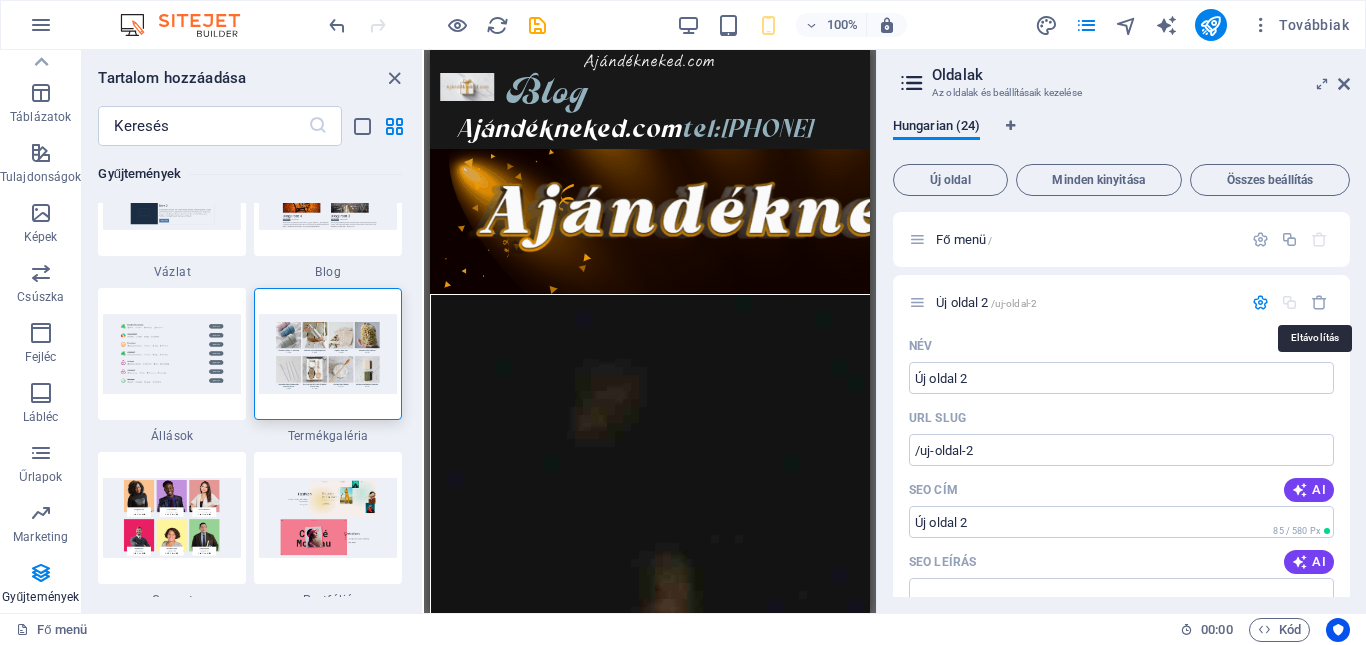 click at bounding box center [1319, 302] 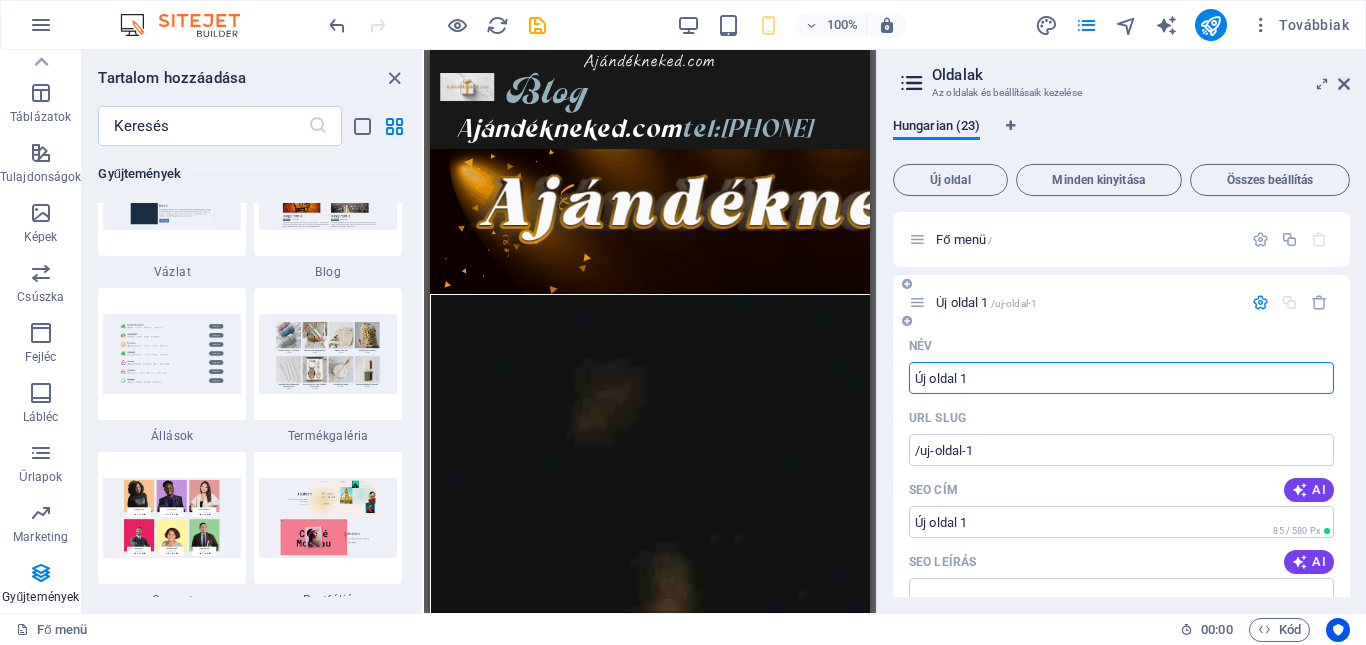 click on "Új oldal 1" at bounding box center [1121, 378] 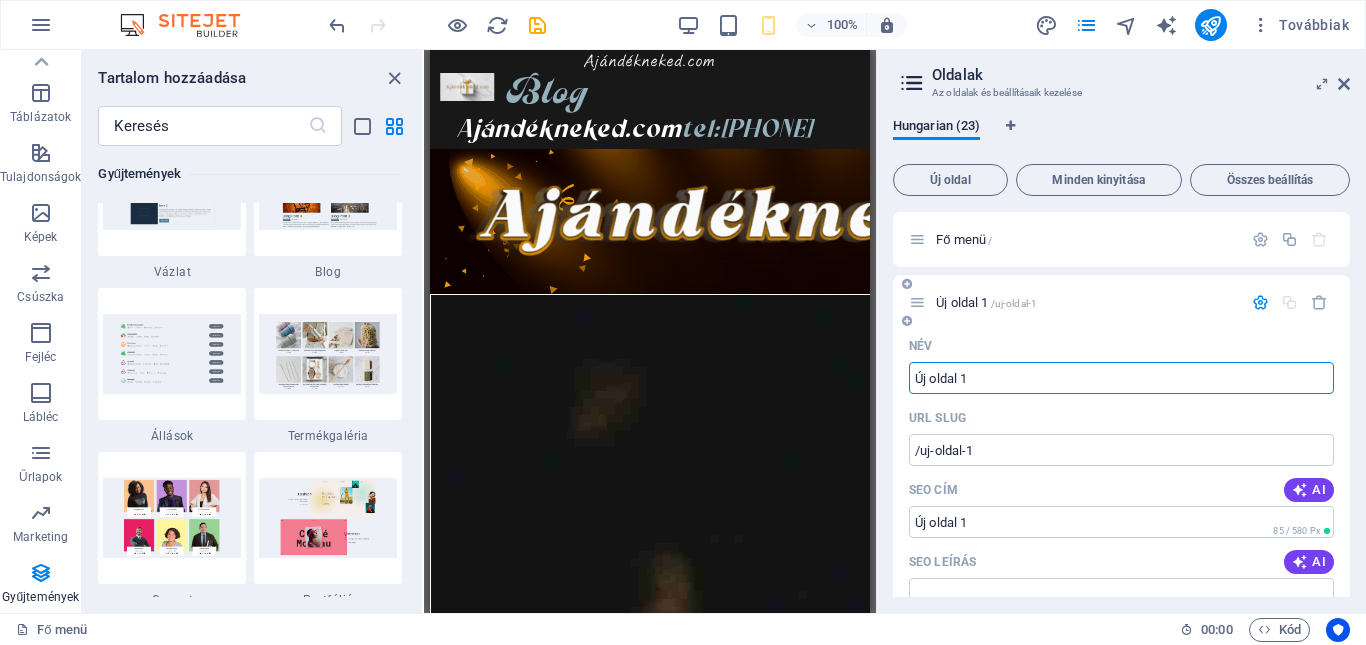 scroll, scrollTop: 333, scrollLeft: 0, axis: vertical 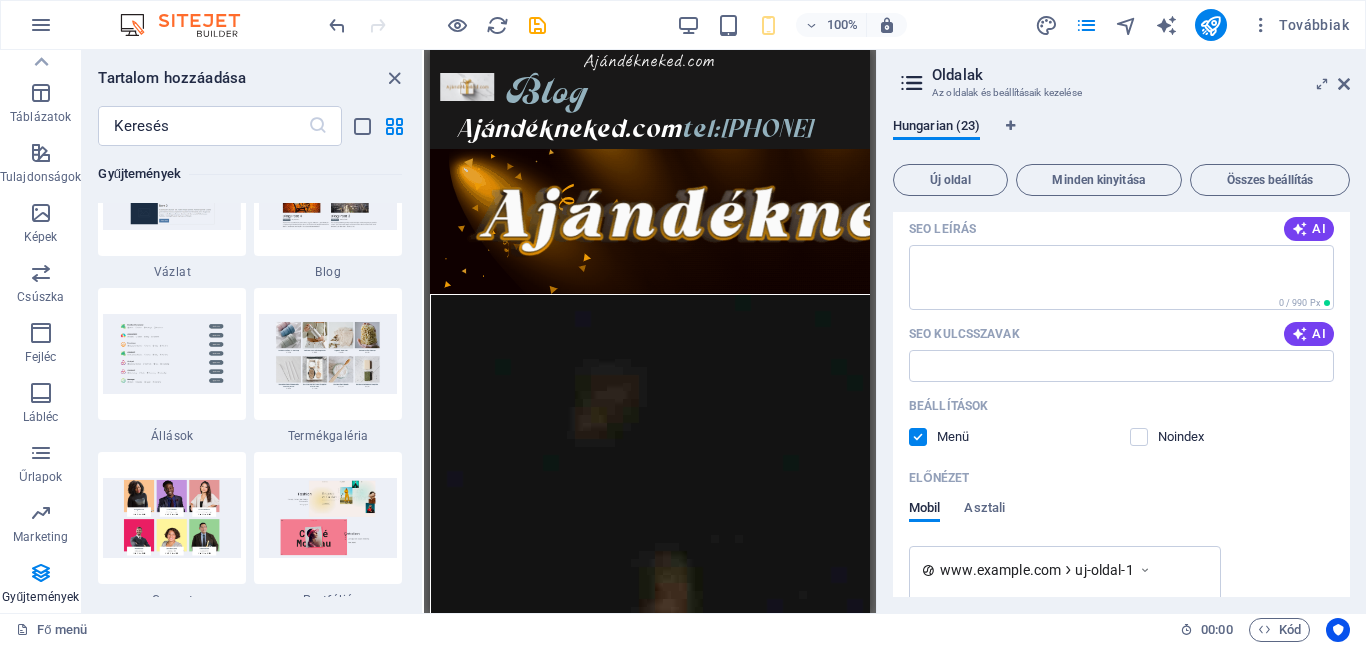 click on "Oldalak" at bounding box center [1141, 75] 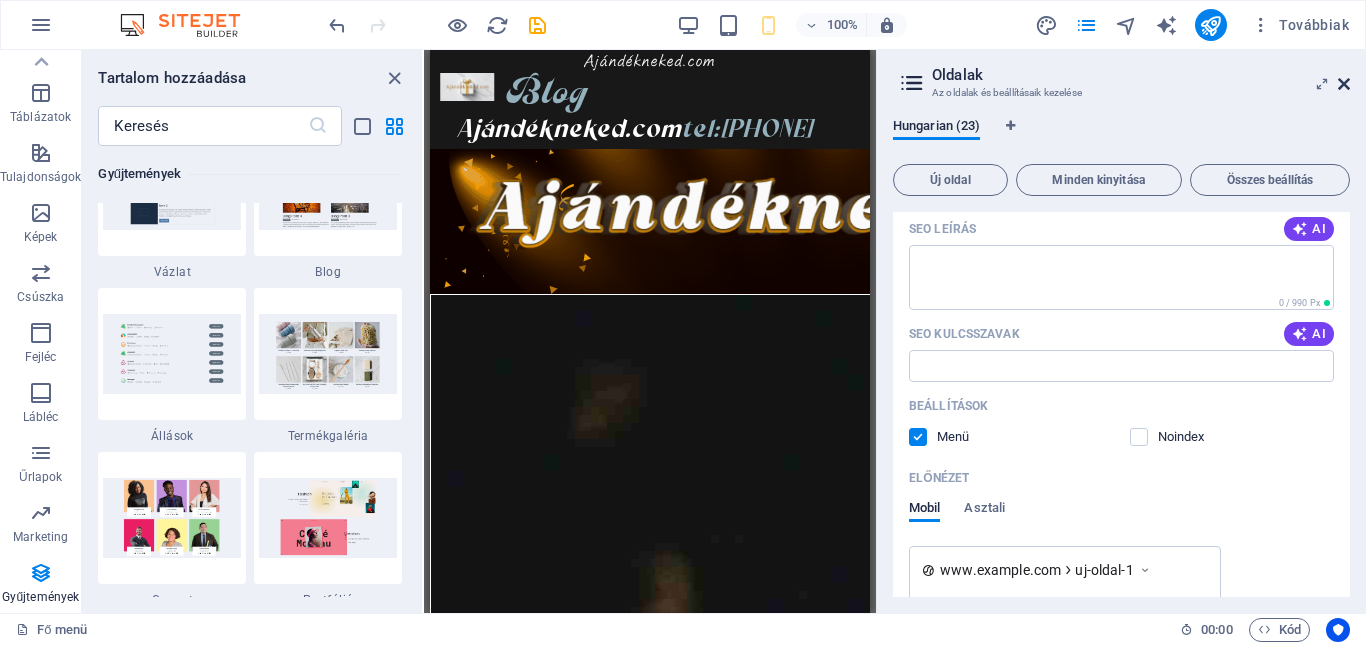 click at bounding box center [1344, 84] 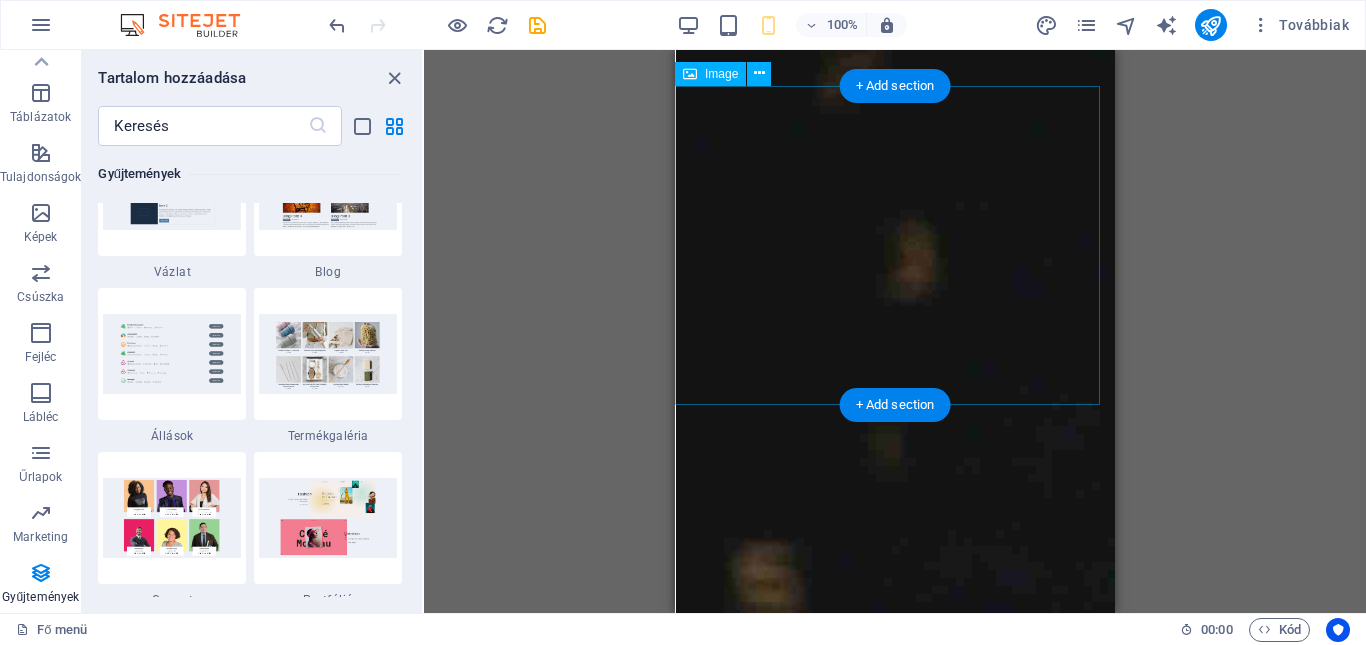 scroll, scrollTop: 0, scrollLeft: 0, axis: both 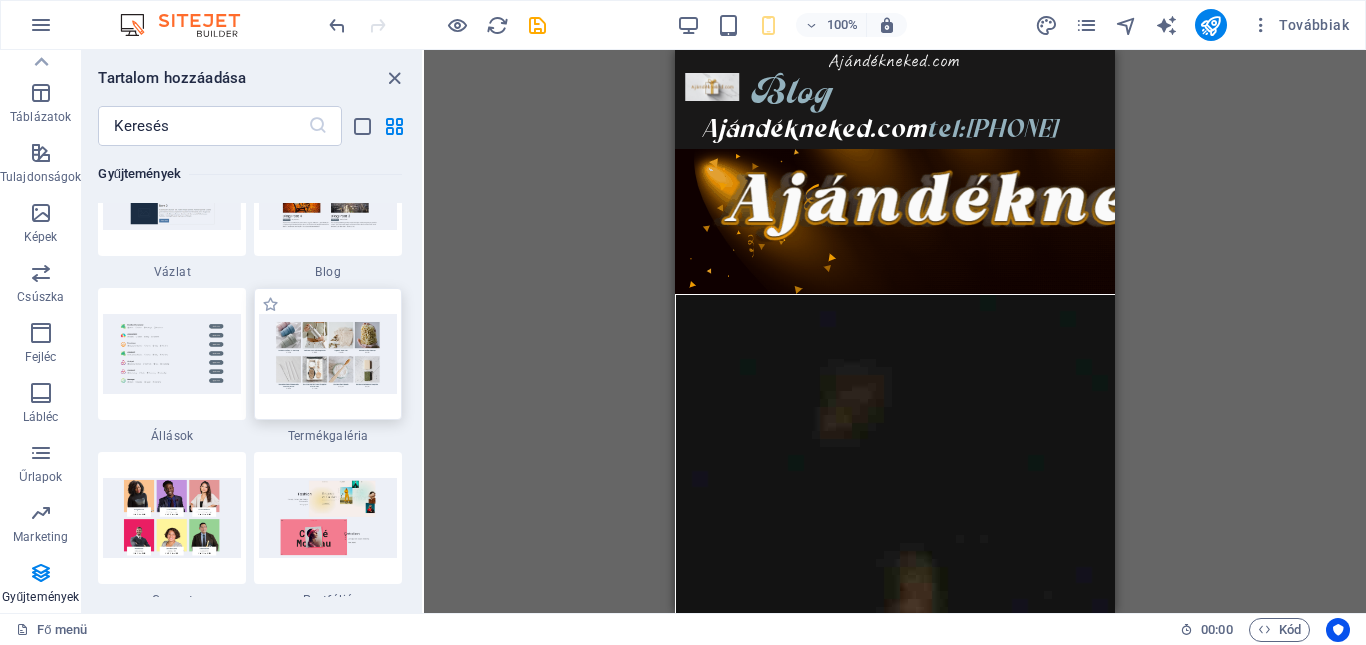 click at bounding box center (328, 354) 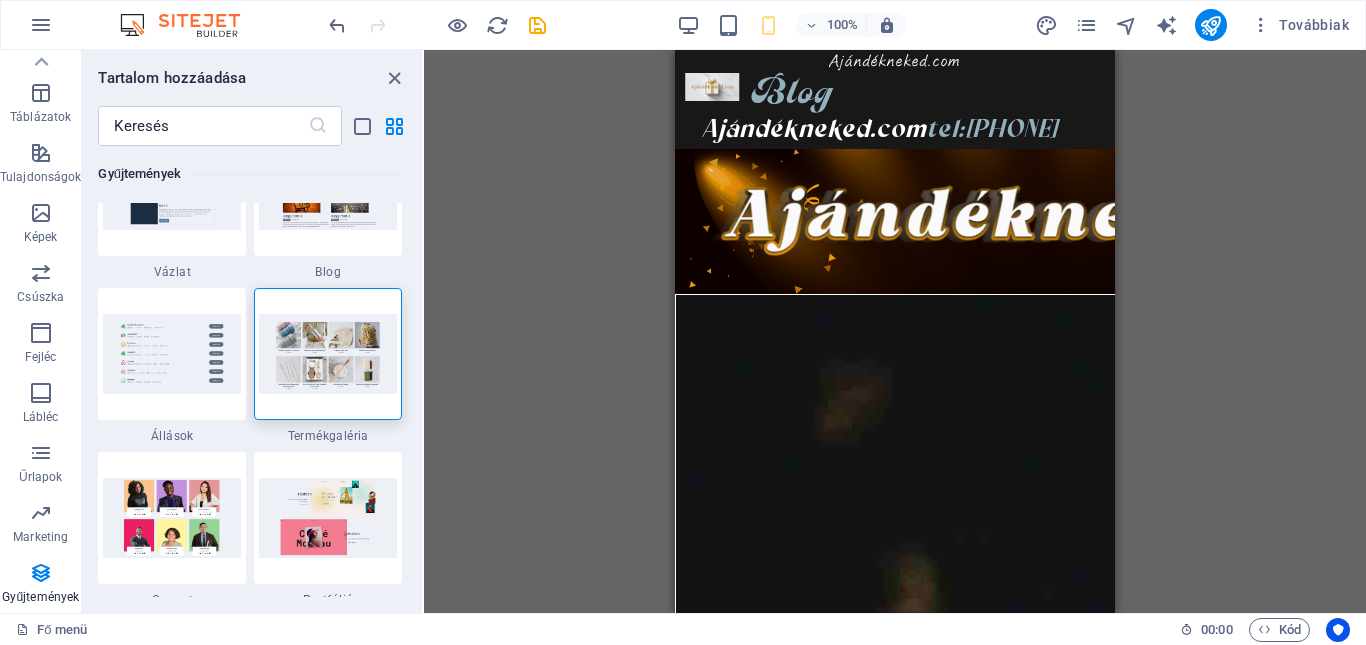 click on "Drag here to replace the existing content. Press “Ctrl” if you want to create a new element.
H1   Image   Image   Galéria   Dobozok   Tároló   Tároló   H4   Tároló   Tároló   Image   Image   Image   Tároló   Tároló   Tároló   Image   Információs sáv   Tároló   Tároló   Szöveg   Tároló   Image   Tároló   Tároló   Tároló   Tároló   H3   Tároló   Tároló   Tároló   Image   Image   Tároló   Tároló   Tároló   Tároló   Tároló   Image   Tároló   Tároló   Tároló   Térköz   Tároló   Tároló   YouTube   Térköz   Térköz   Tároló   Szöveg   Tároló   Tároló   H3   Tároló   H4   Információs sáv   Tároló   Szöveg   Tároló   Tároló   Ikon   Tároló   Ikon   Szöveg   Tároló   Szöveg   Logó   Tároló   Image   Tároló   Tároló   Tároló   H4   Vízszintes űrlap   Captcha   Vízszintes űrlap   Űrlap   Jelölőnégyzet   Űrlap gomb   Bemenet   Email   Tároló   Tároló   H4   Tároló   Tároló   Tároló" at bounding box center (895, 331) 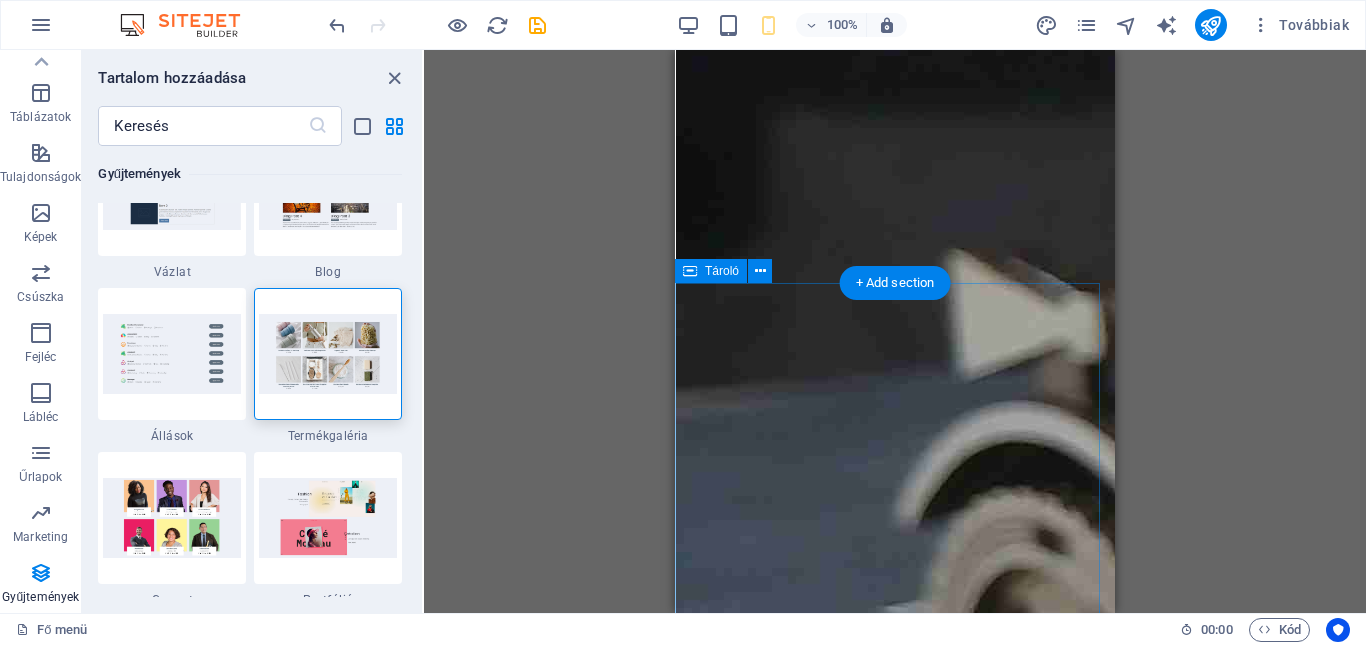 scroll, scrollTop: 1333, scrollLeft: 0, axis: vertical 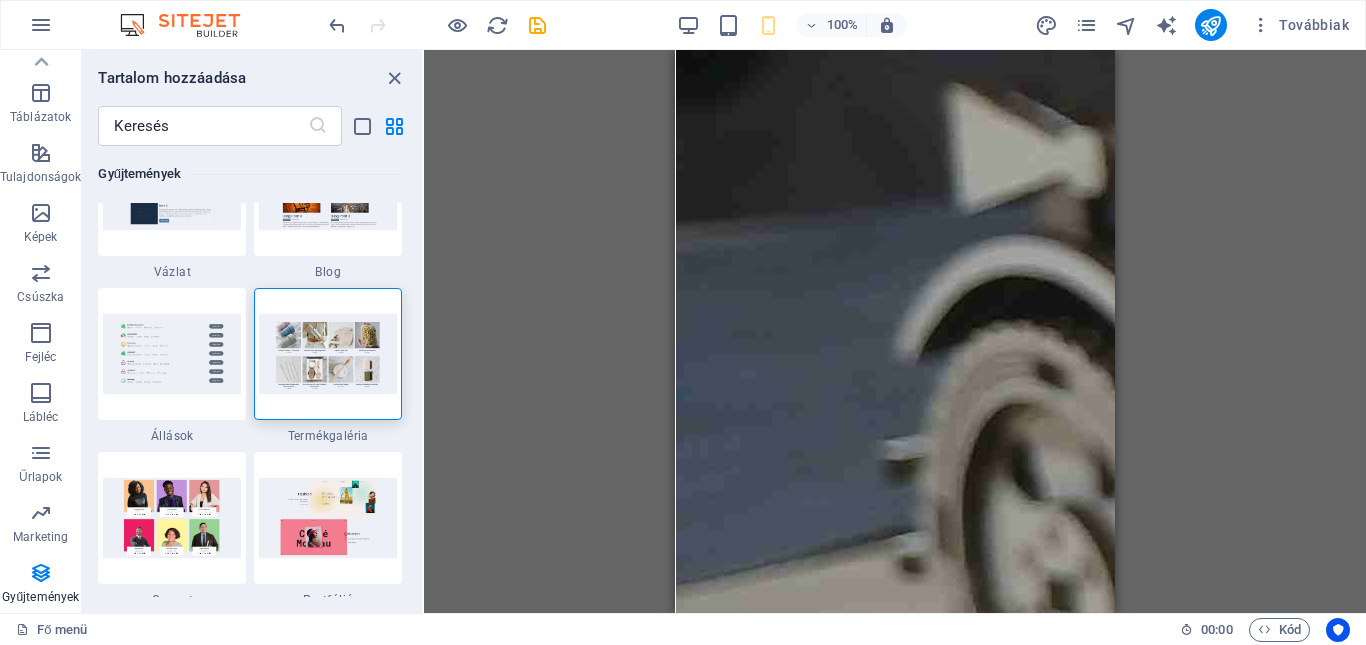 click on "Drag here to replace the existing content. Press “Ctrl” if you want to create a new element.
H1   Image   Image   Galéria   Dobozok   Tároló   Tároló   H4   Tároló   Tároló   Image   Image   Image   Tároló   Tároló   Tároló   Image   Információs sáv   Tároló   Tároló   Szöveg   Tároló   Image   Tároló   Tároló   Tároló   Tároló   H3   Tároló   Tároló   Tároló   Image   Image   Tároló   Tároló   Tároló   Tároló   Tároló   Image   Tároló   Tároló   Tároló   Térköz   Tároló   Tároló   YouTube   Térköz   Térköz   Tároló   Szöveg   Tároló   Tároló   H3   Tároló   H4   Információs sáv   Tároló   Szöveg   Tároló   Tároló   Ikon   Tároló   Ikon   Szöveg   Tároló   Szöveg   Logó   Tároló   Image   Tároló   Tároló   Tároló   H4   Vízszintes űrlap   Captcha   Vízszintes űrlap   Űrlap   Jelölőnégyzet   Űrlap gomb   Bemenet   Email   Tároló   Tároló   H4   Tároló   Tároló   Tároló" at bounding box center [895, 331] 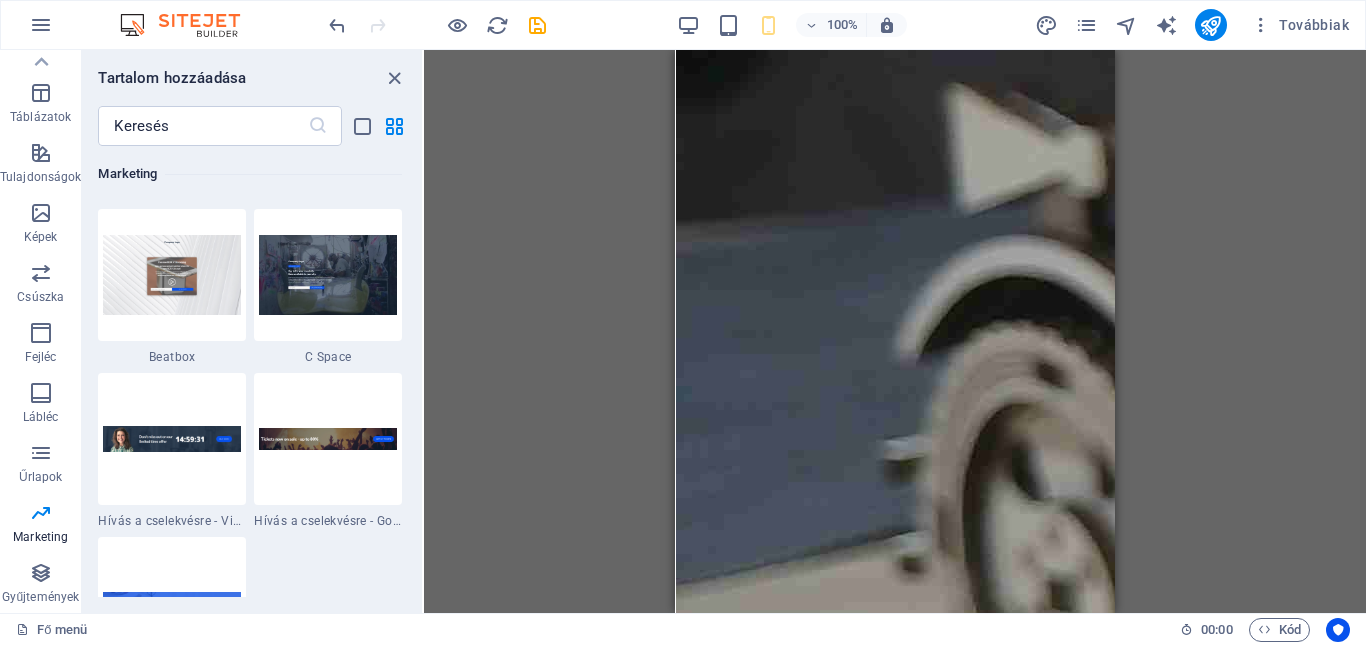 scroll, scrollTop: 17600, scrollLeft: 0, axis: vertical 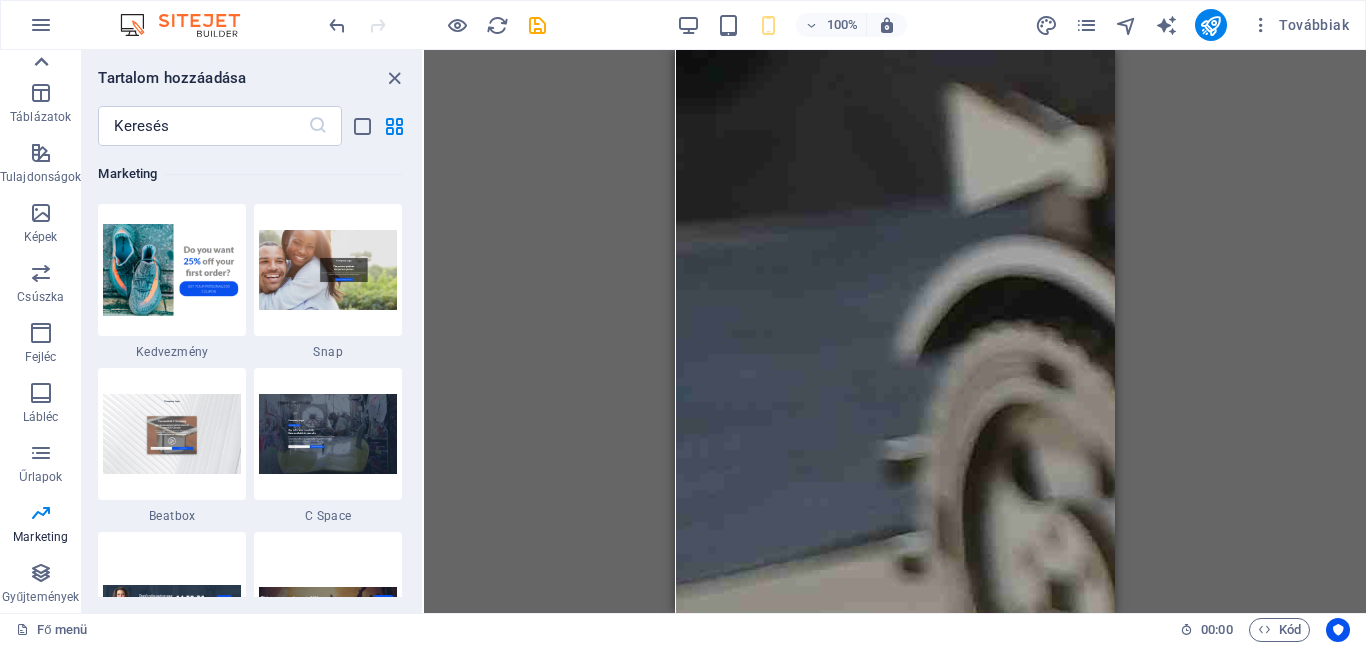 click 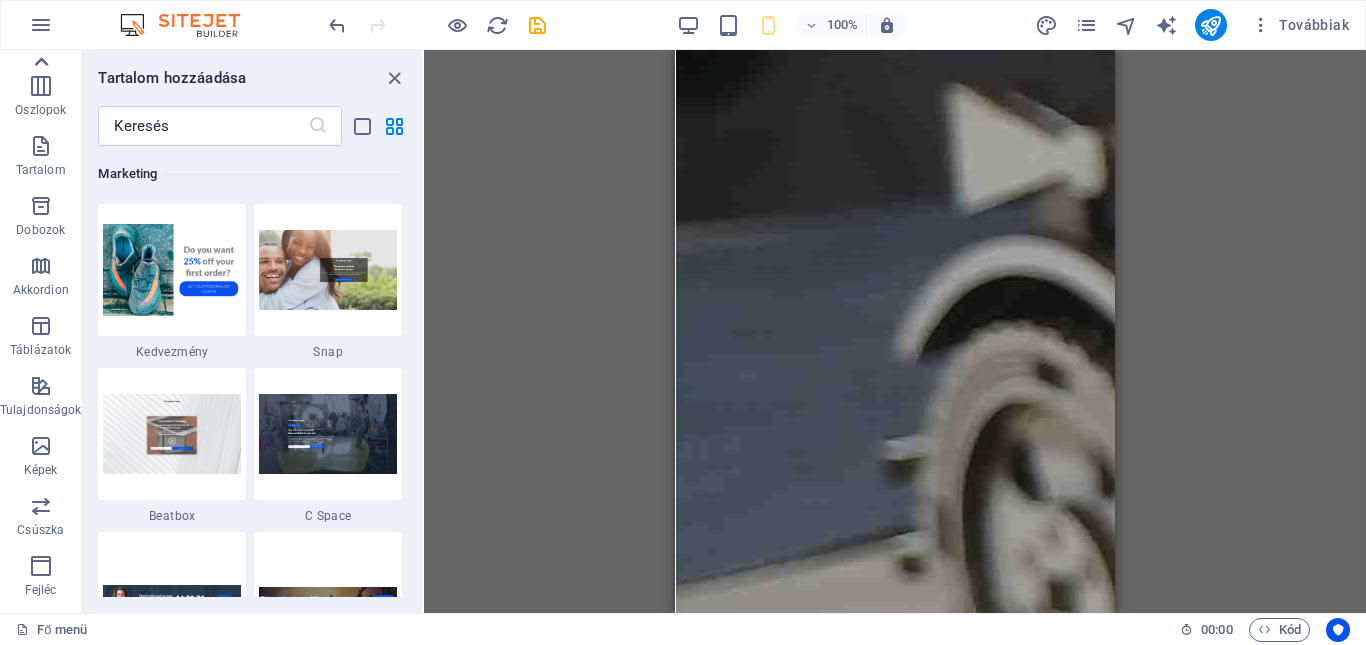 scroll, scrollTop: 0, scrollLeft: 0, axis: both 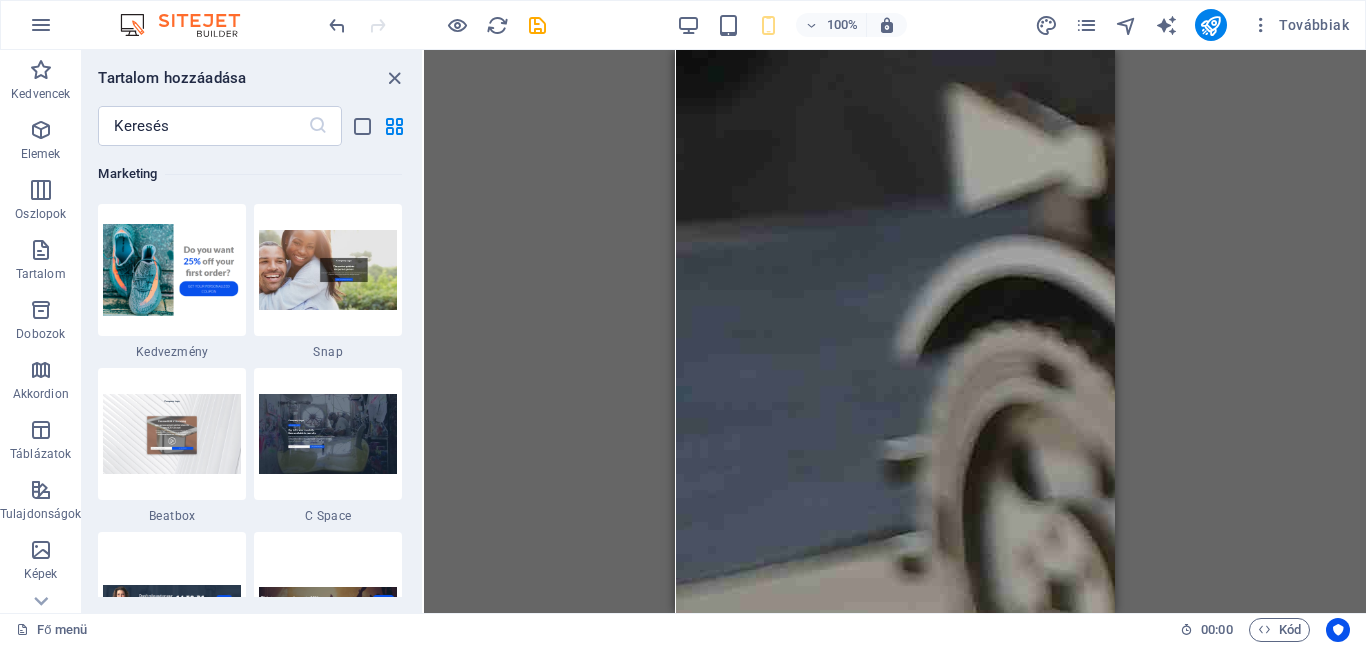 click at bounding box center (41, 70) 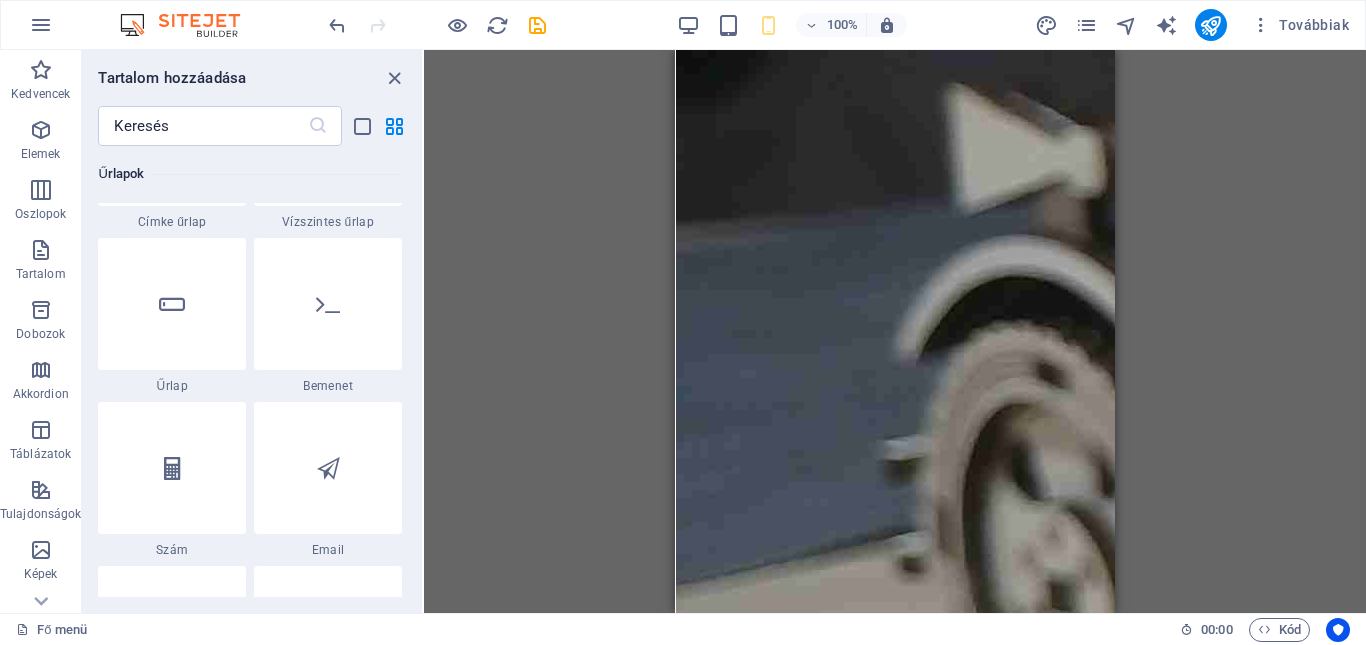 click at bounding box center [41, 70] 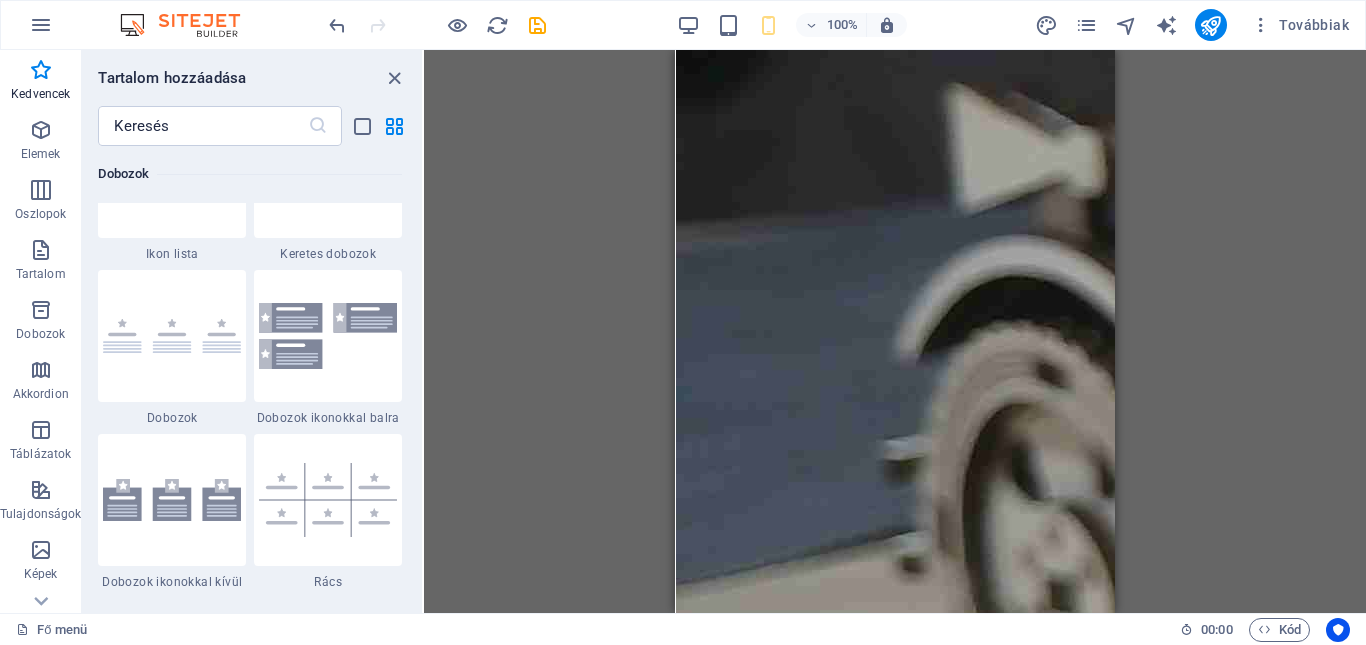 scroll, scrollTop: 0, scrollLeft: 0, axis: both 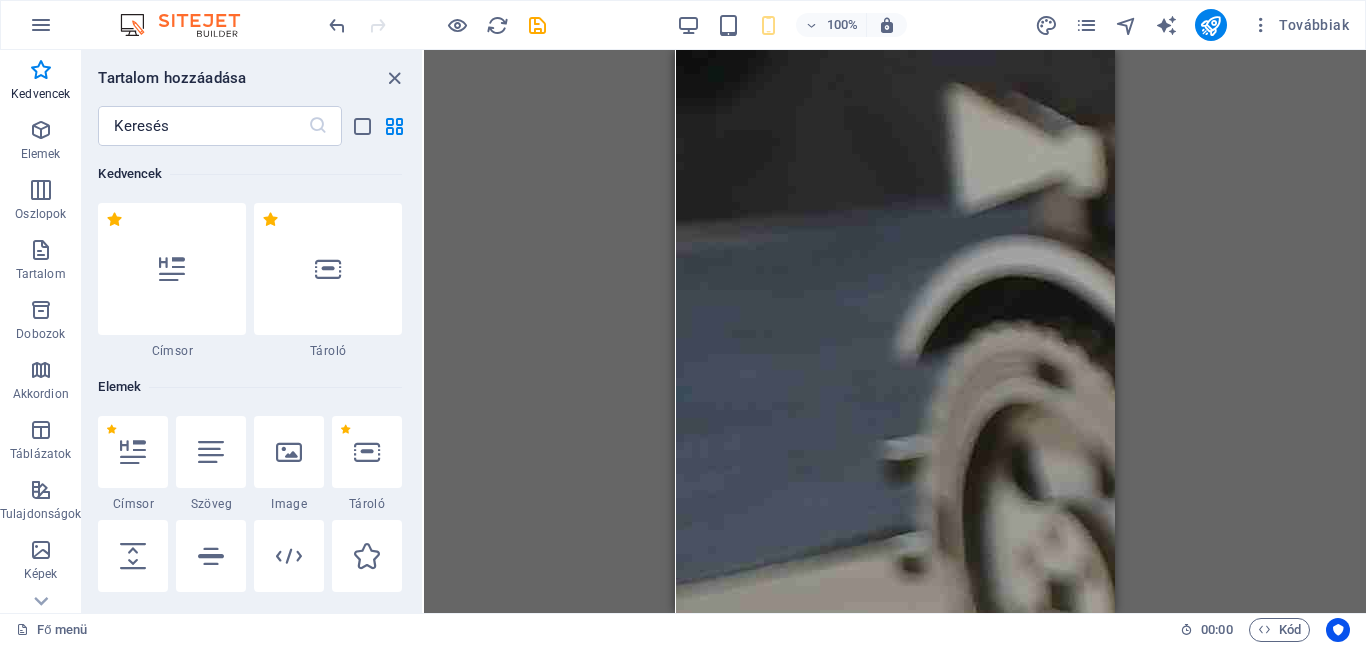 click at bounding box center (41, 70) 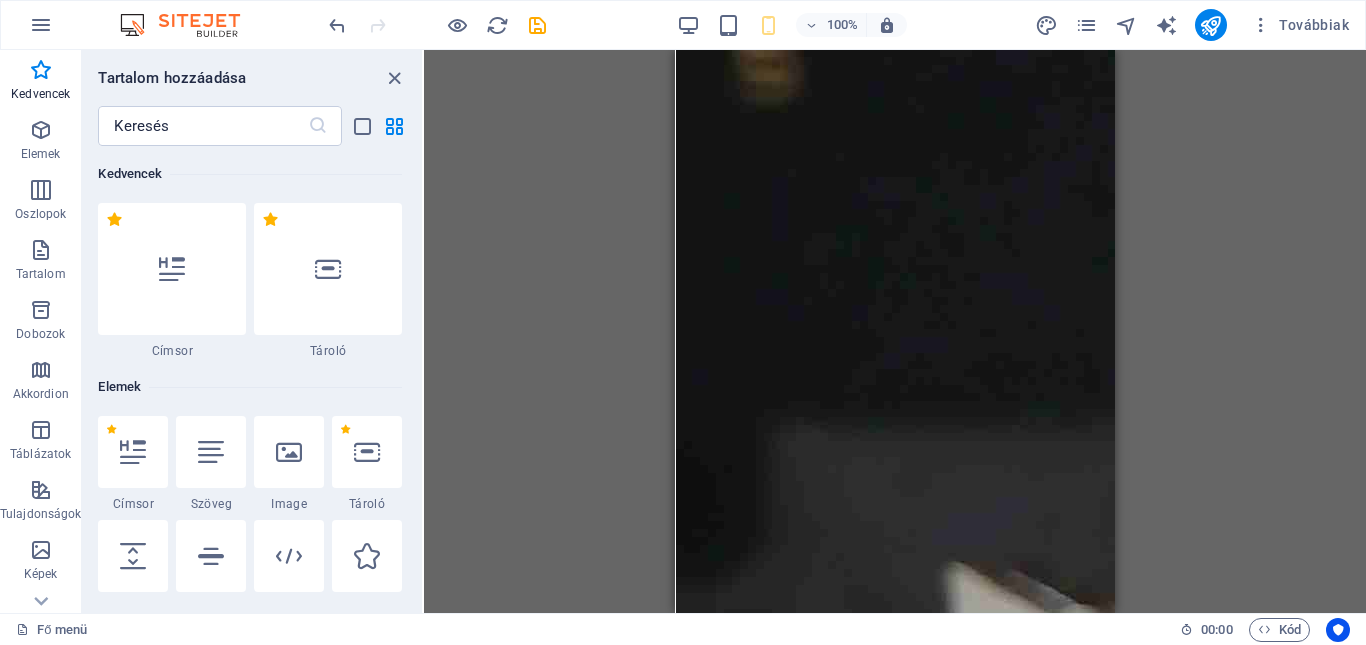 scroll, scrollTop: 56, scrollLeft: 0, axis: vertical 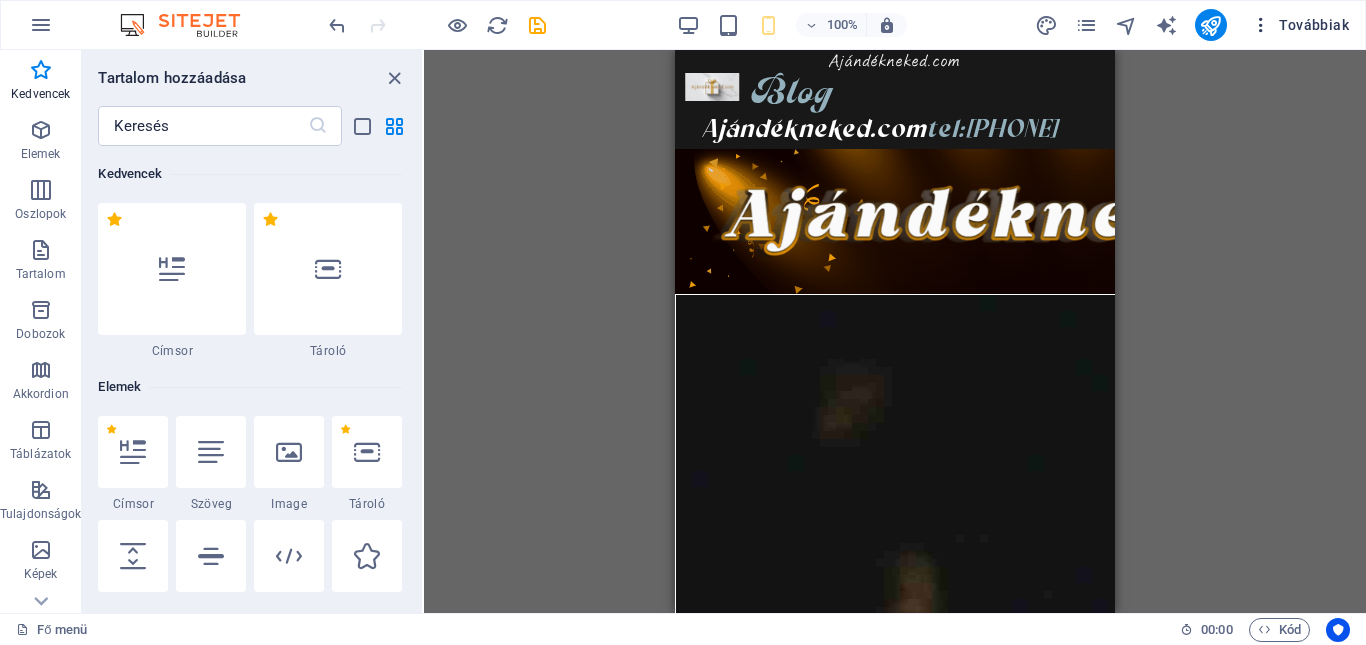 click on "Továbbiak" at bounding box center [1300, 25] 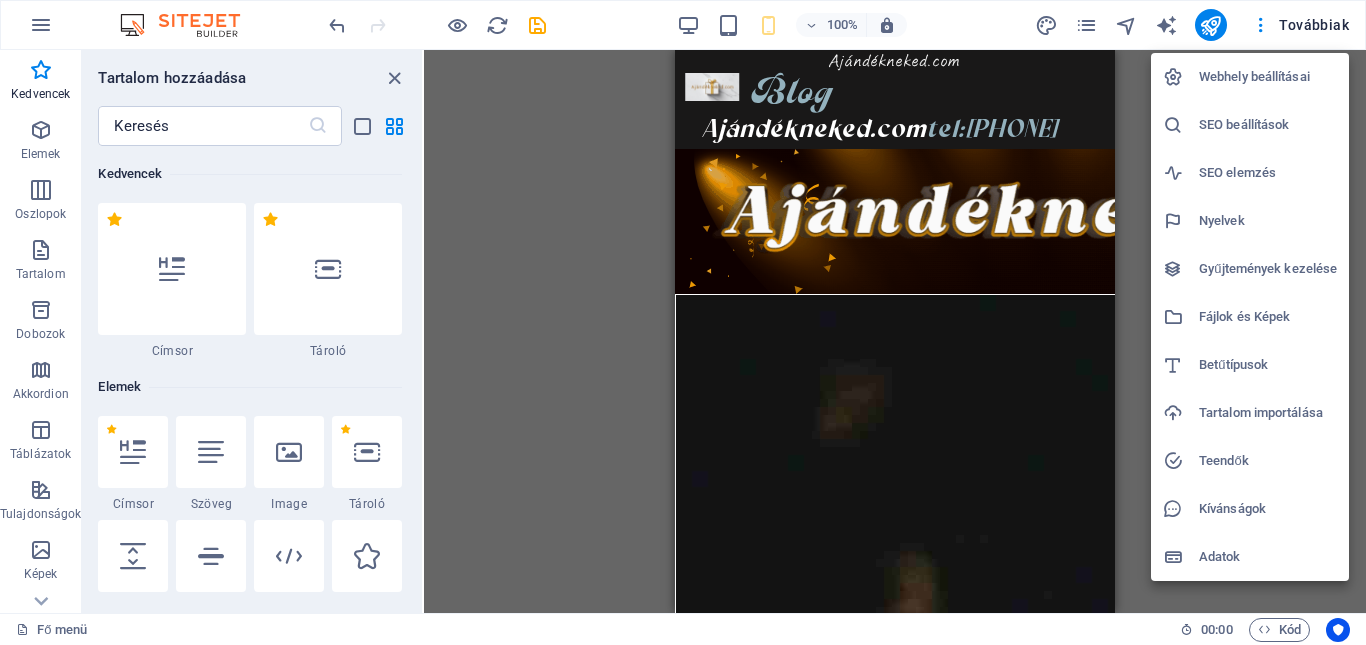 click on "Fájlok és Képek" at bounding box center [1268, 317] 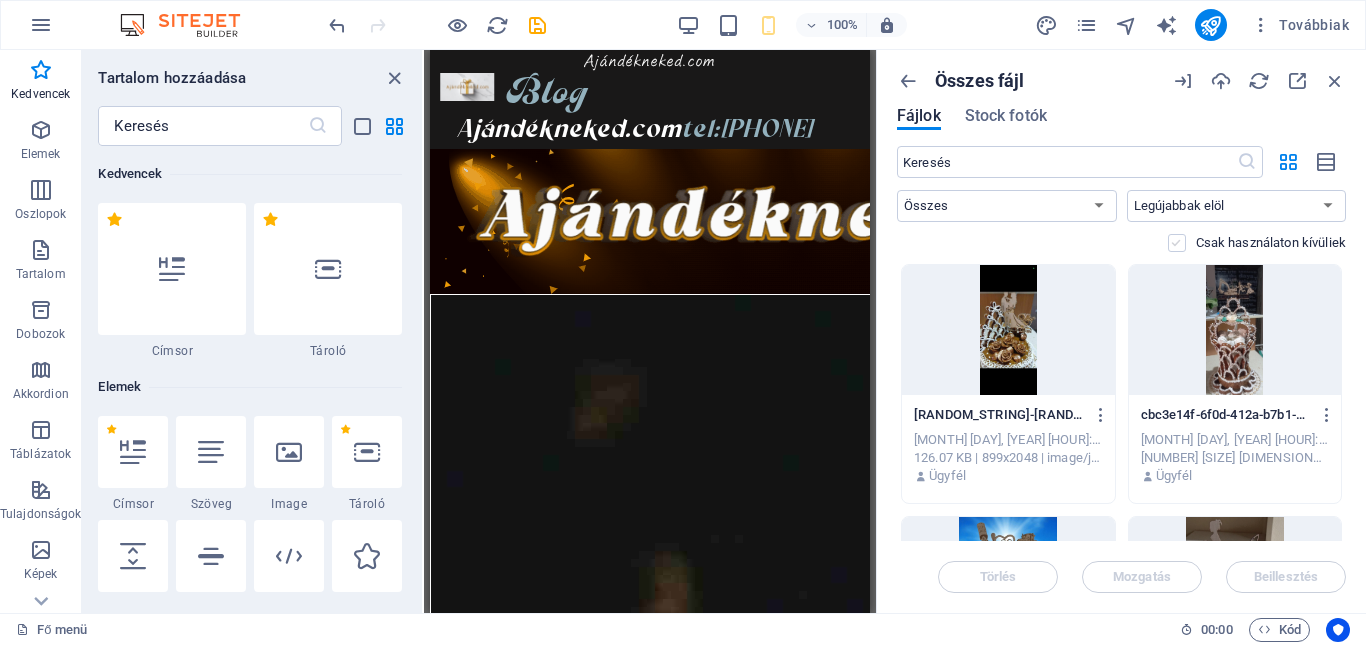 click at bounding box center [1177, 243] 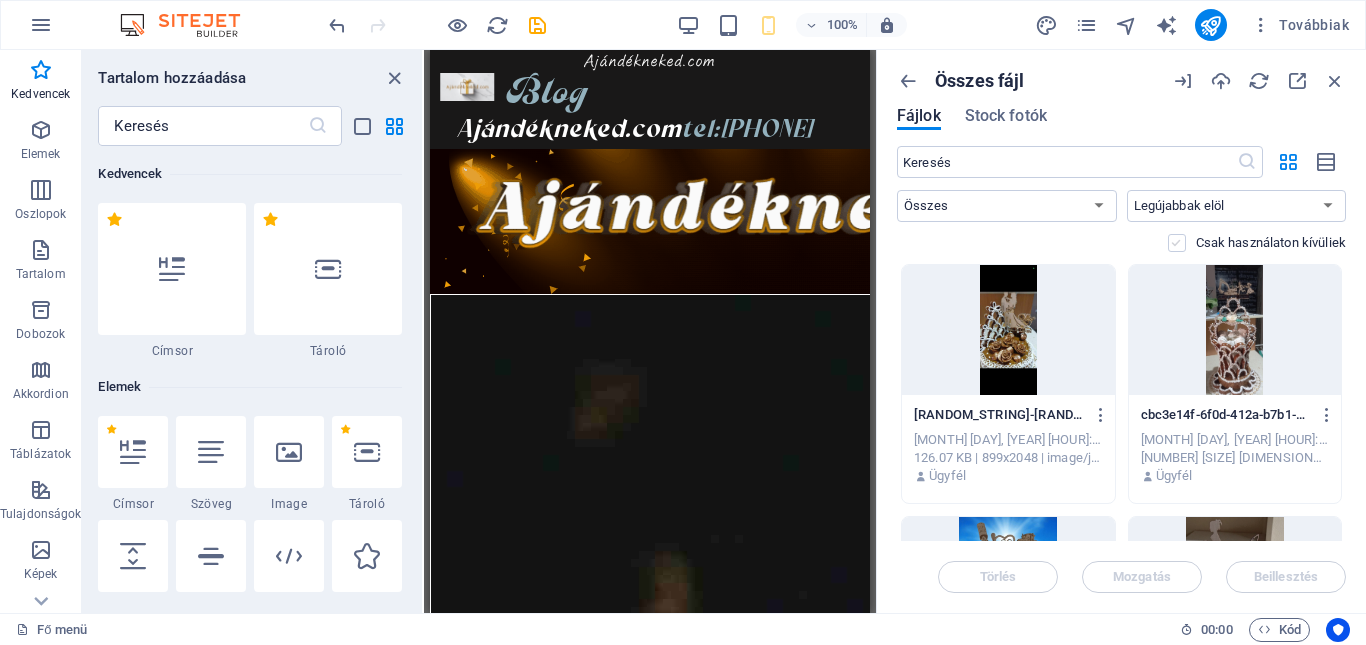 click at bounding box center [0, 0] 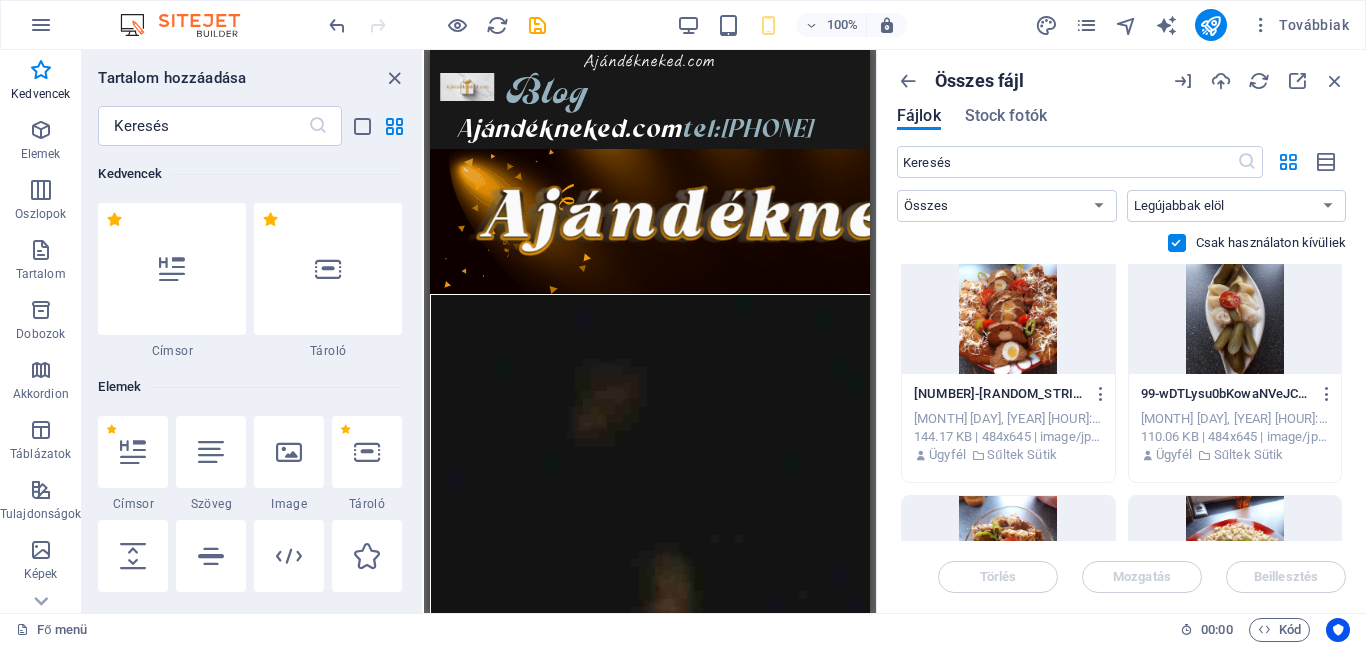 scroll, scrollTop: 7000, scrollLeft: 0, axis: vertical 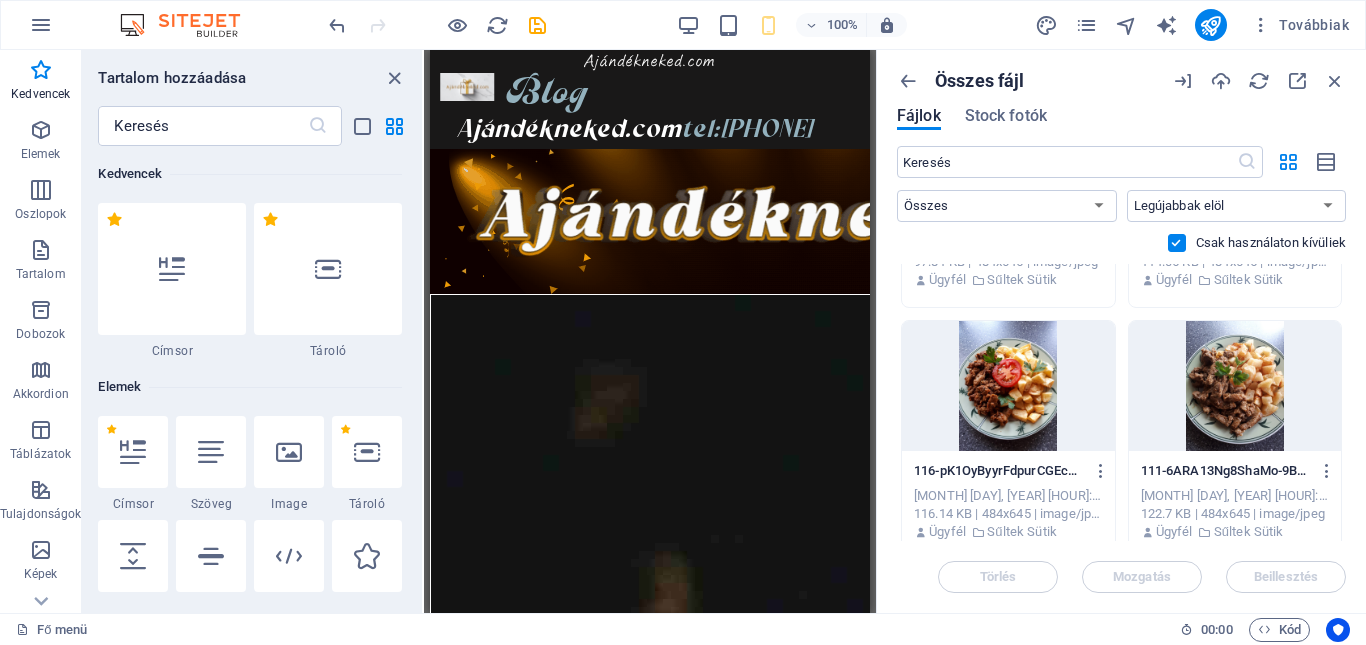 click at bounding box center [1177, 243] 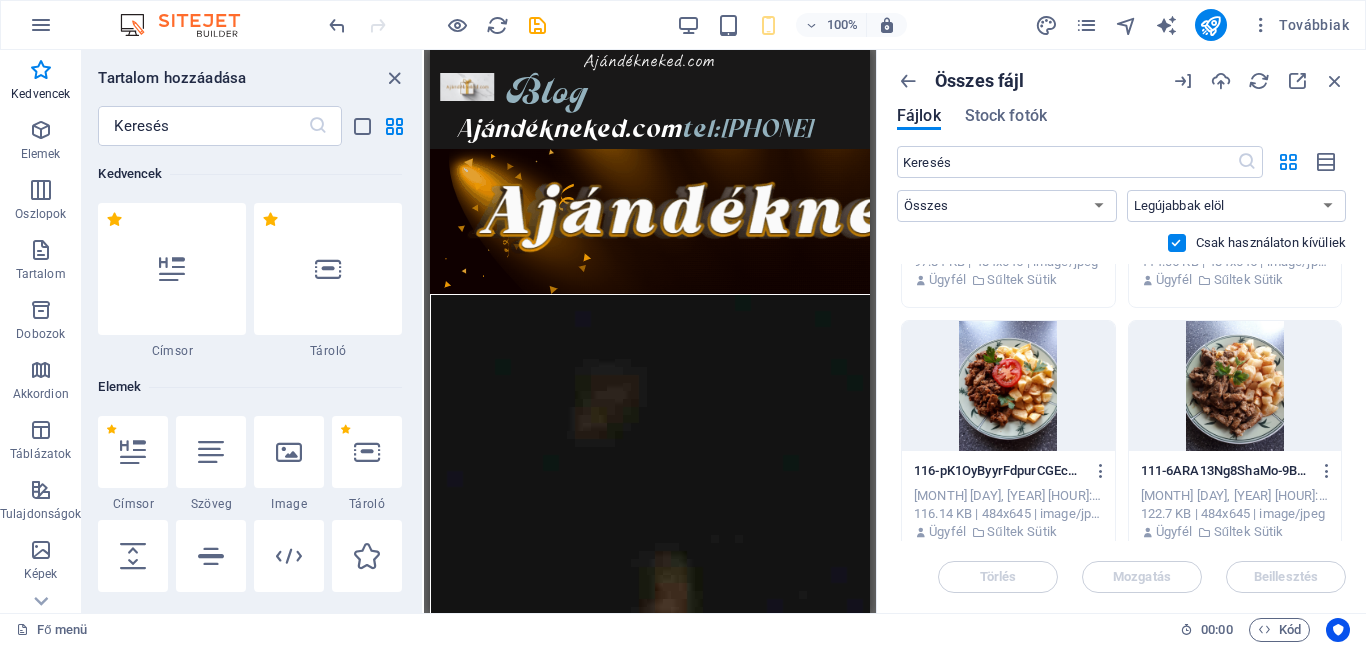 click at bounding box center (0, 0) 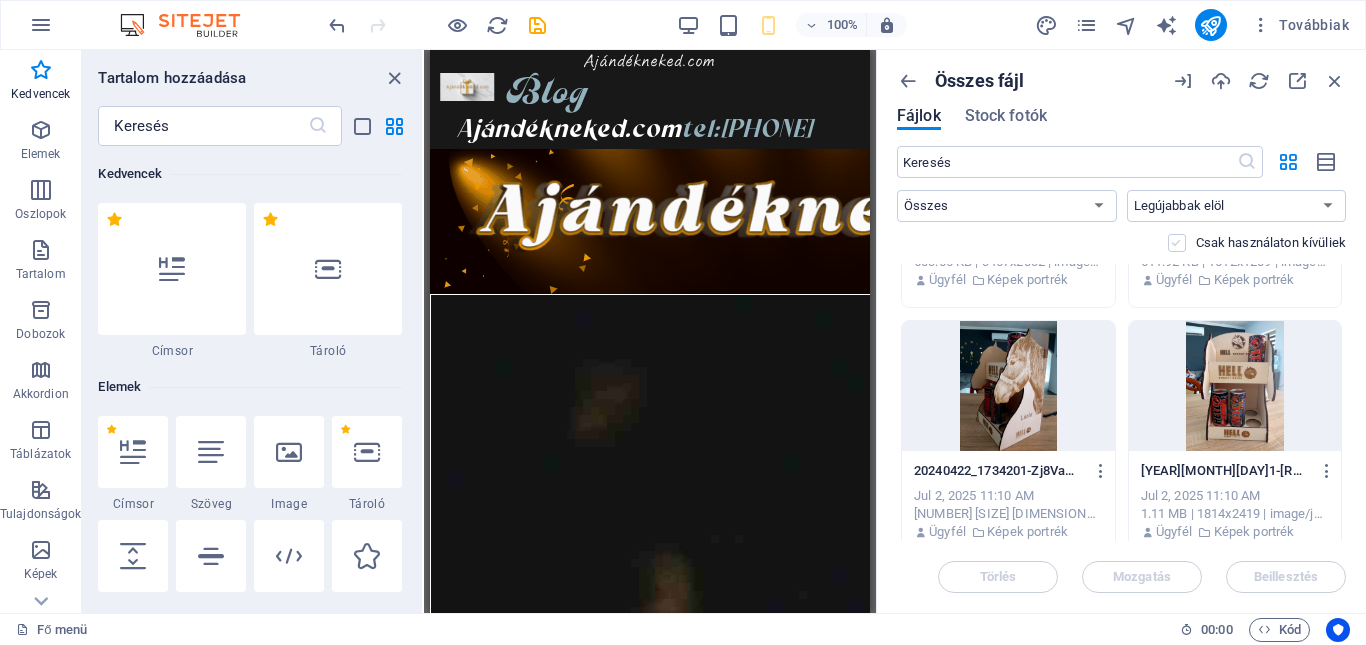 scroll, scrollTop: 7000, scrollLeft: 0, axis: vertical 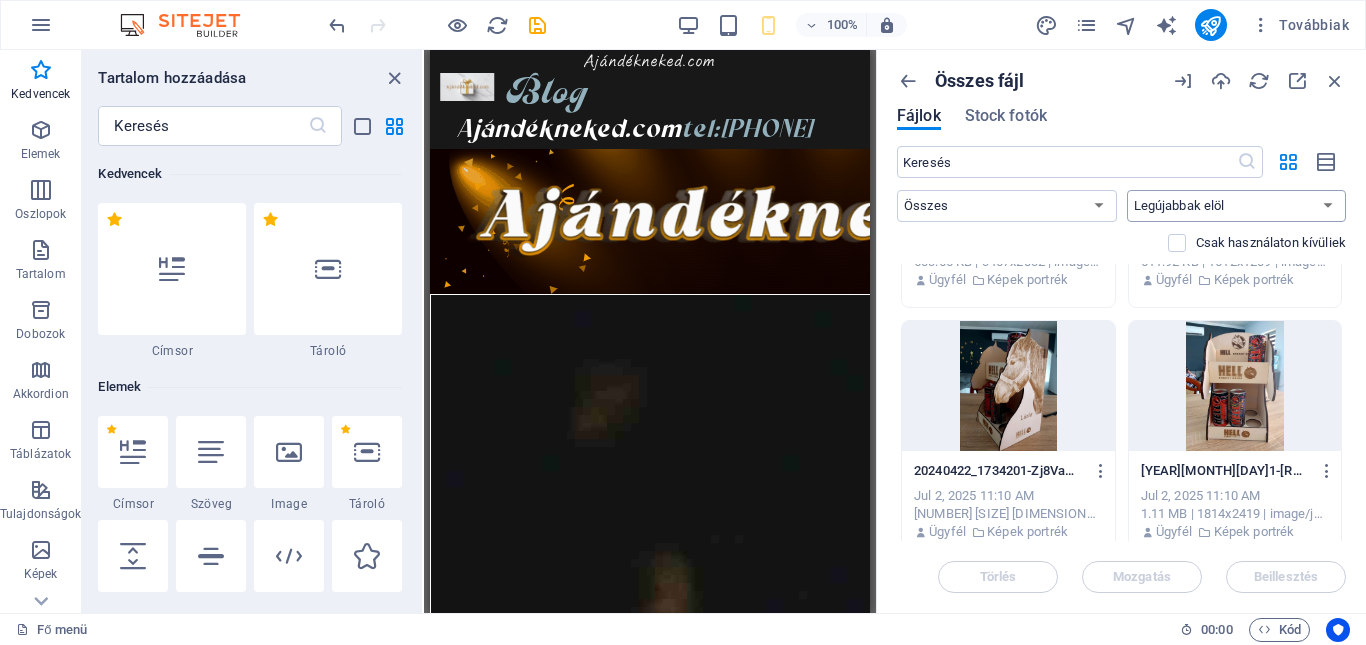 click on "Legújabbak elöl Legrégebbiek elöl Név (A-Z) Név (Z-A) Méret (0-9) Méret (9-0) Felbontás (0-9) Felbontás (9-0)" at bounding box center (1237, 206) 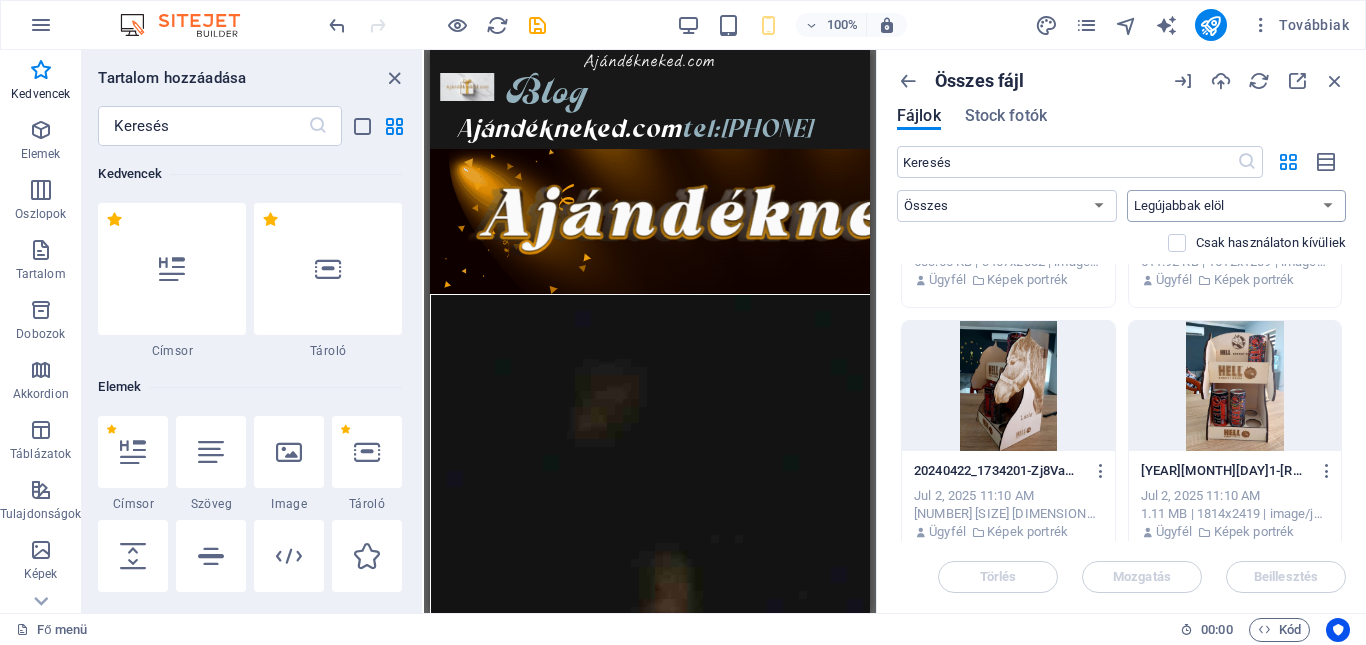 click on "Legújabbak elöl Legrégebbiek elöl Név (A-Z) Név (Z-A) Méret (0-9) Méret (9-0) Felbontás (0-9) Felbontás (9-0)" at bounding box center [1237, 206] 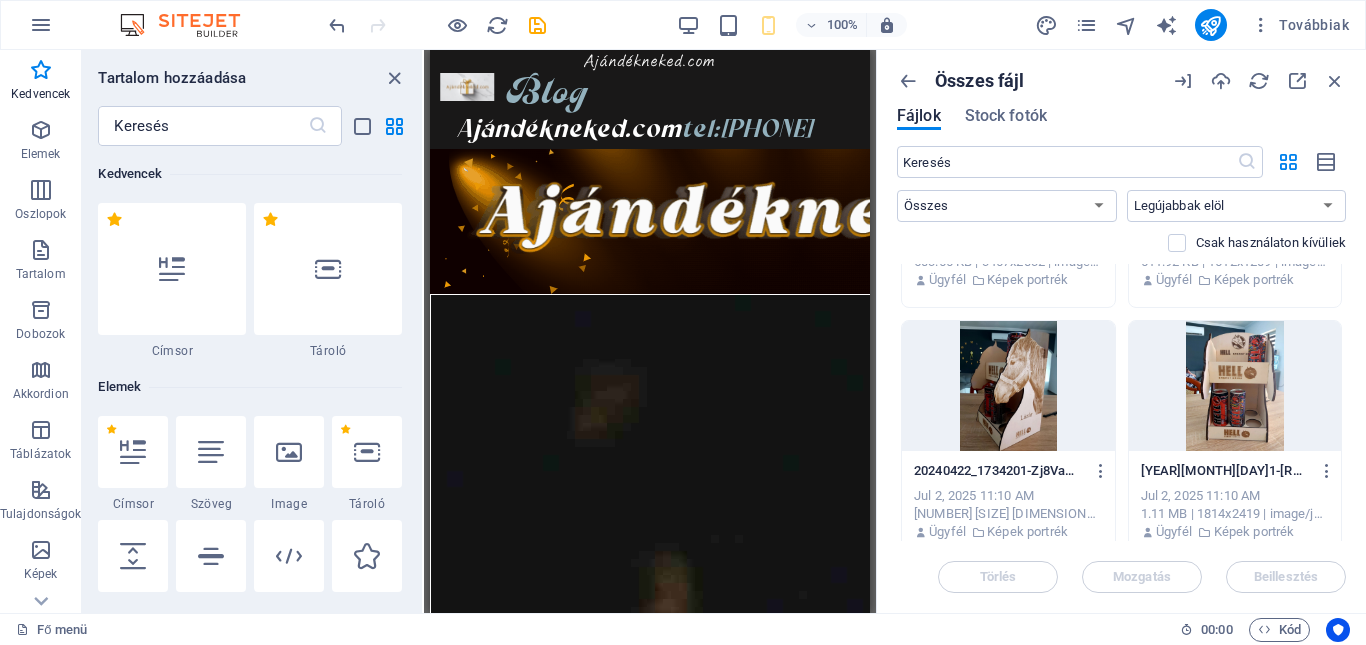 click on "Fájlok Stock fotók" at bounding box center (1121, 119) 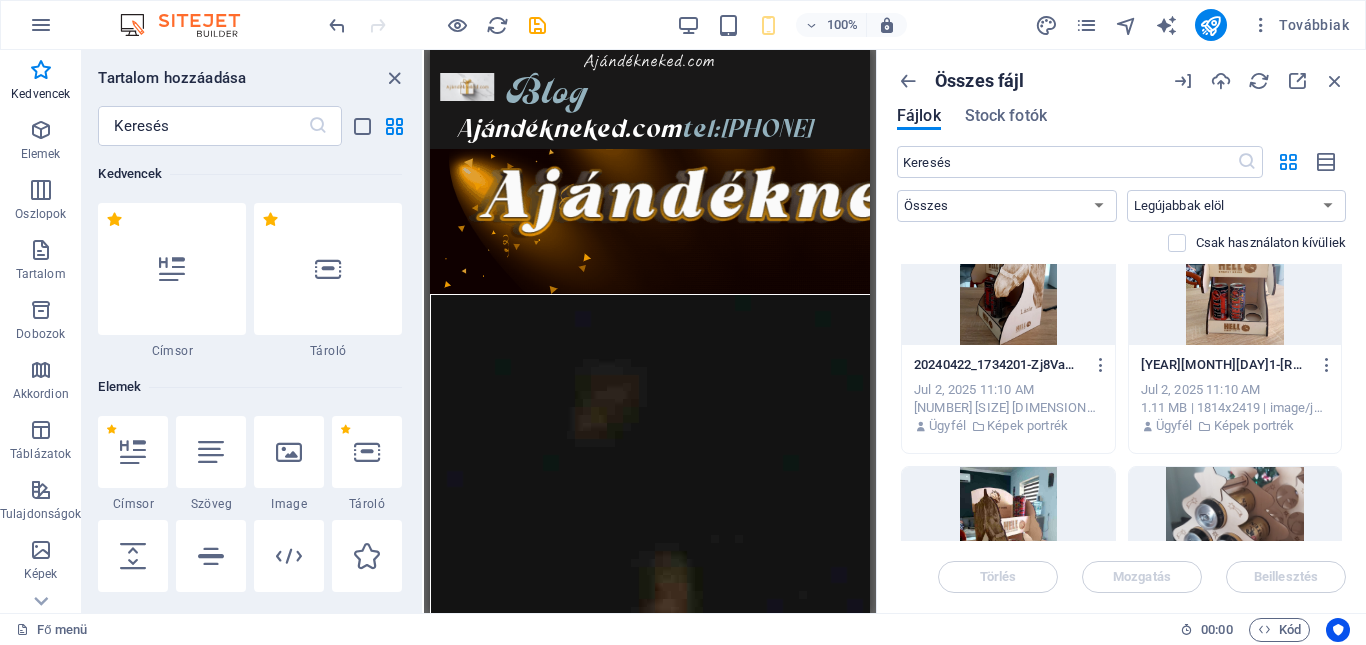 scroll, scrollTop: 7000, scrollLeft: 0, axis: vertical 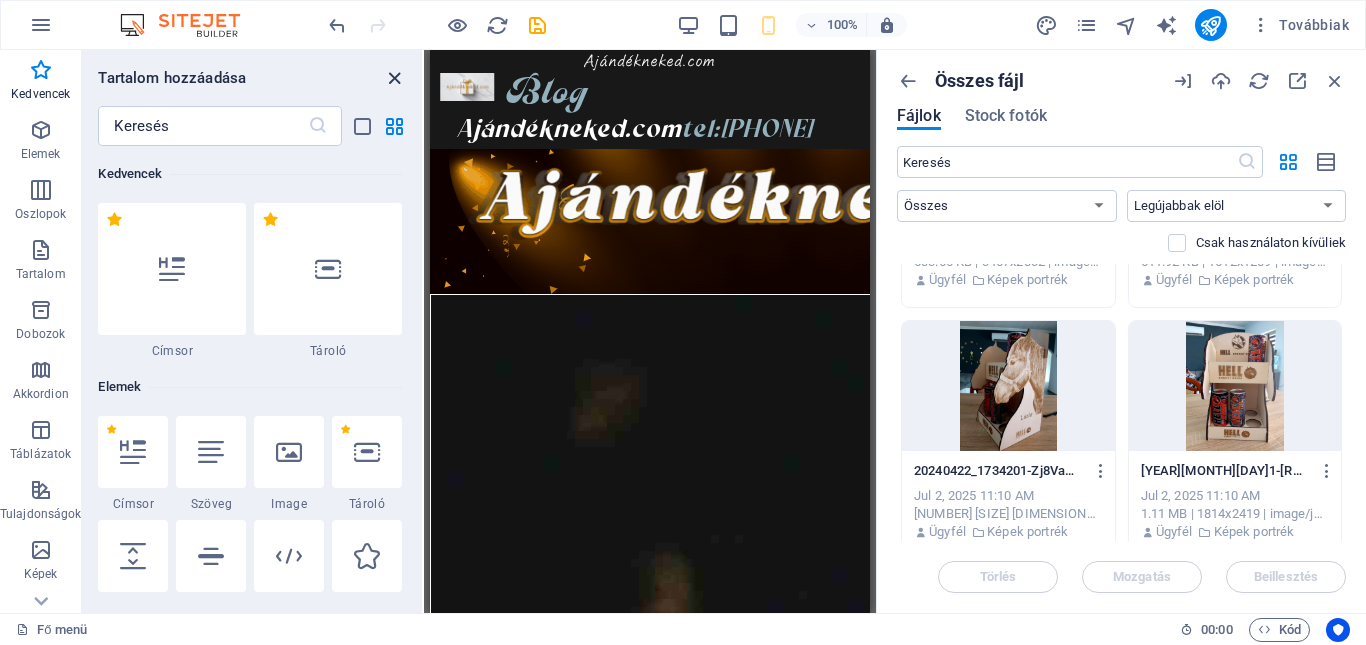drag, startPoint x: 392, startPoint y: 79, endPoint x: 381, endPoint y: 29, distance: 51.1957 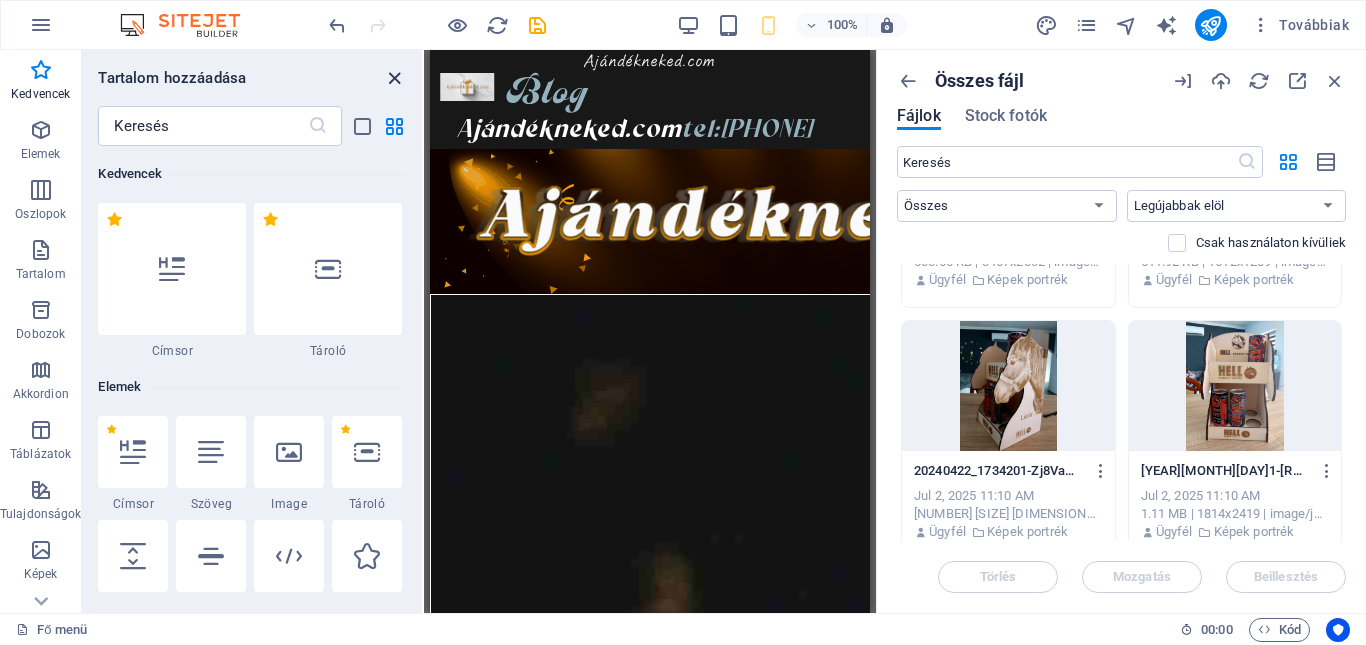 click at bounding box center (394, 78) 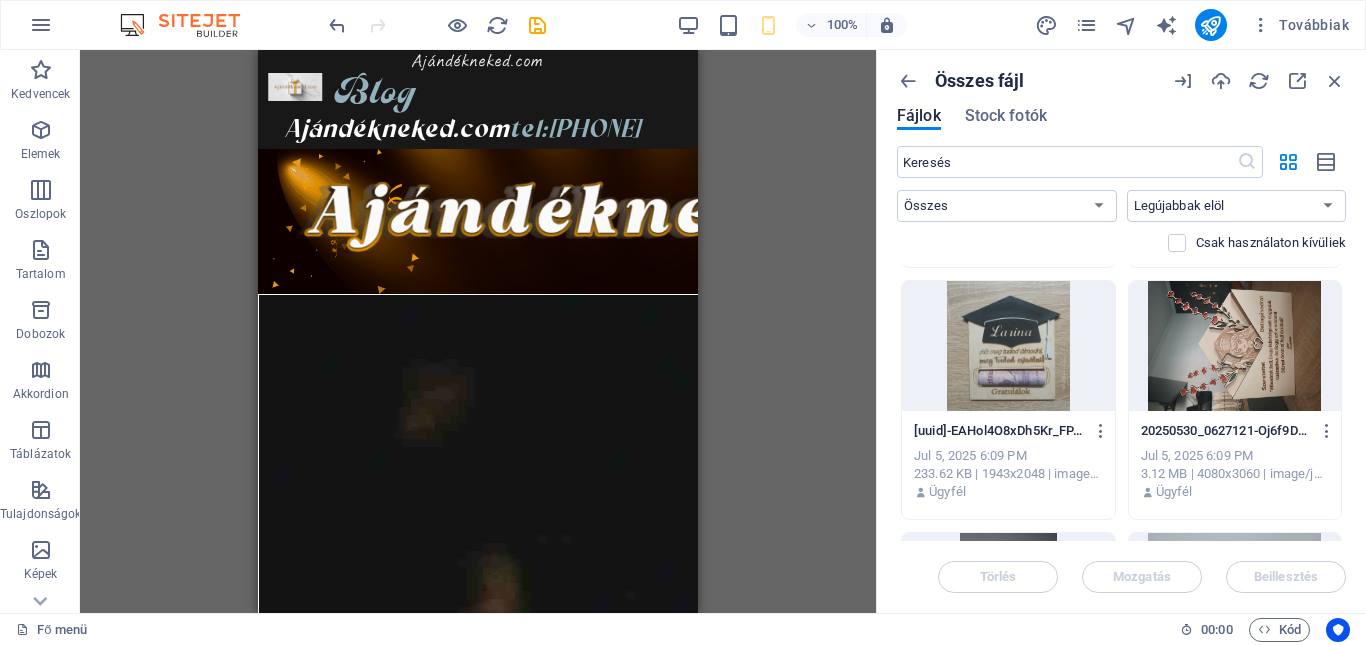 scroll, scrollTop: 1500, scrollLeft: 0, axis: vertical 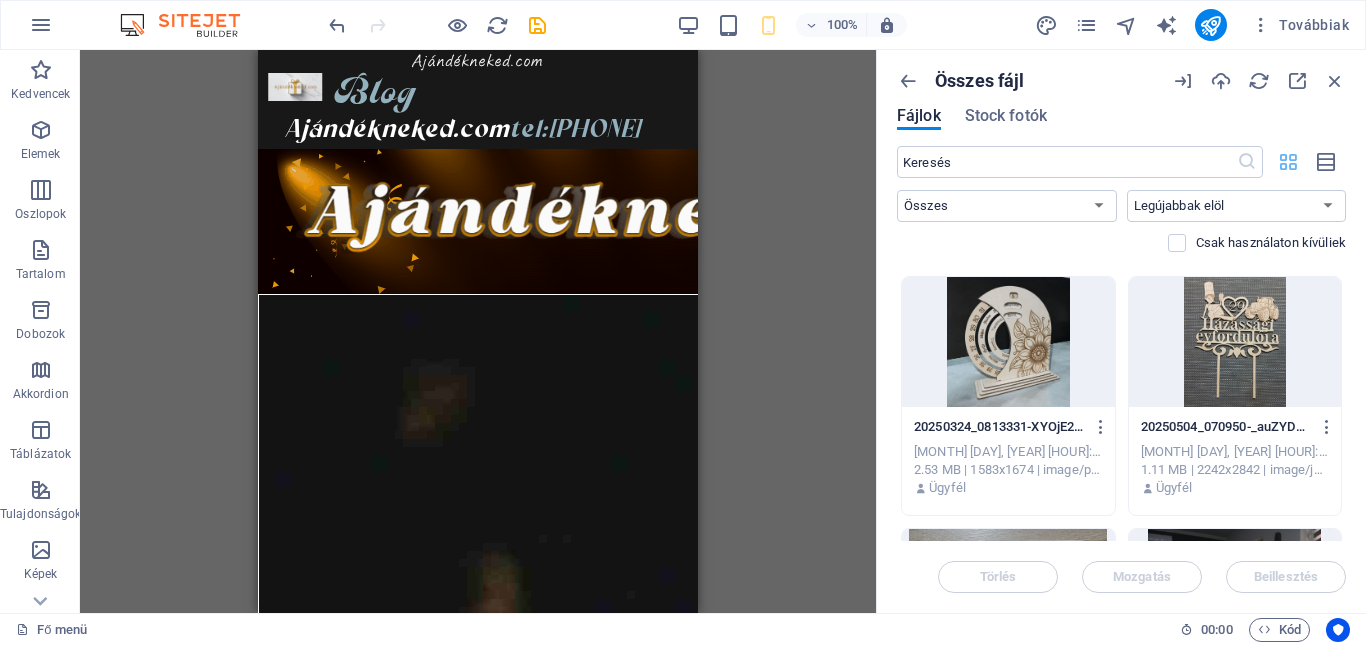 click at bounding box center (1288, 162) 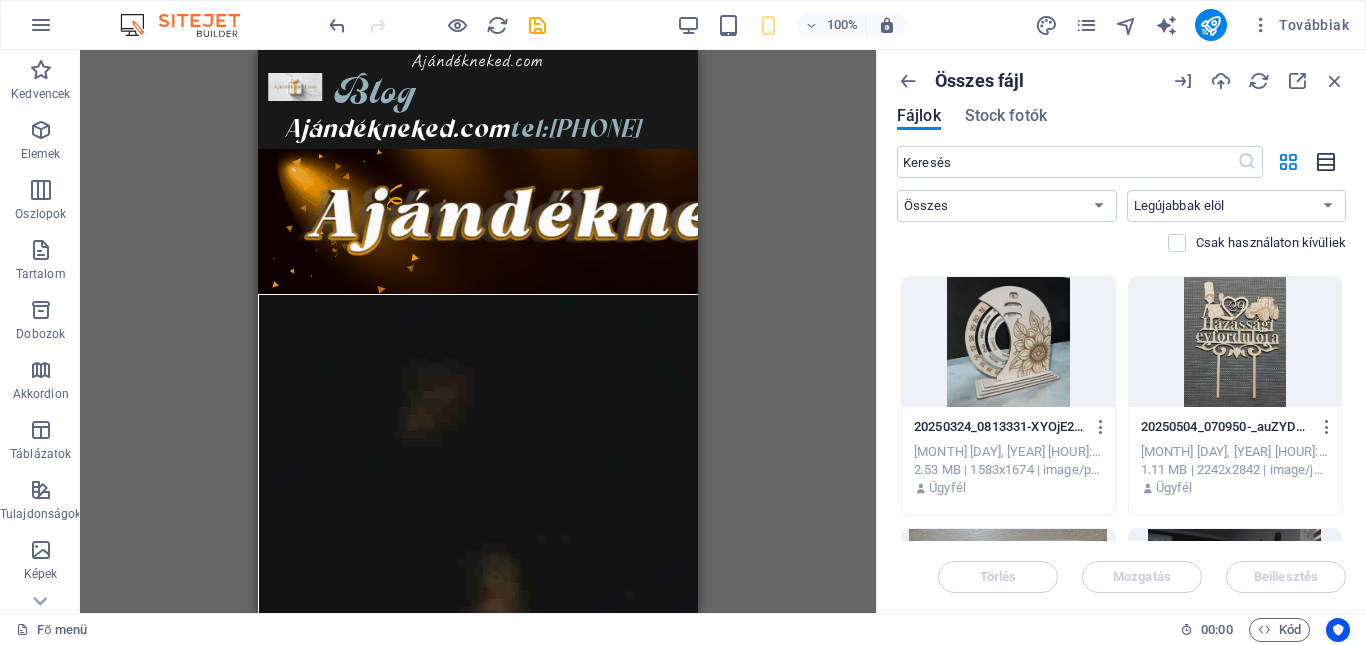 click at bounding box center (1327, 162) 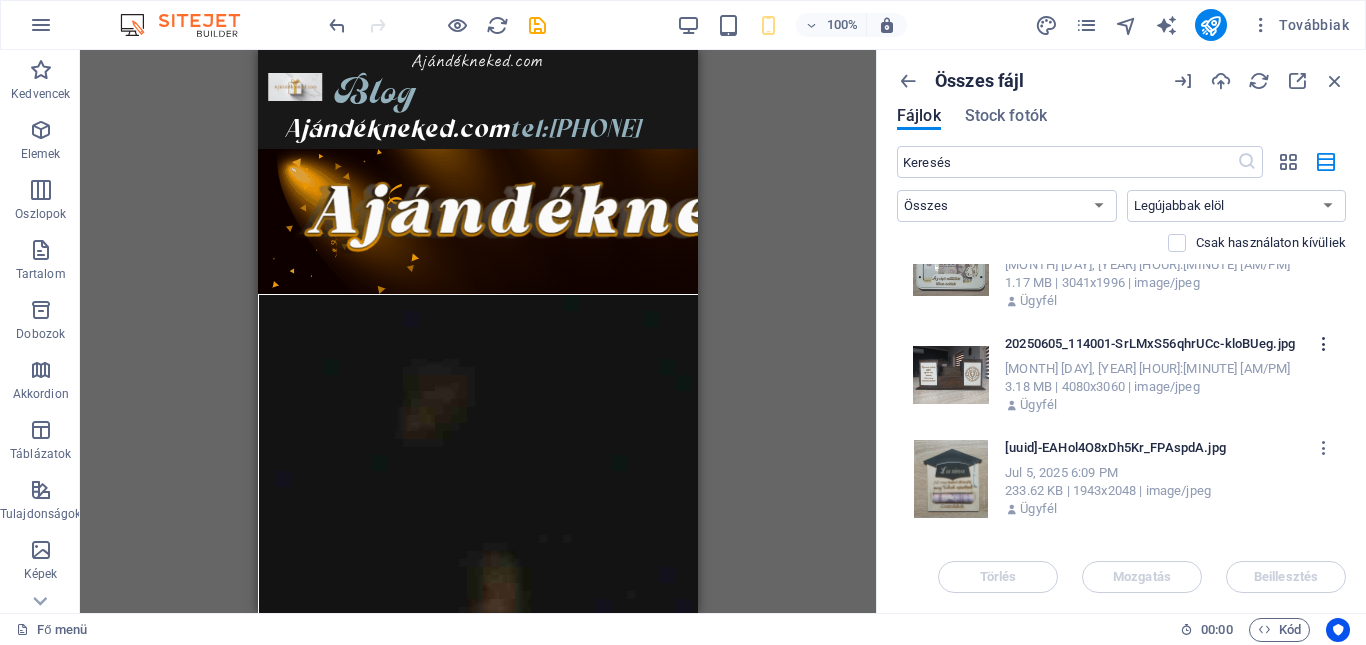 click at bounding box center [1324, 344] 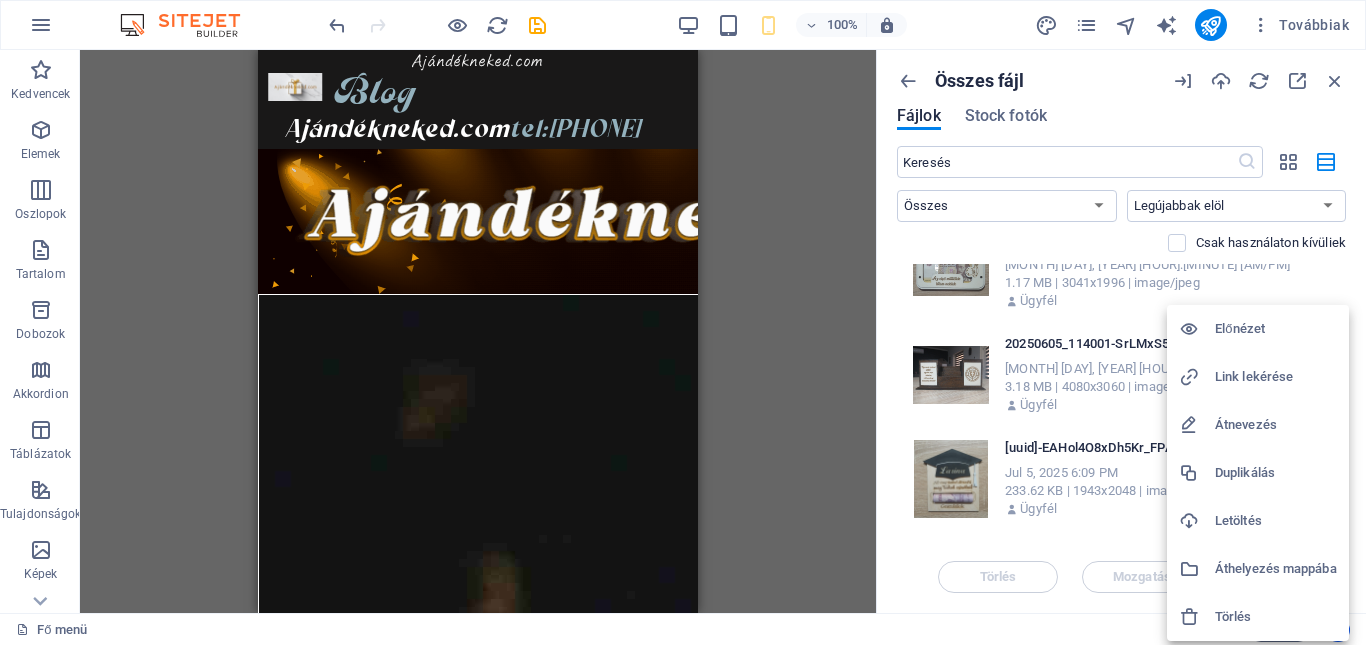 click on "Törlés" at bounding box center (1276, 617) 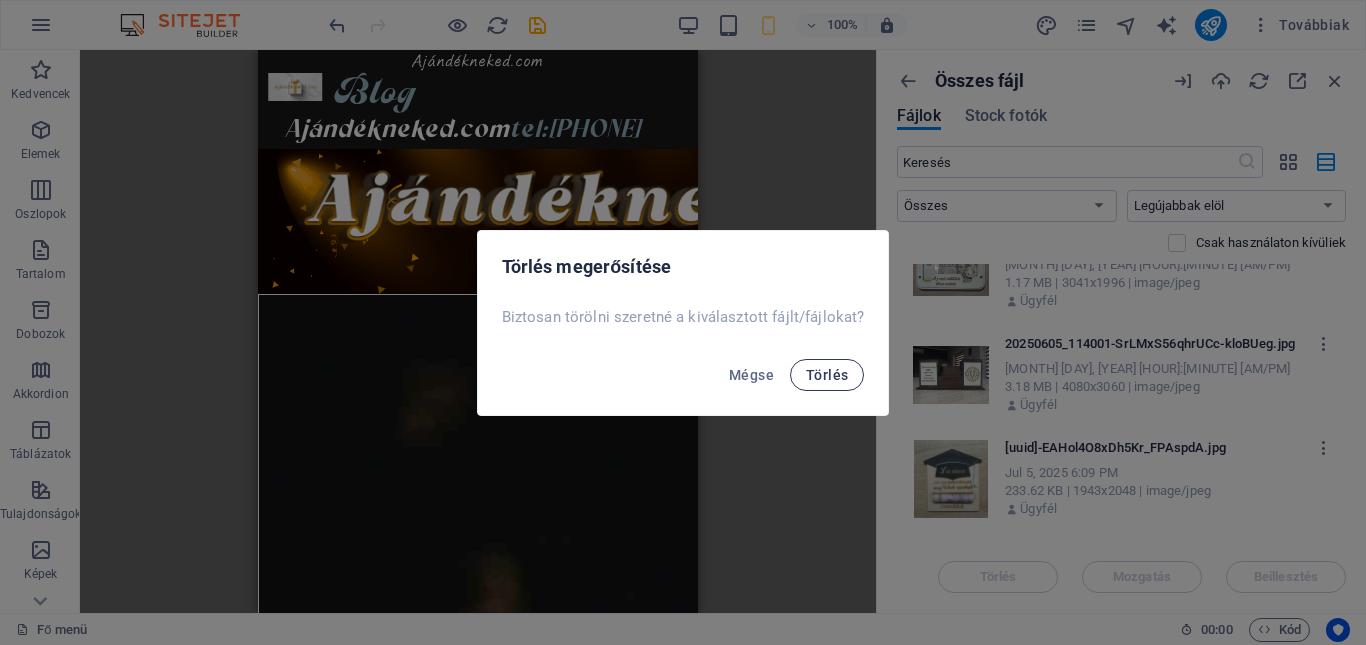 click on "Törlés" at bounding box center [827, 375] 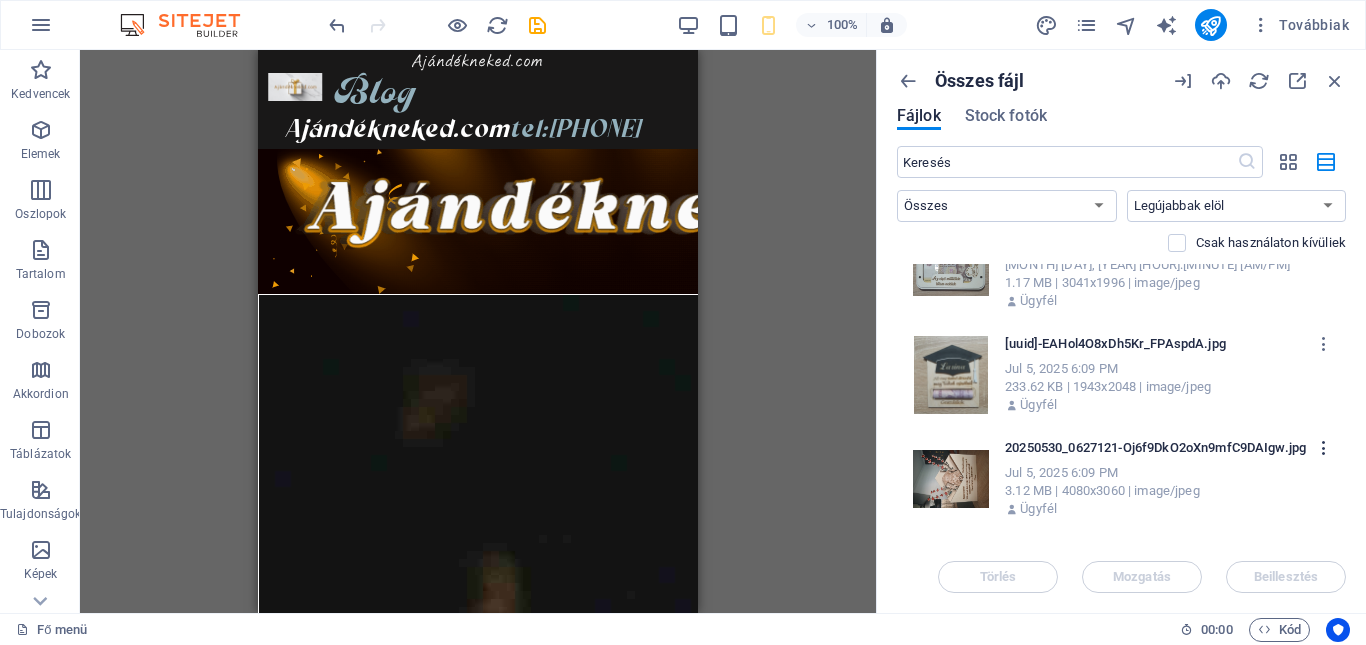 click at bounding box center [1324, 448] 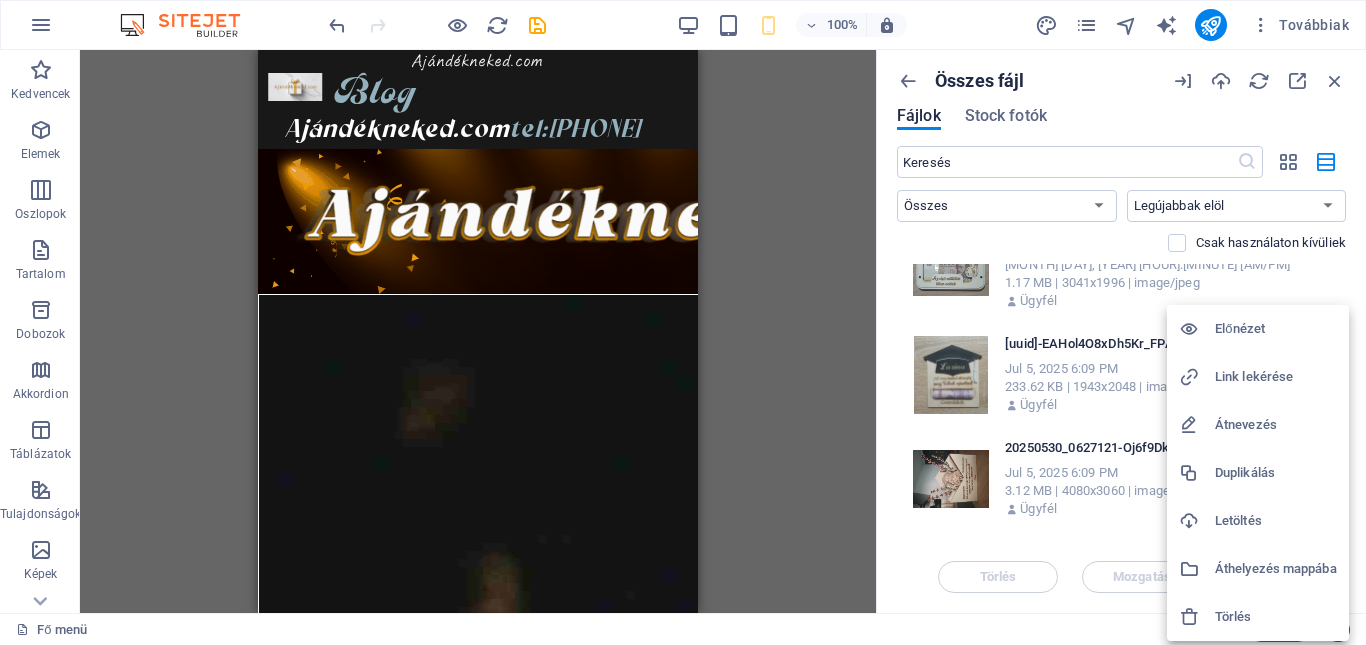 click on "Törlés" at bounding box center (1276, 617) 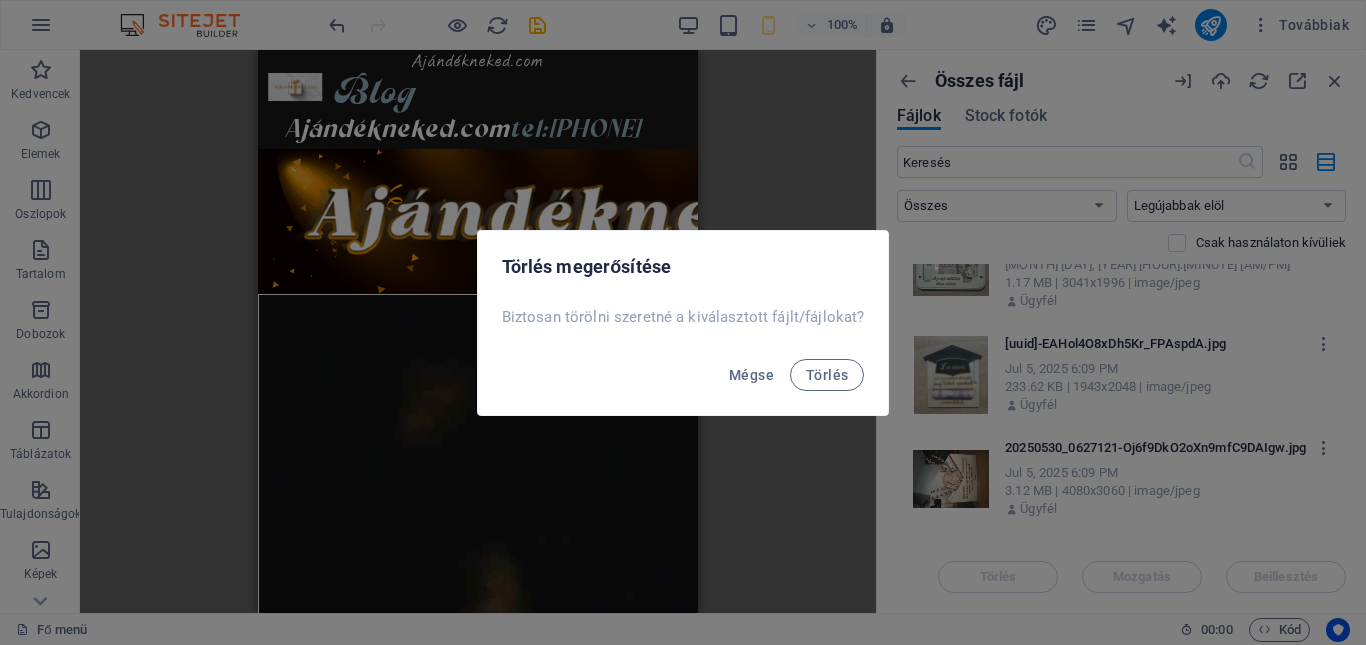 click on "Mégse Törlés" at bounding box center (683, 381) 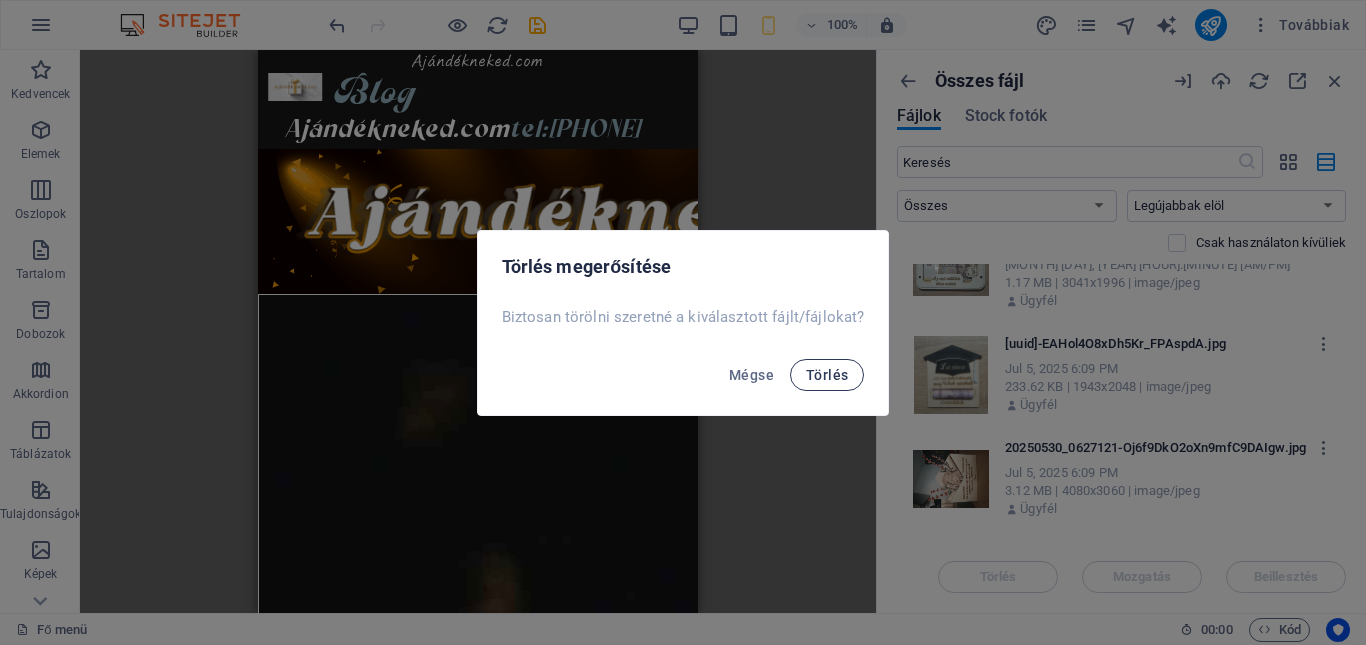 click on "Törlés" at bounding box center (827, 375) 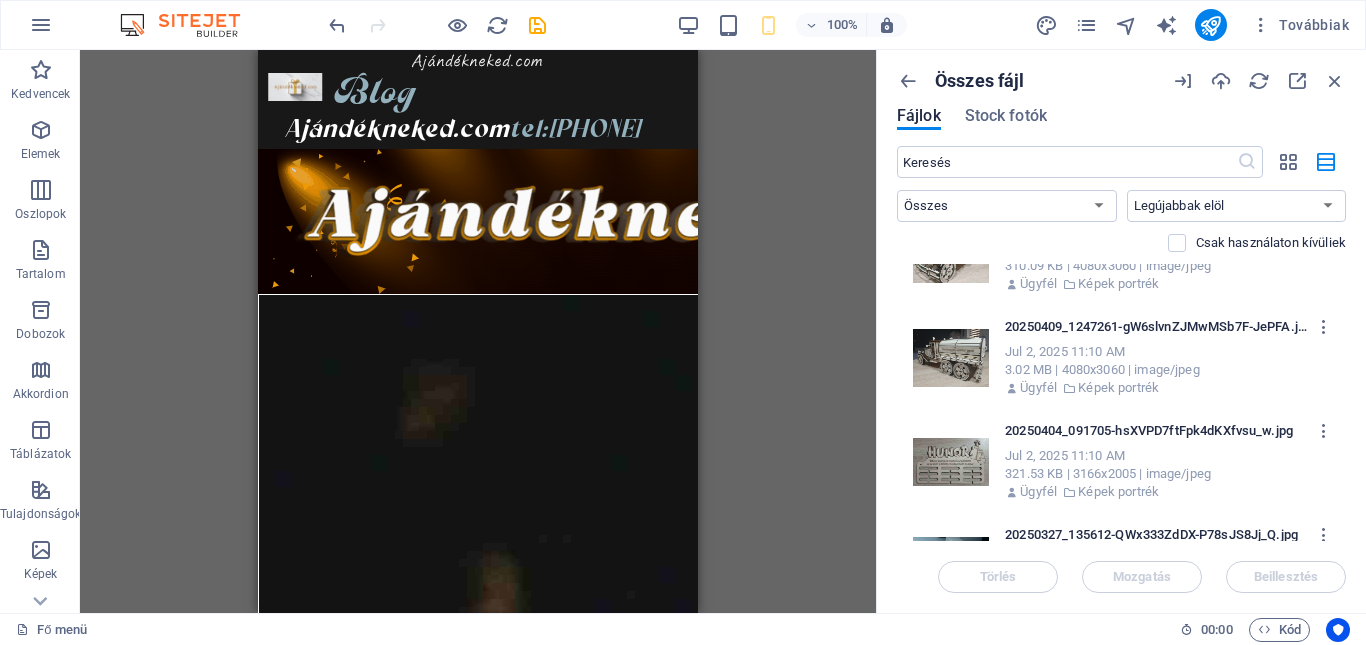 scroll, scrollTop: 3333, scrollLeft: 0, axis: vertical 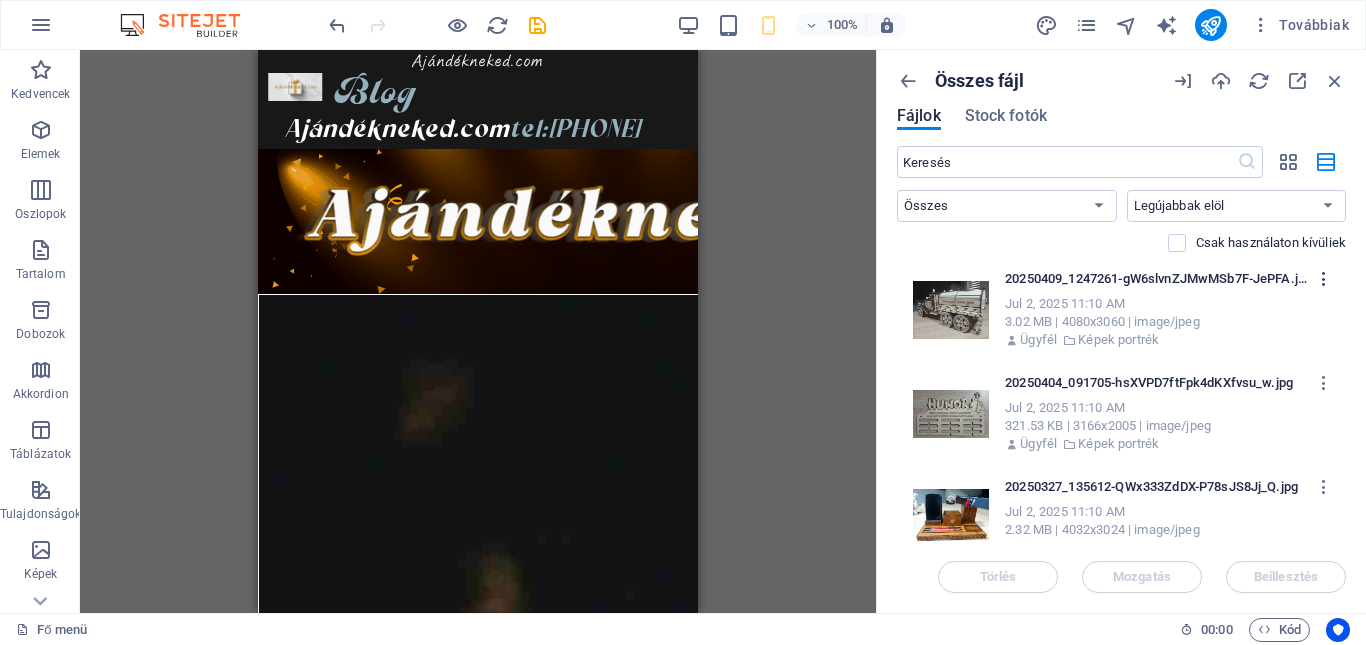 click at bounding box center (1324, 279) 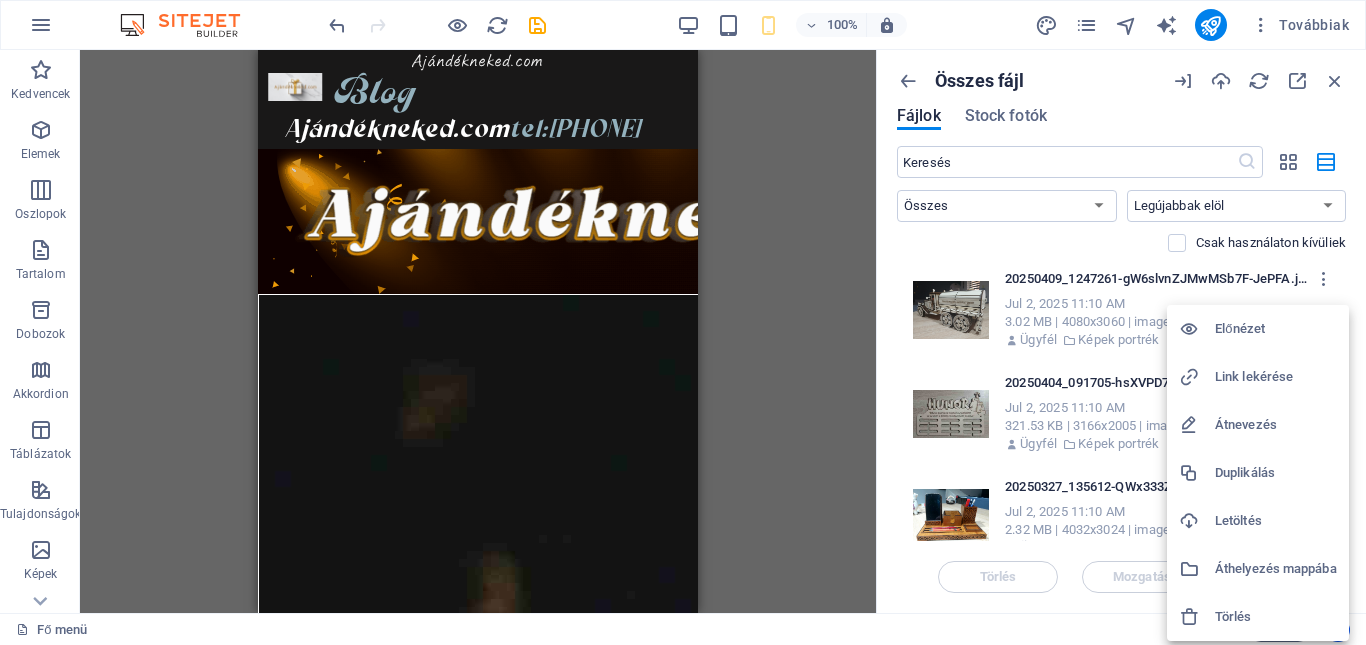click on "Törlés" at bounding box center (1276, 617) 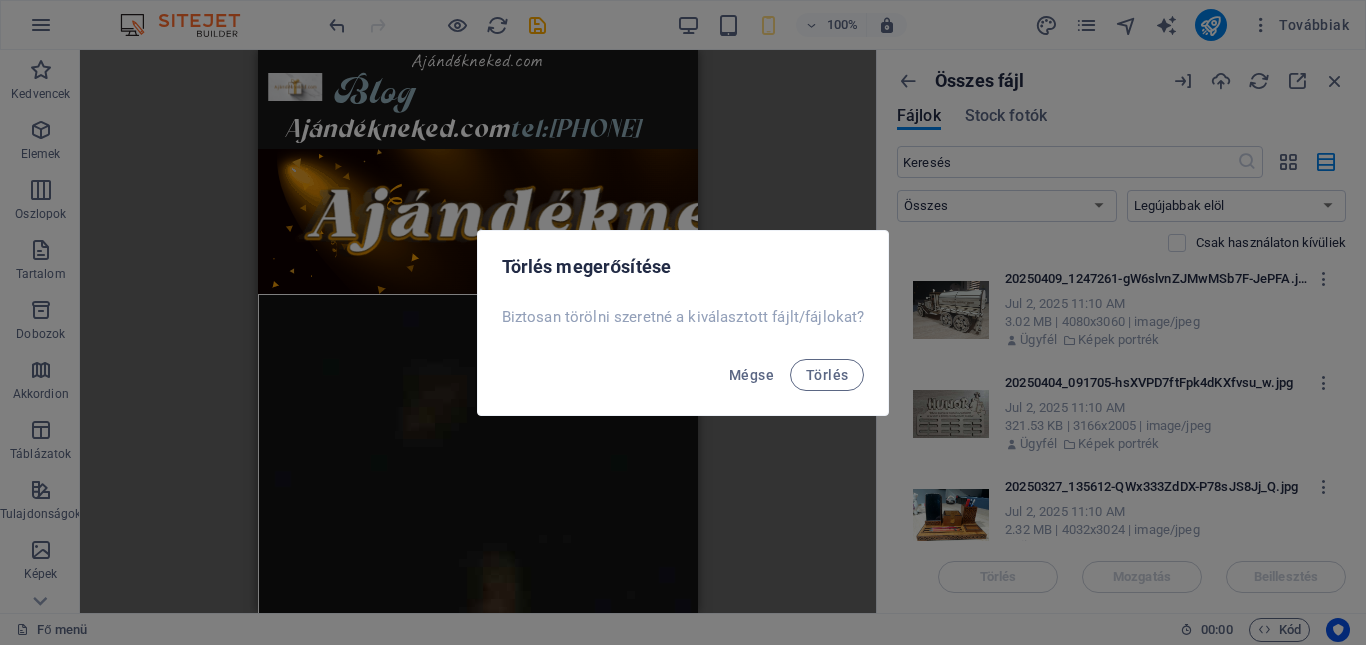 scroll, scrollTop: 3332, scrollLeft: 0, axis: vertical 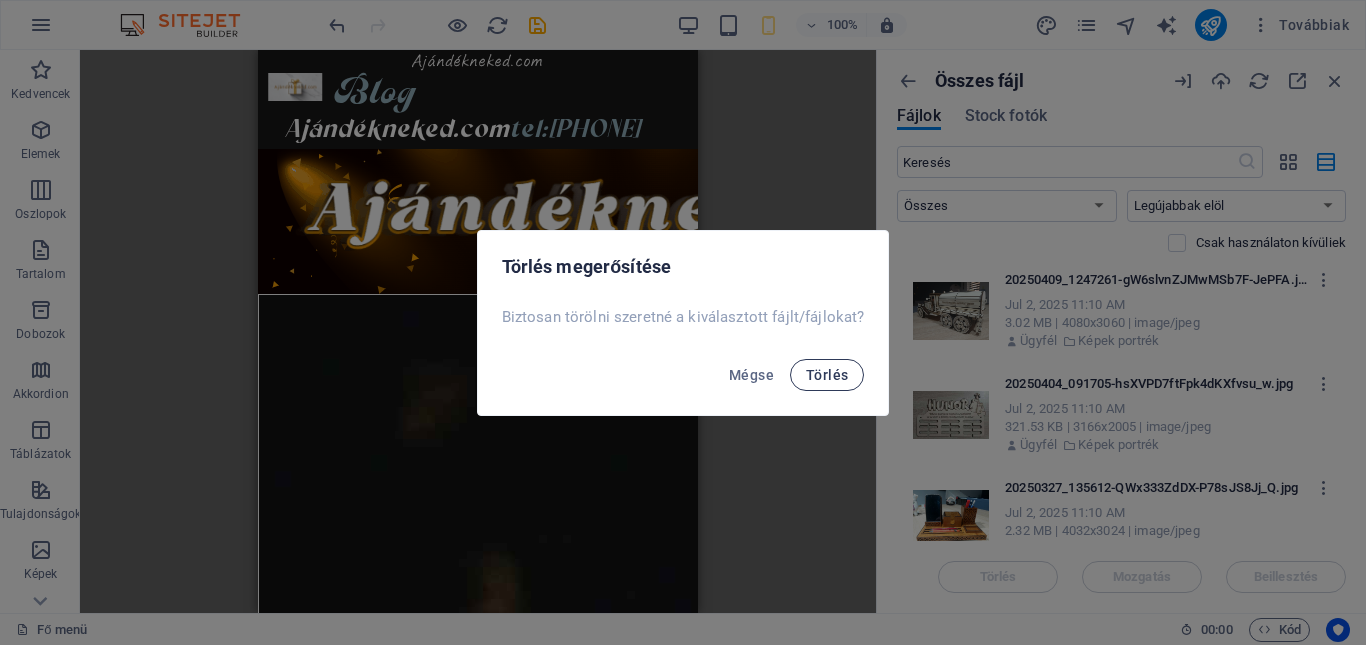 click on "Törlés" at bounding box center (827, 375) 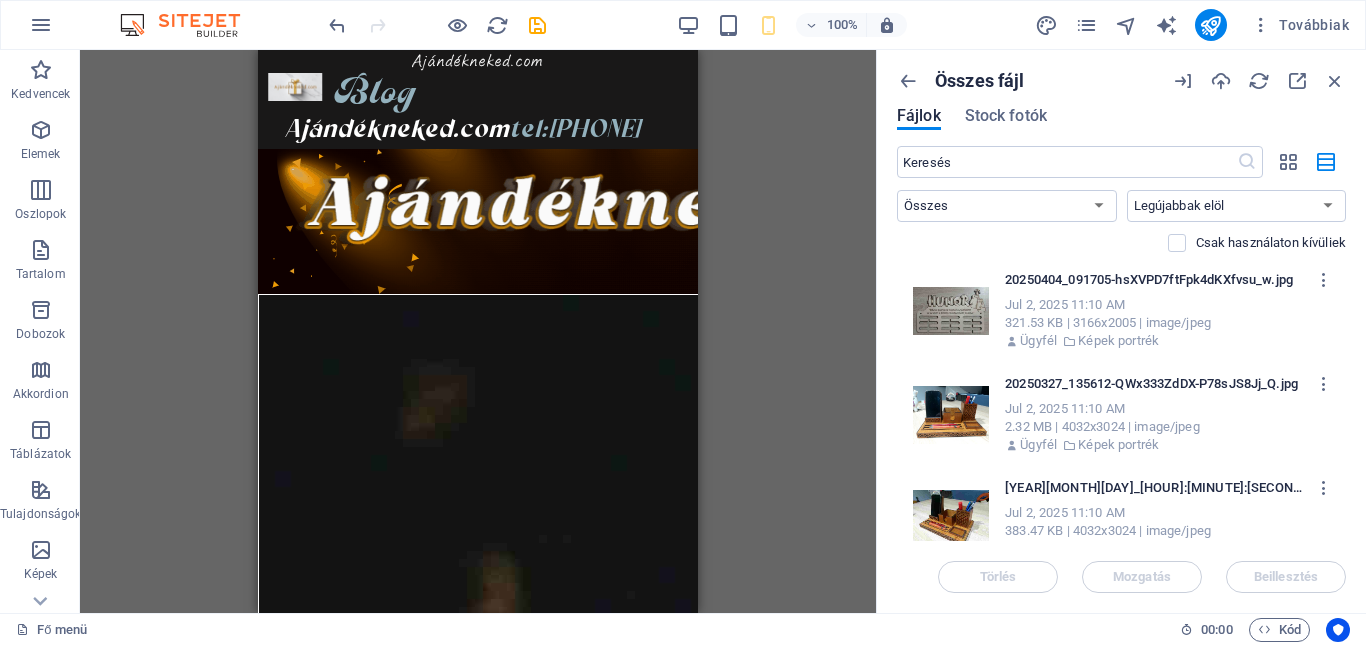 scroll, scrollTop: 3228, scrollLeft: 0, axis: vertical 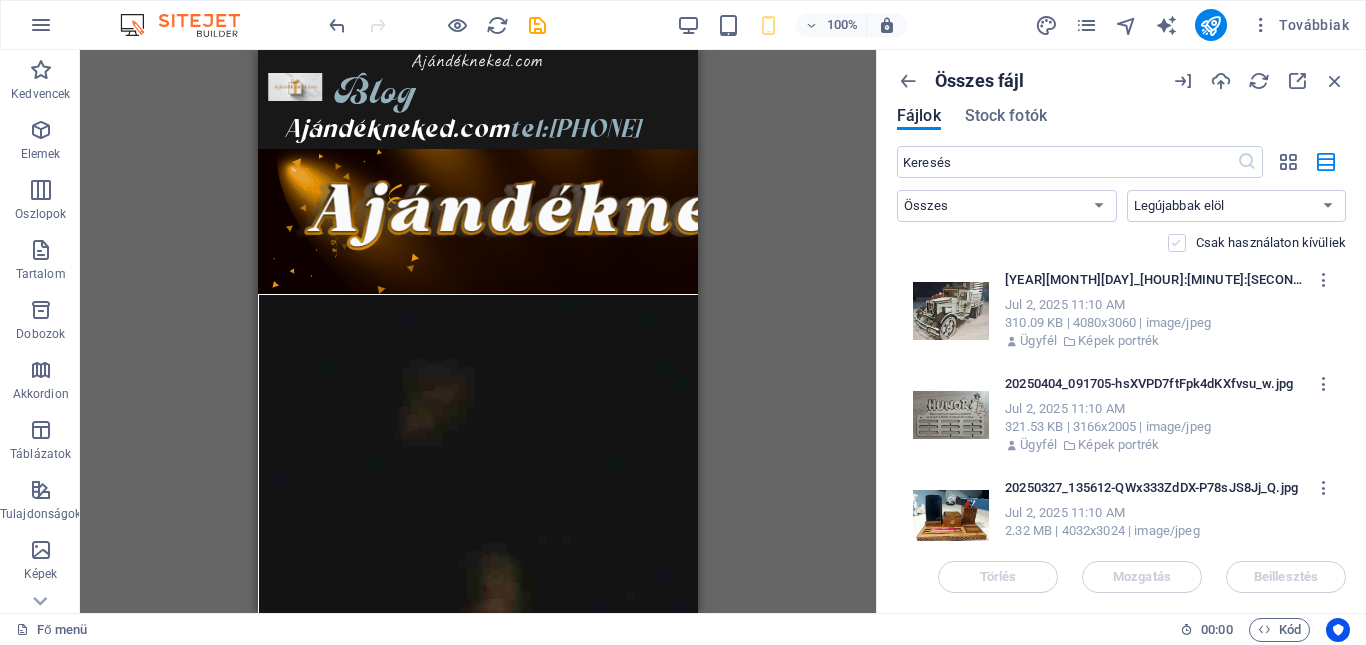 click at bounding box center [1177, 243] 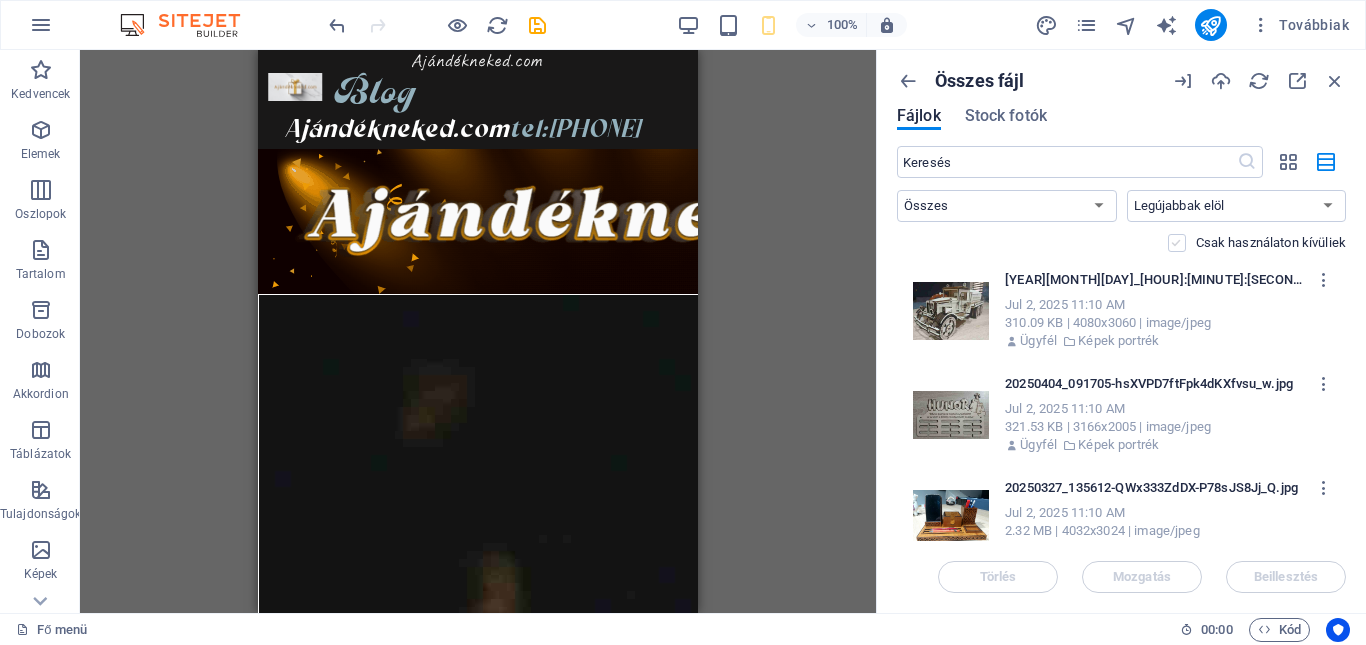 click at bounding box center [0, 0] 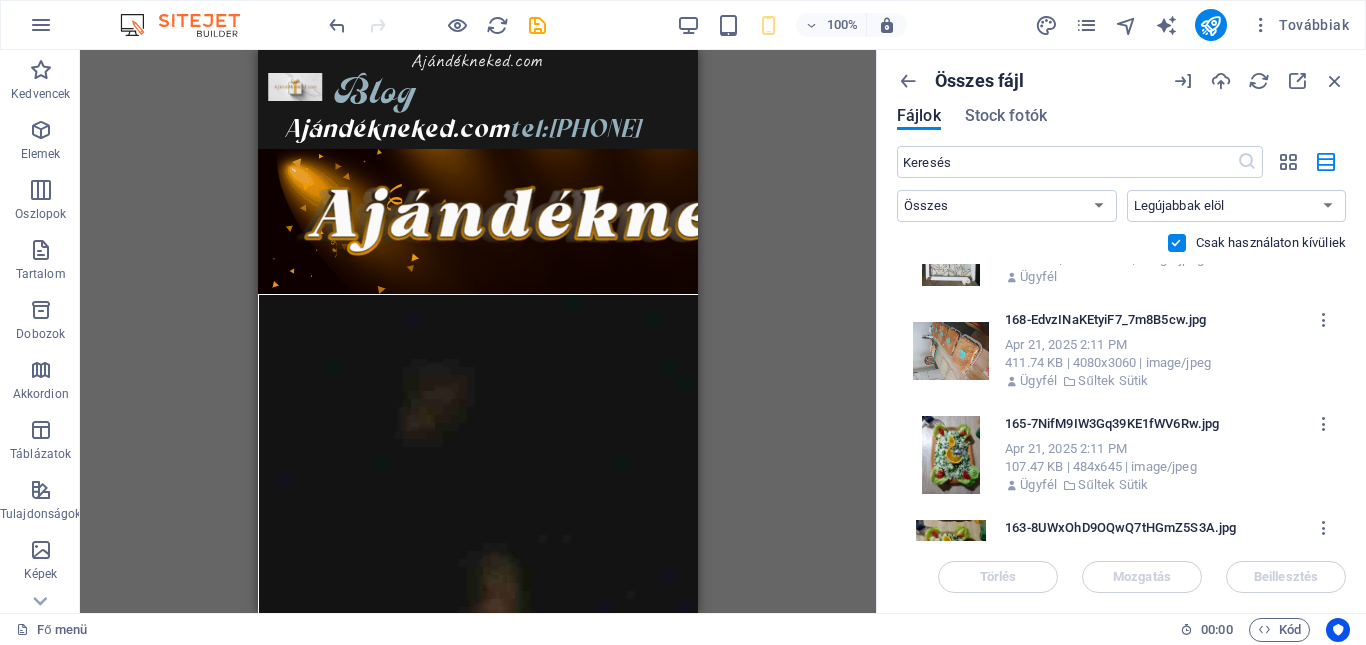 scroll, scrollTop: 4395, scrollLeft: 0, axis: vertical 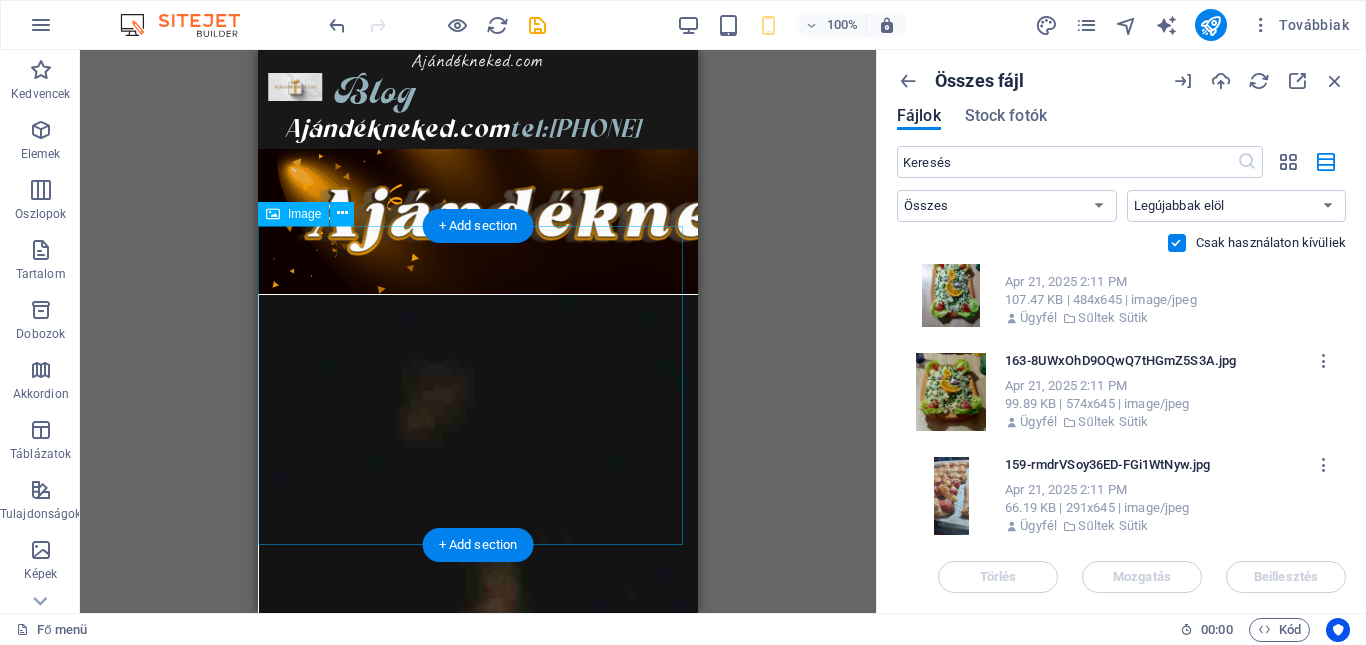 click at bounding box center [478, 1825] 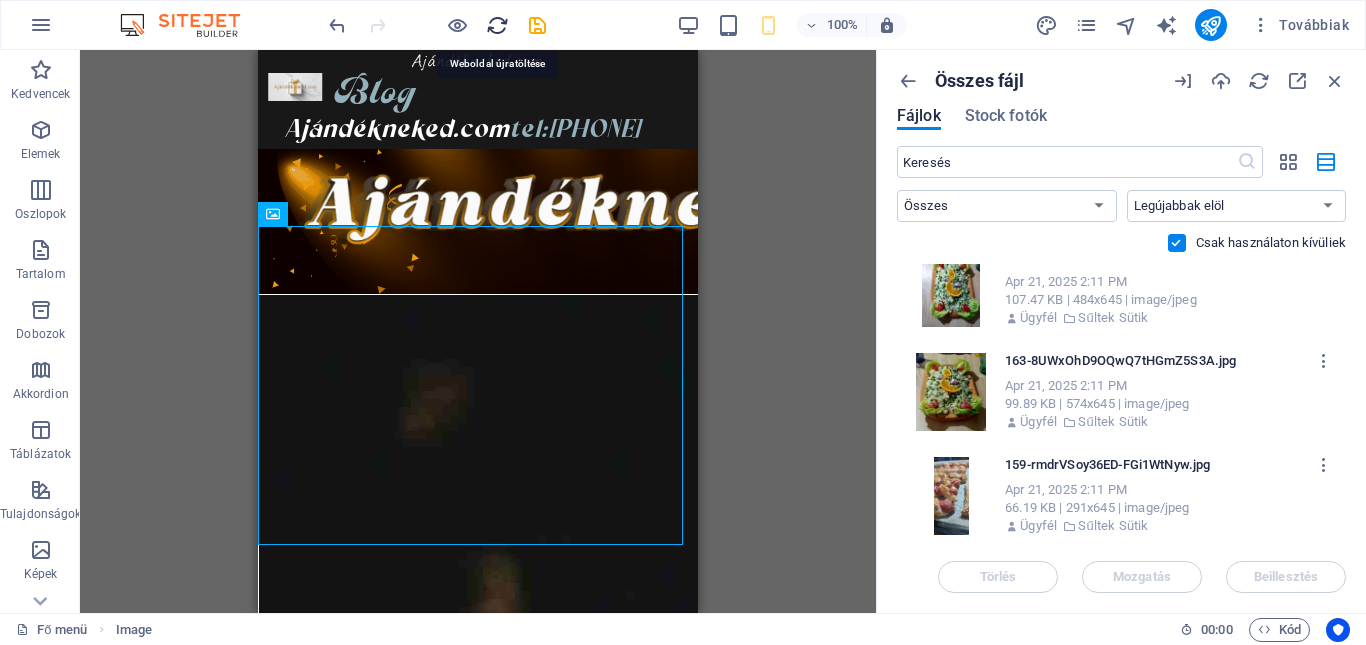 click at bounding box center [497, 25] 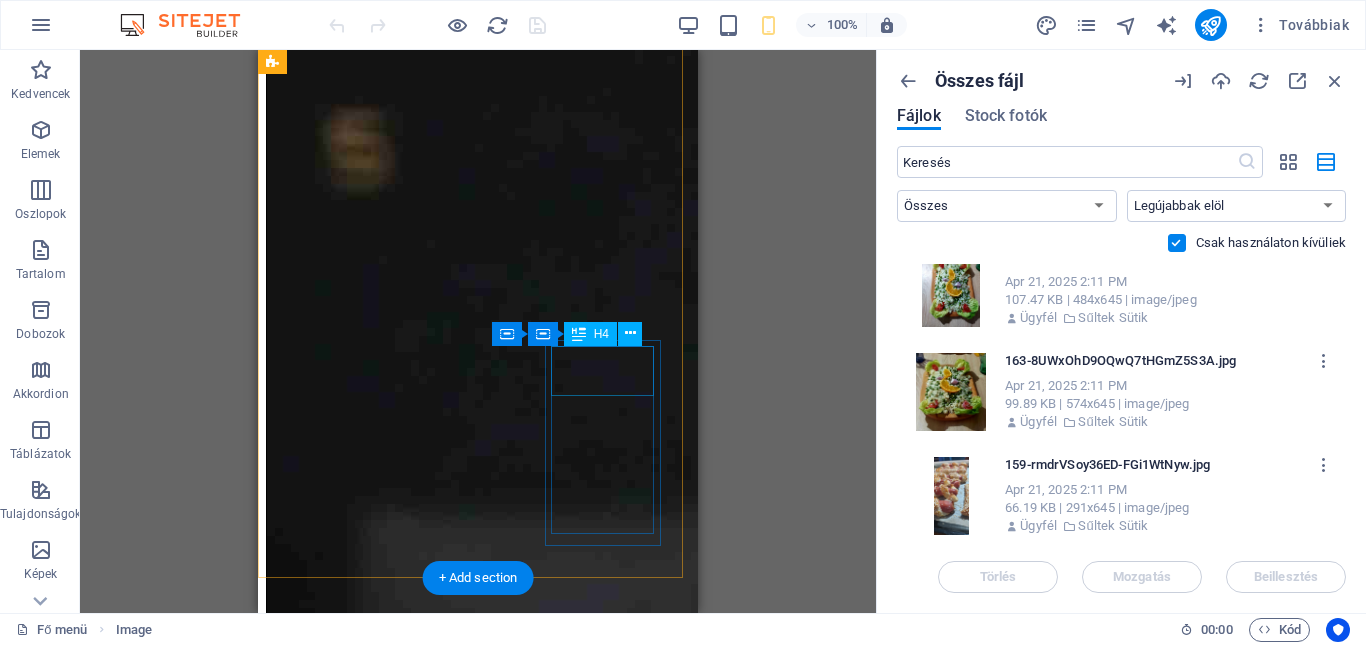 scroll, scrollTop: 1167, scrollLeft: 0, axis: vertical 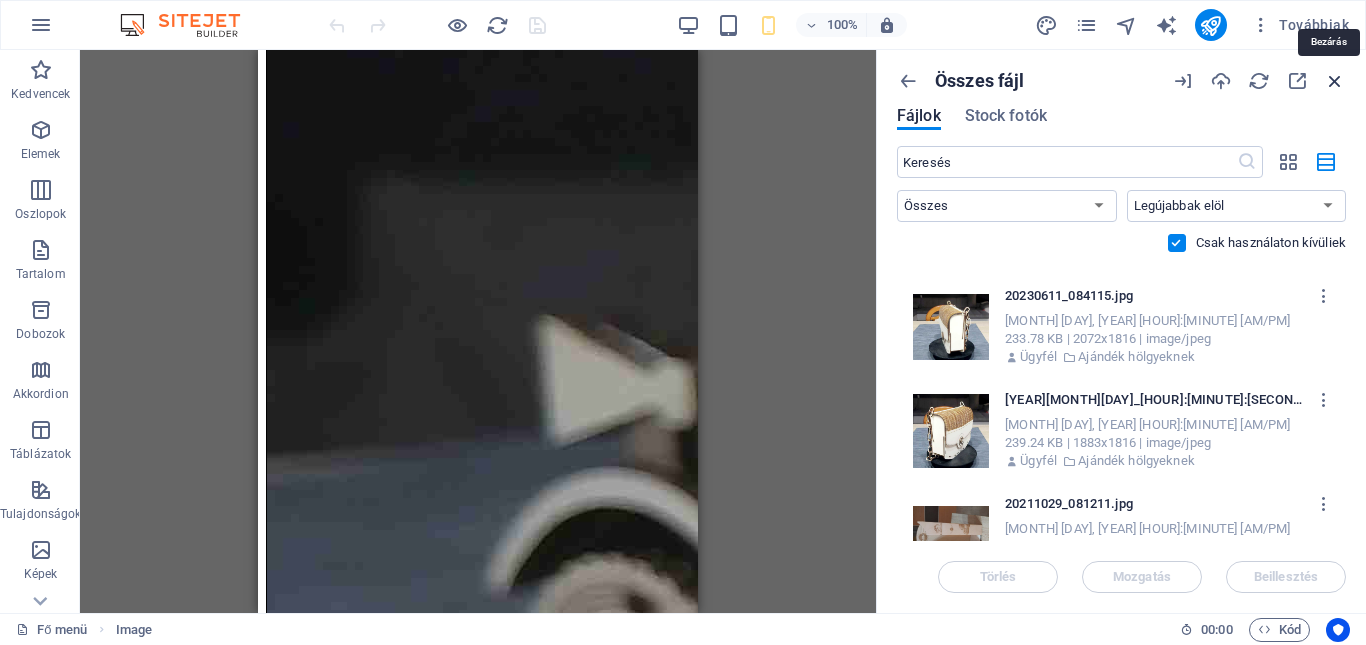 click at bounding box center [1335, 81] 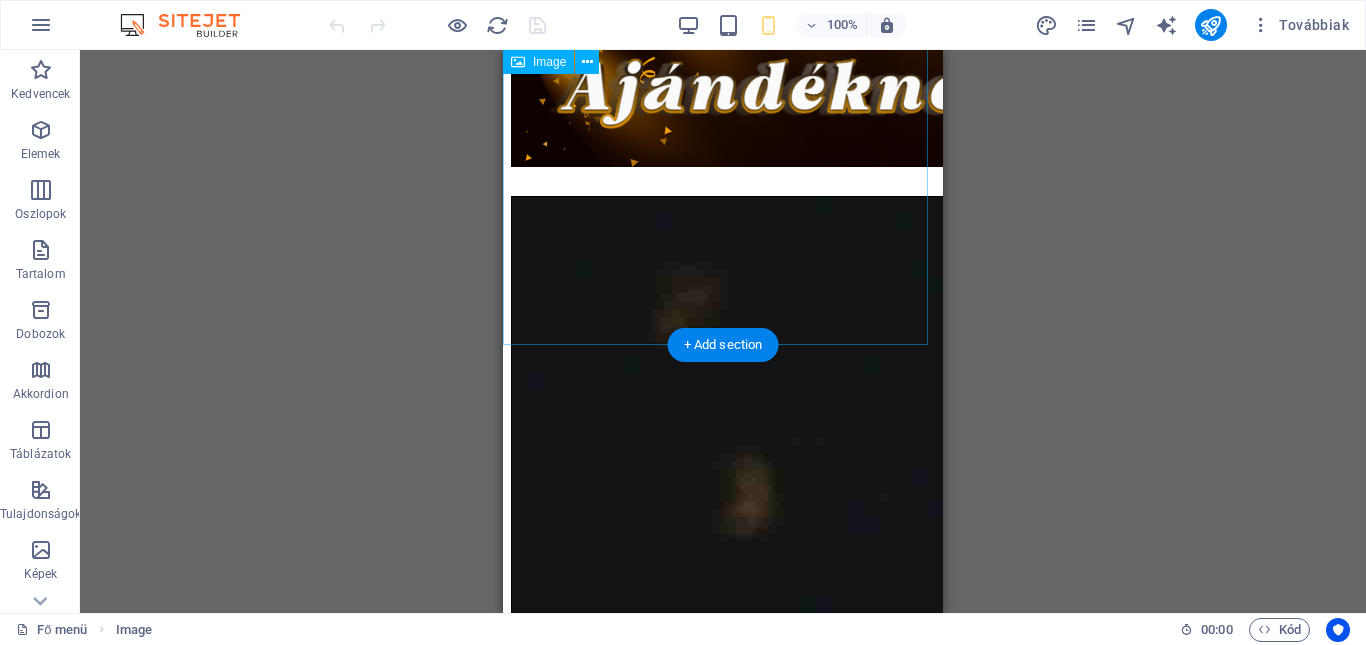 scroll, scrollTop: 0, scrollLeft: 0, axis: both 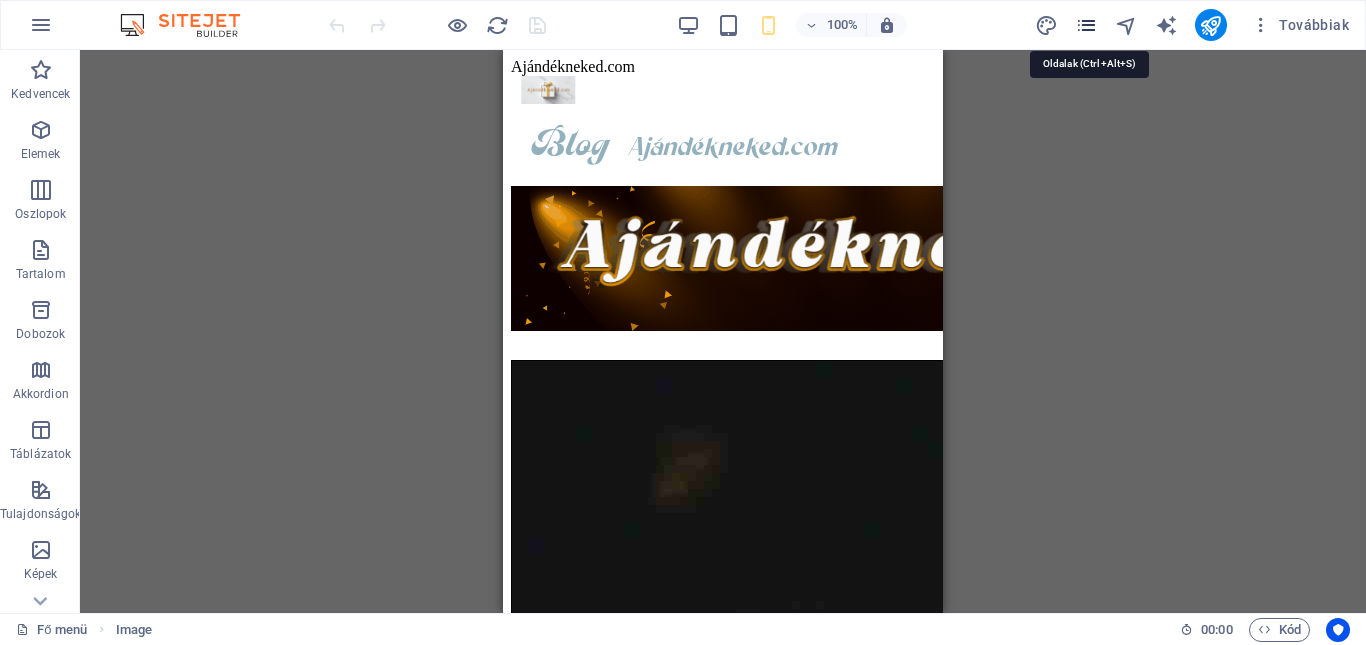 click at bounding box center [1086, 25] 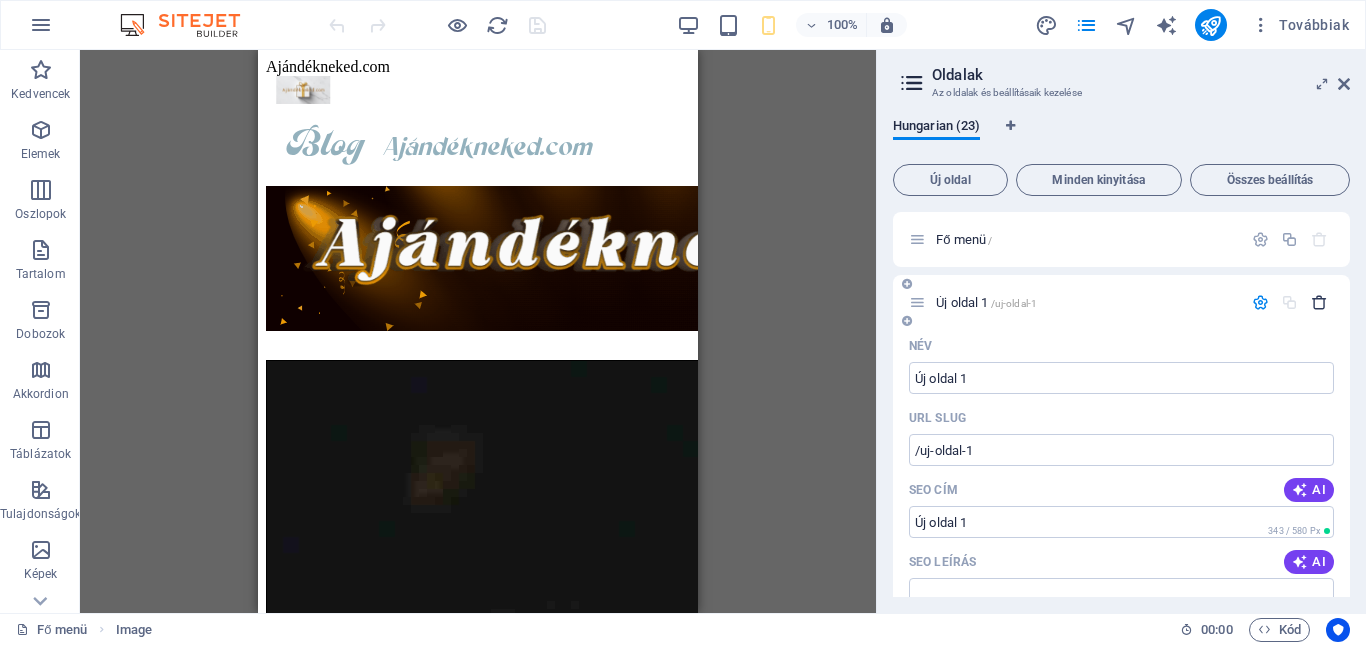 click at bounding box center [1319, 302] 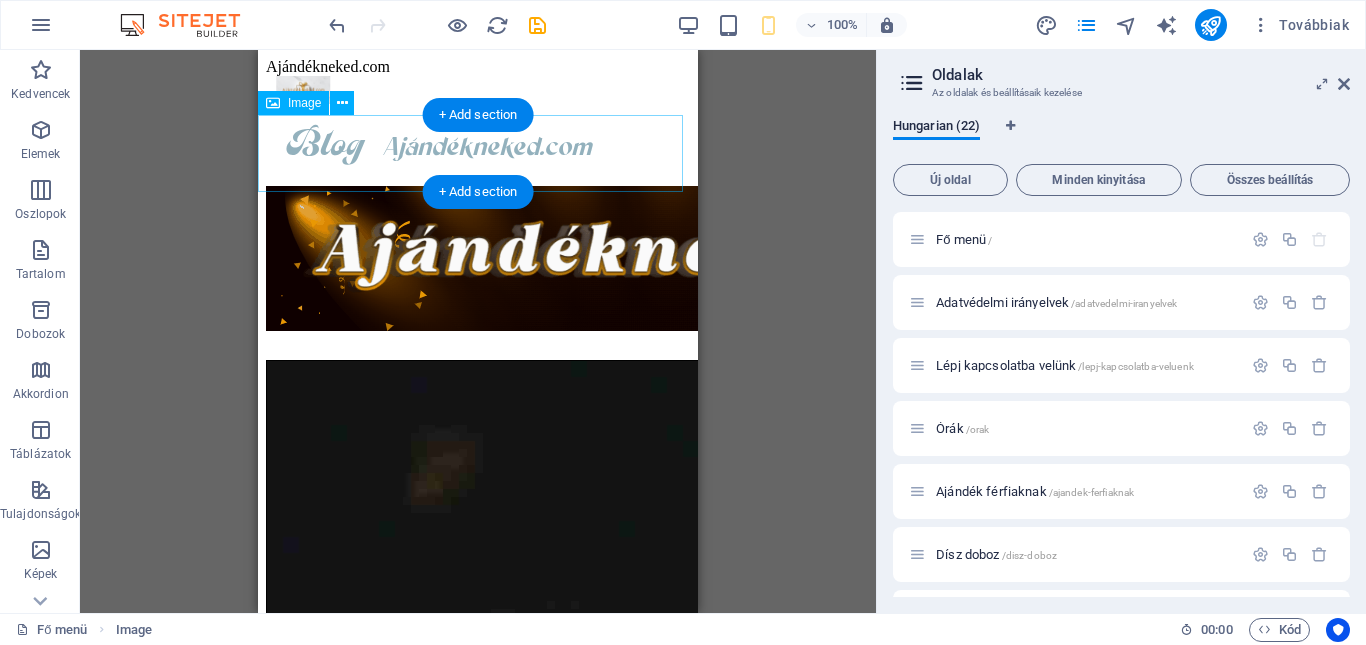 click at bounding box center [478, 262] 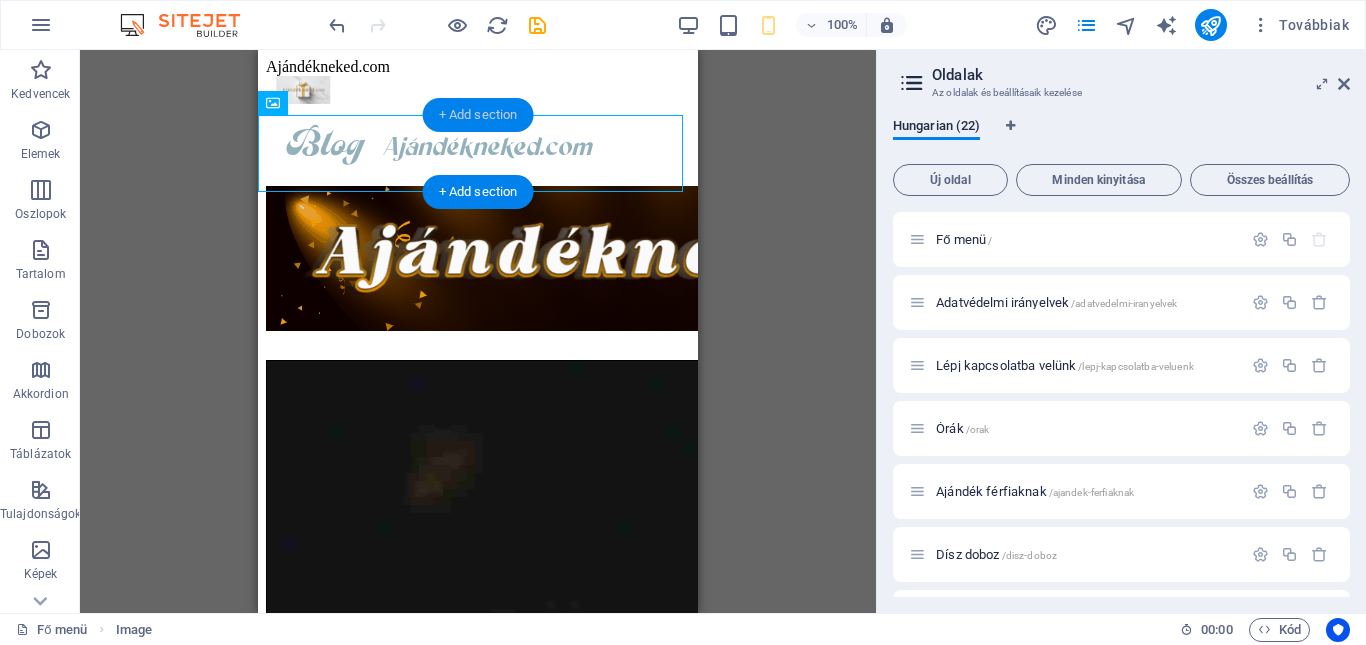 drag, startPoint x: 442, startPoint y: 109, endPoint x: 13, endPoint y: 66, distance: 431.14963 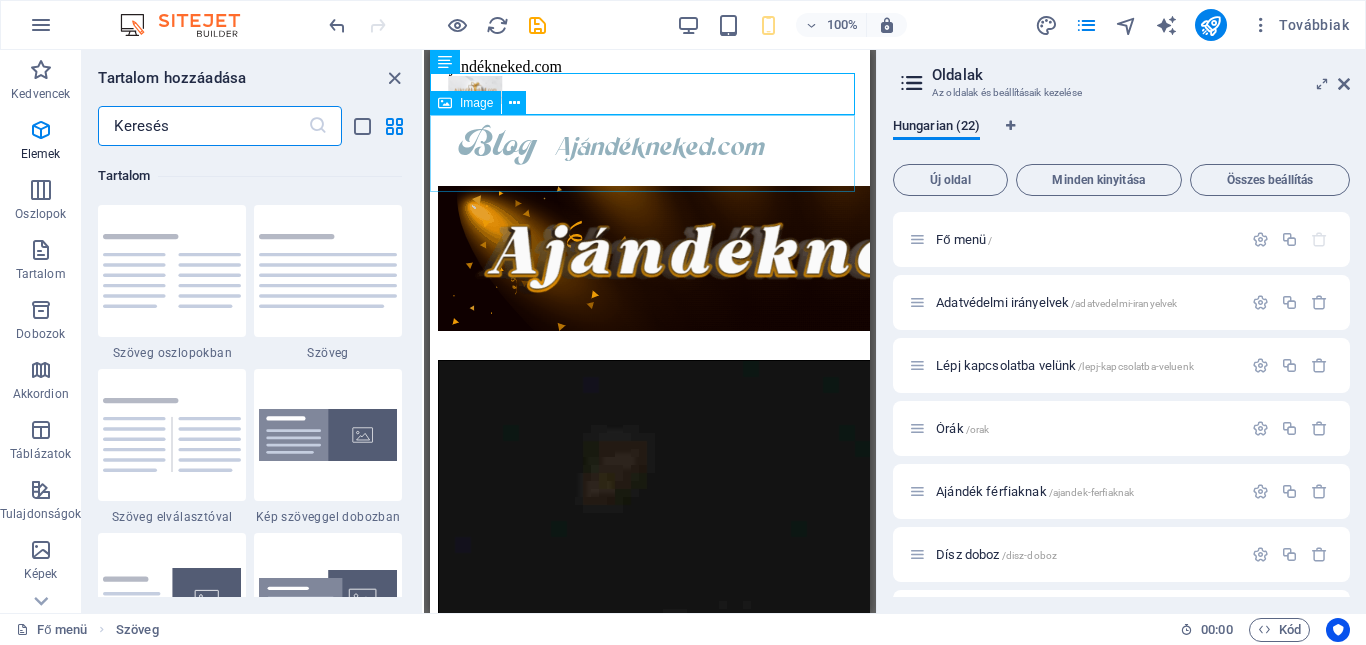 scroll, scrollTop: 3499, scrollLeft: 0, axis: vertical 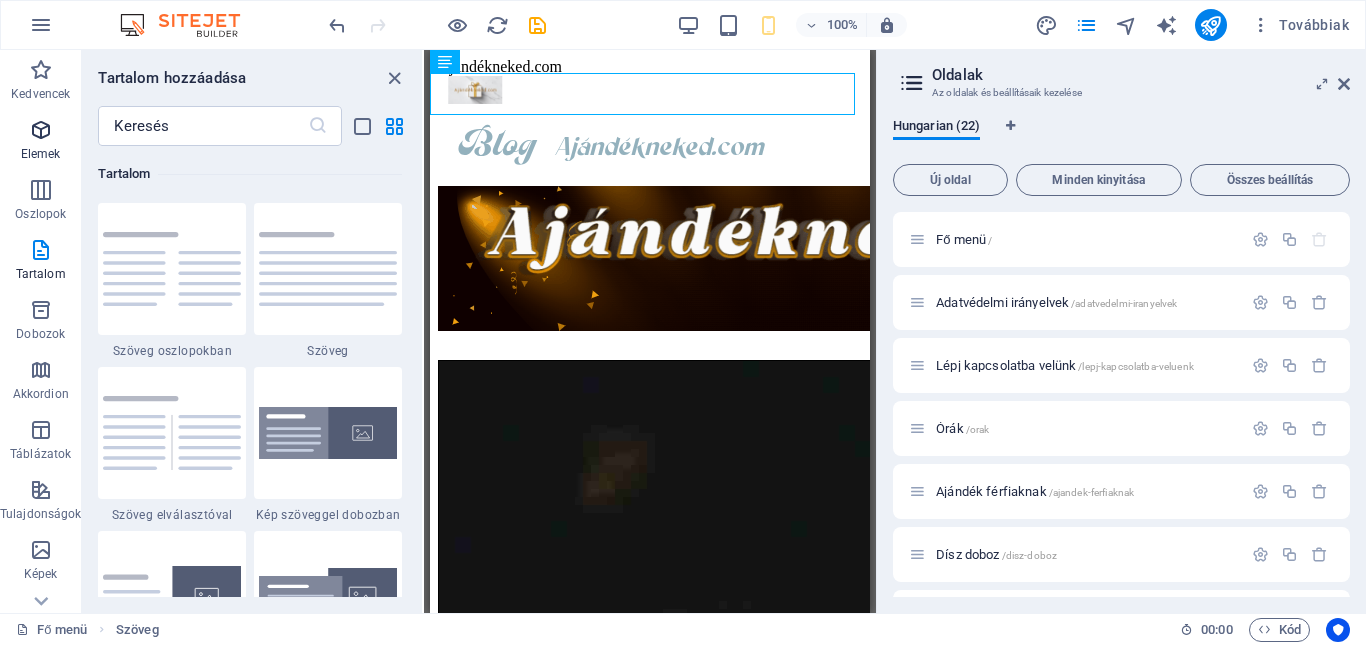 click on "Elemek" at bounding box center (41, 154) 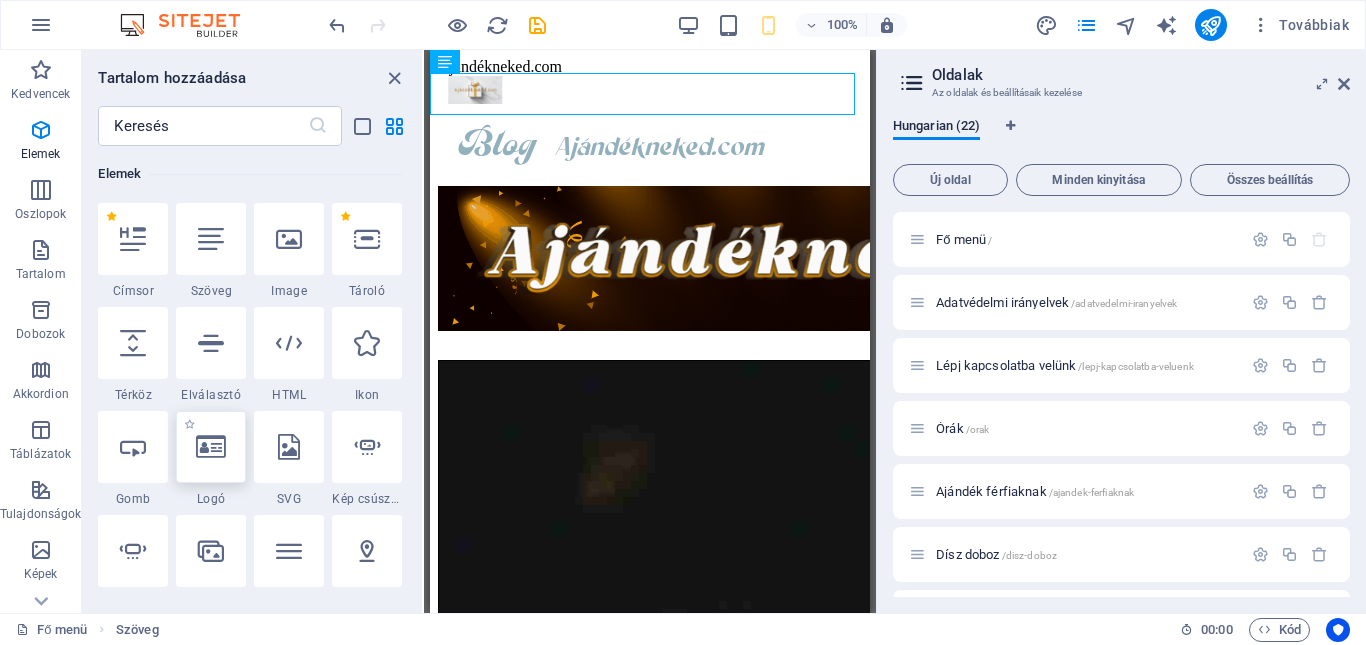 scroll, scrollTop: 380, scrollLeft: 0, axis: vertical 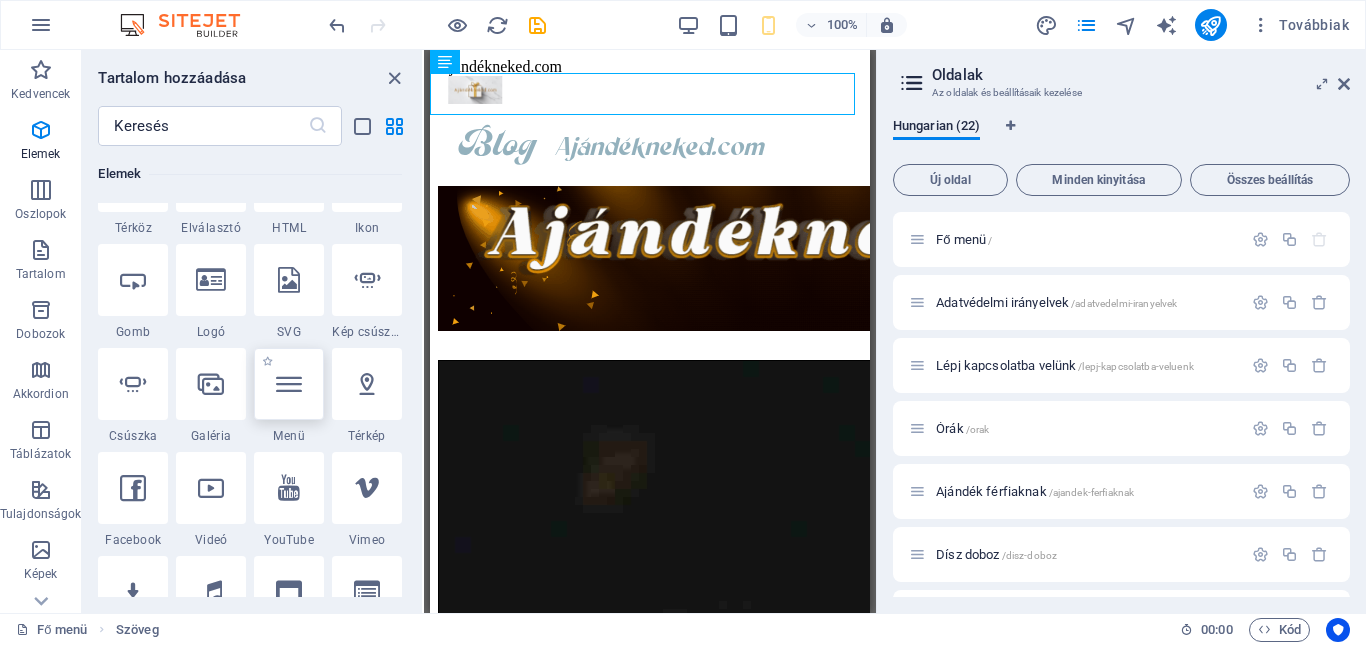 click at bounding box center [289, 384] 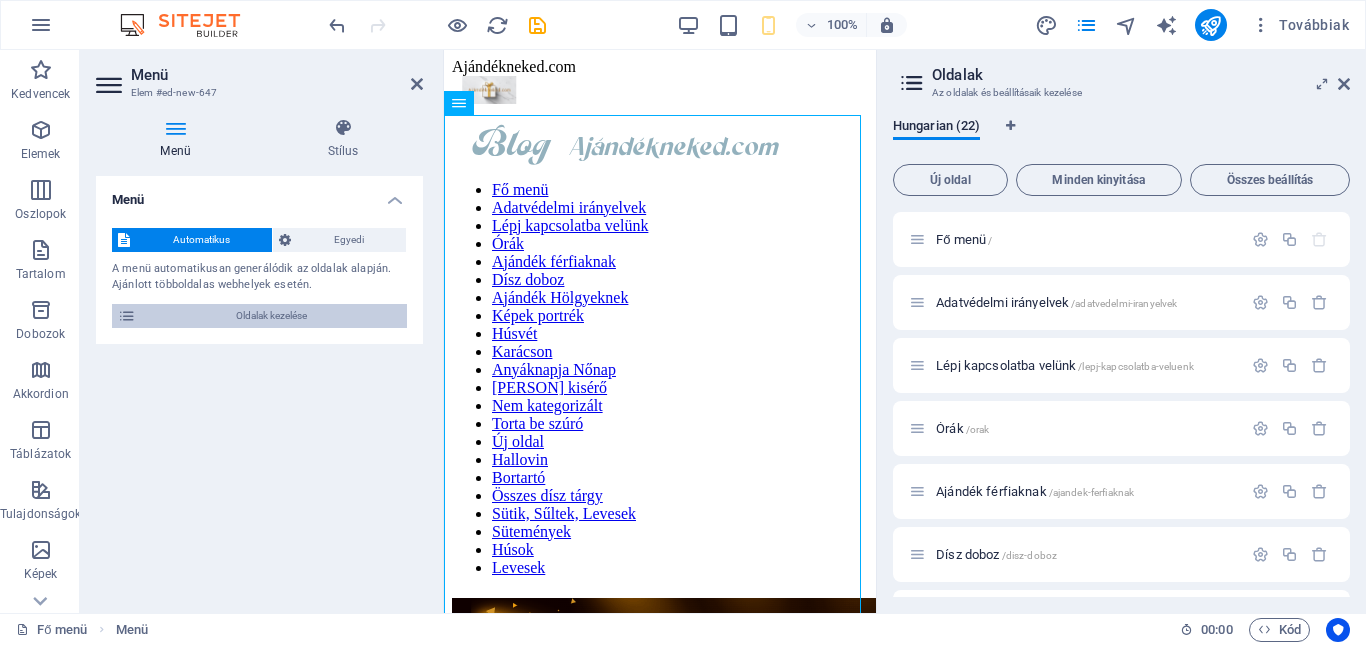 click on "Oldalak kezelése" at bounding box center (271, 316) 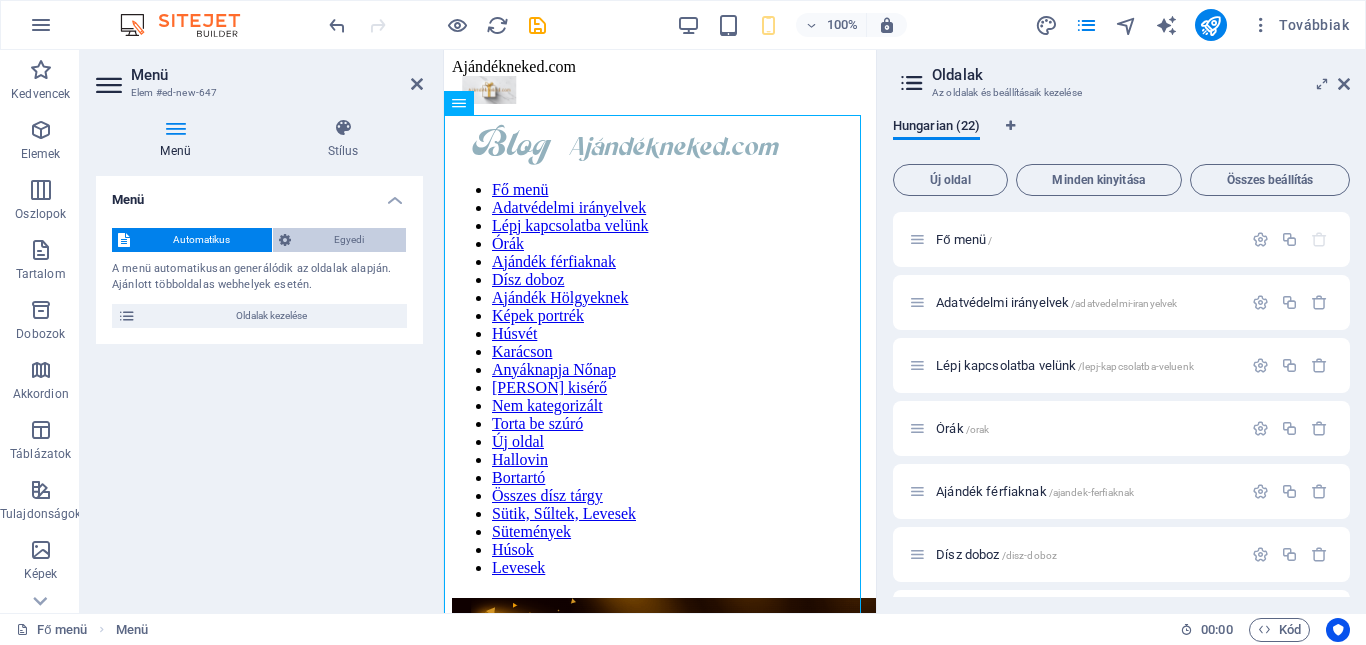 click at bounding box center (285, 240) 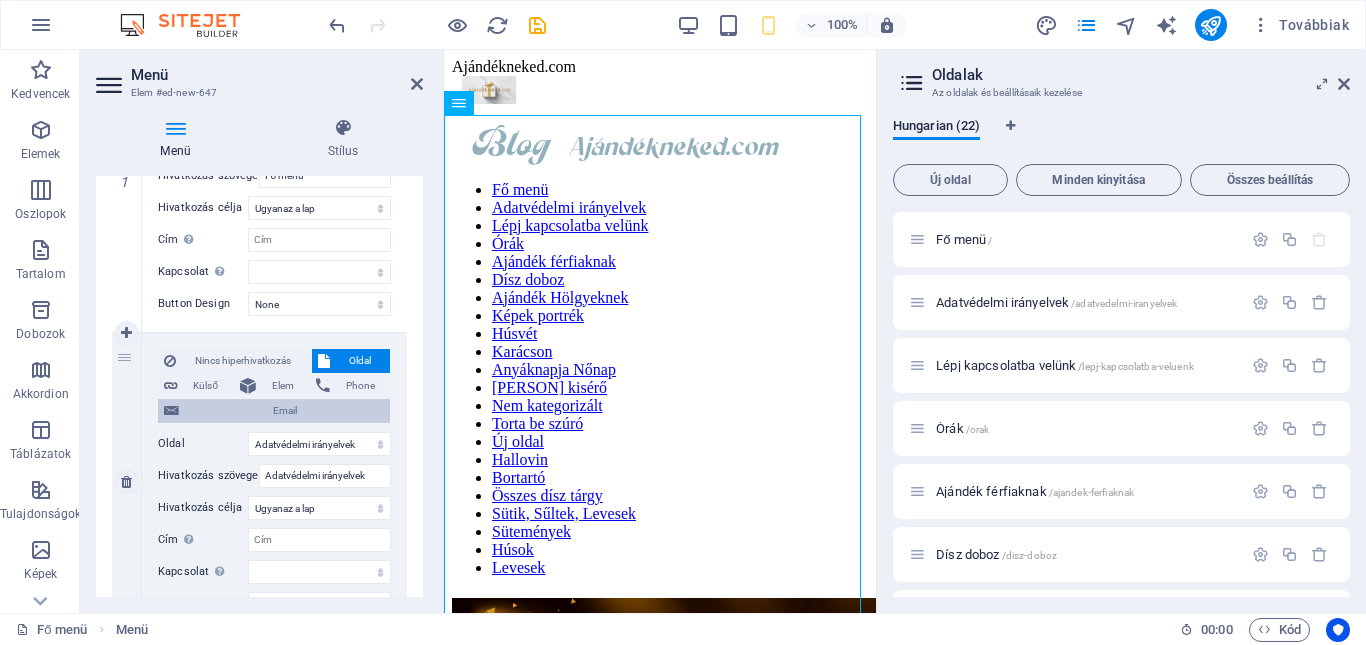 scroll, scrollTop: 0, scrollLeft: 0, axis: both 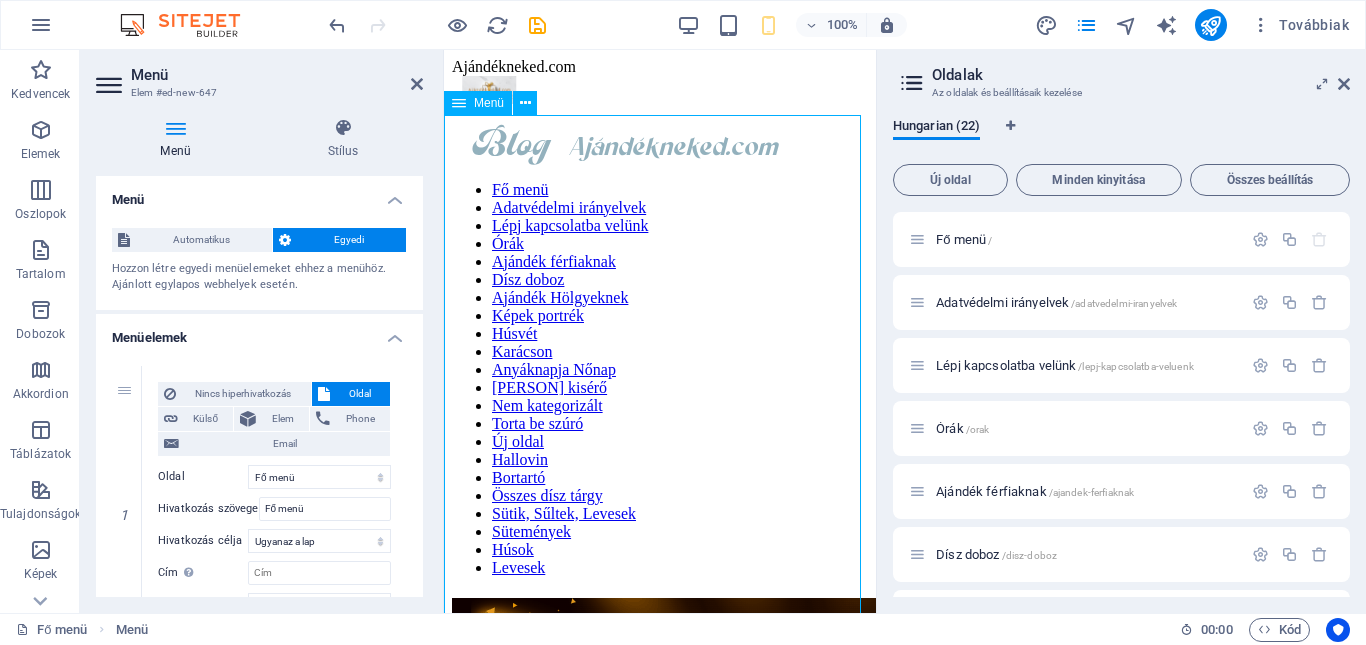 click at bounding box center [459, 103] 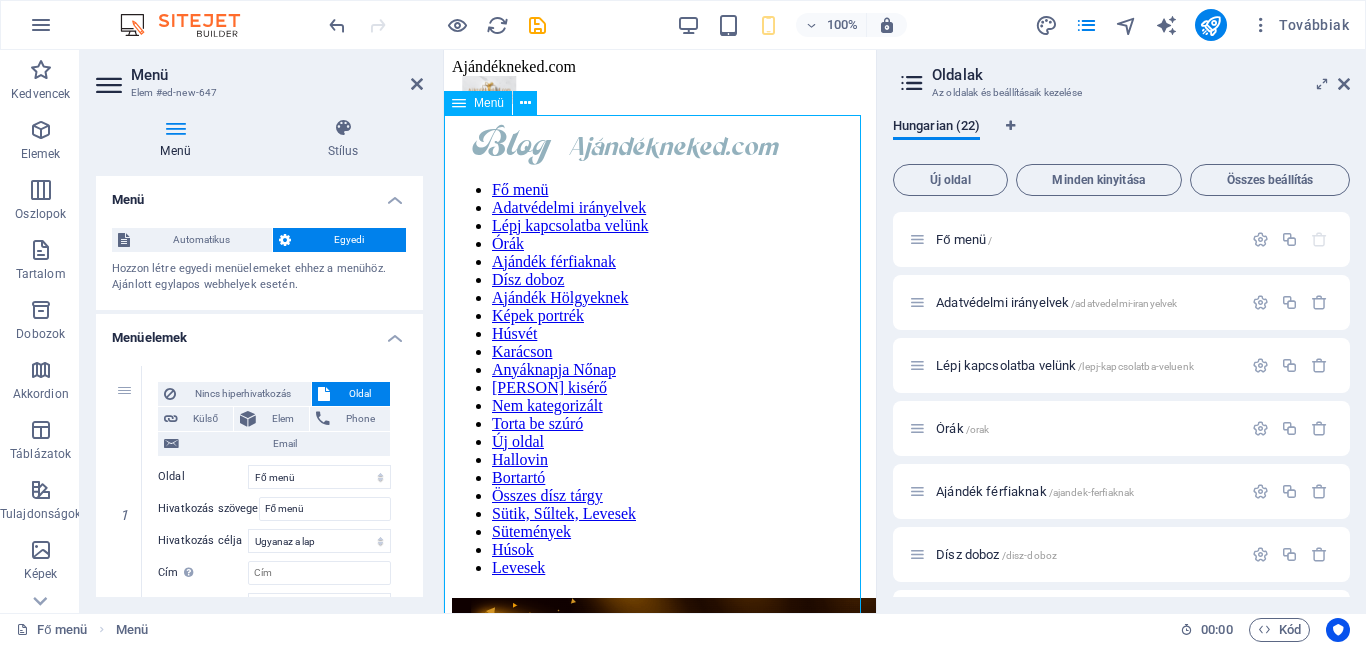 click at bounding box center [459, 103] 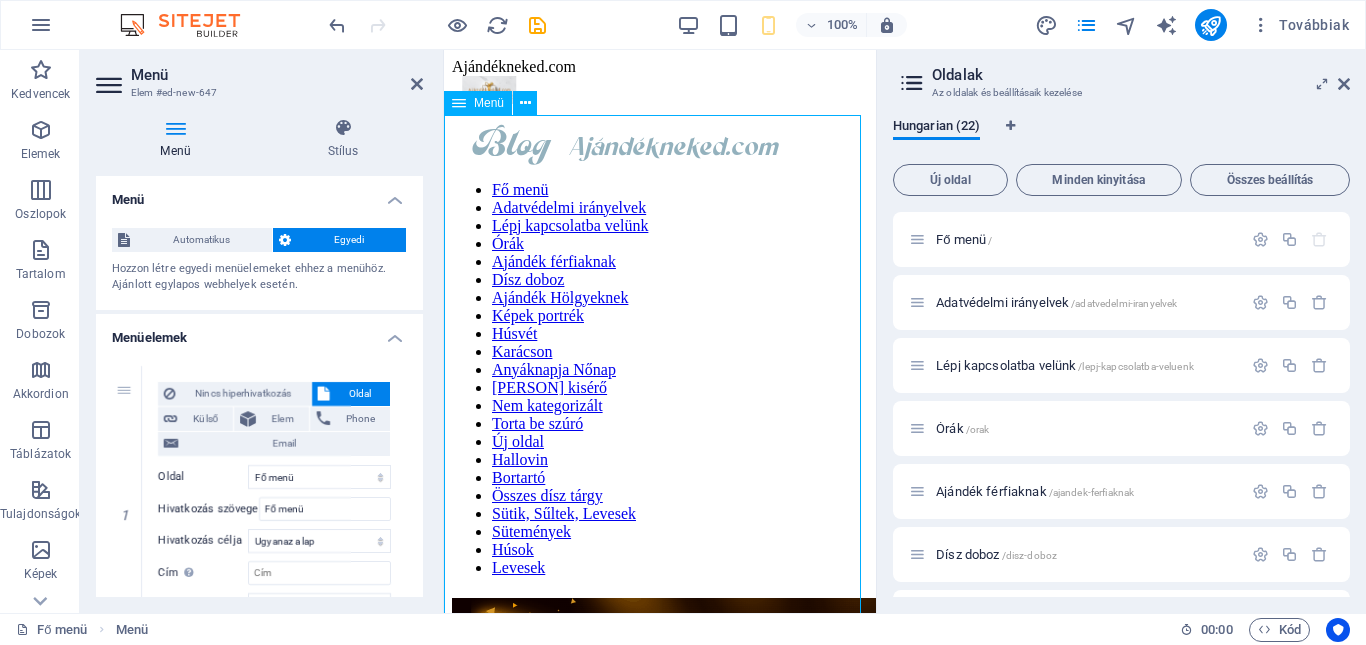 click at bounding box center (459, 103) 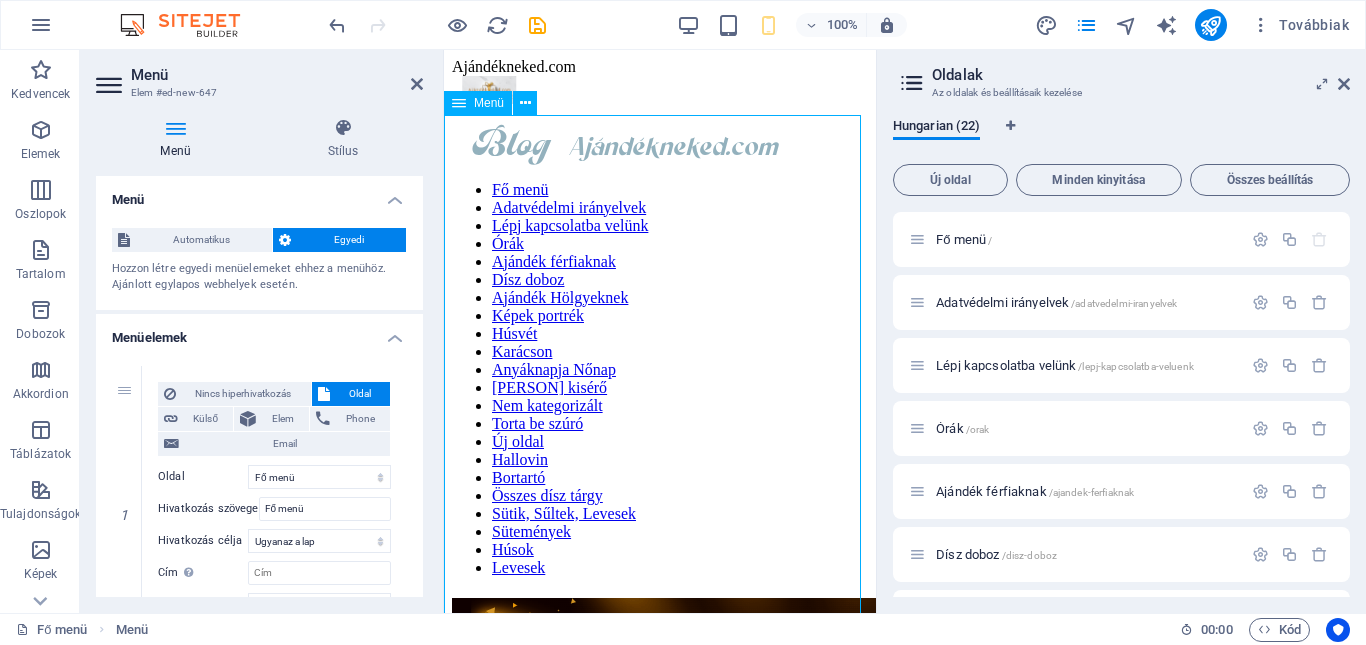 click at bounding box center (459, 103) 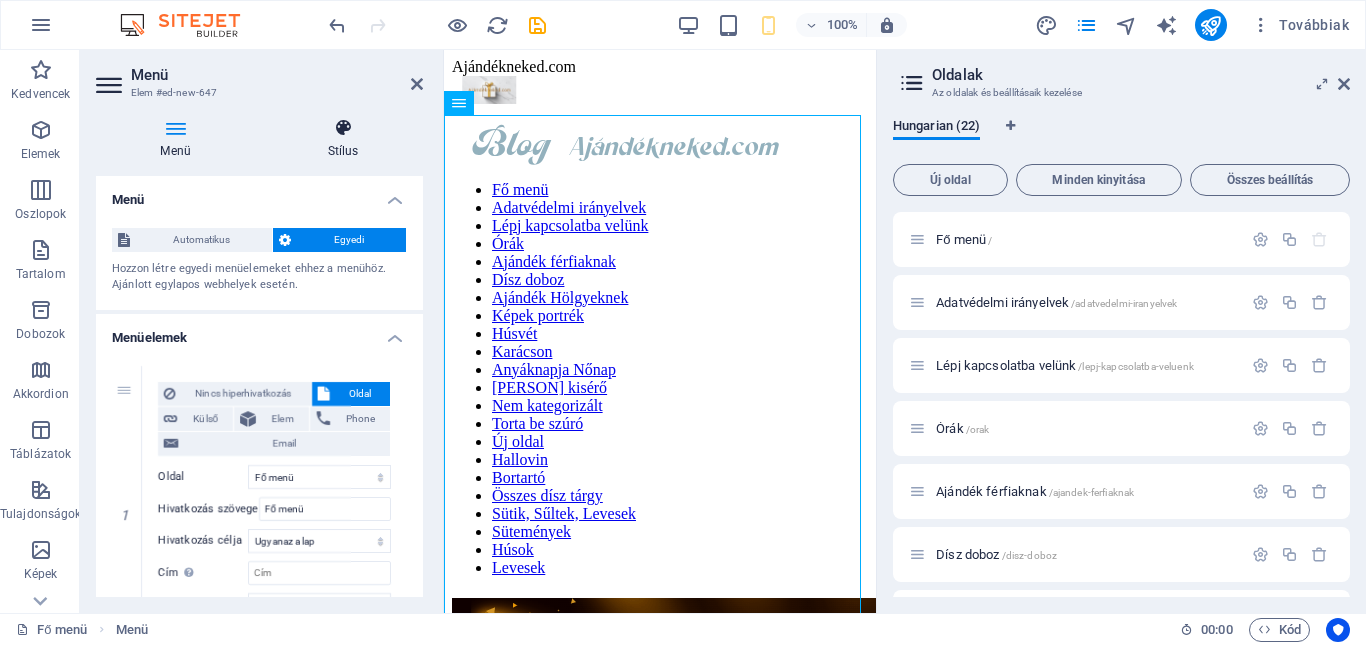 click on "Stílus" at bounding box center [343, 139] 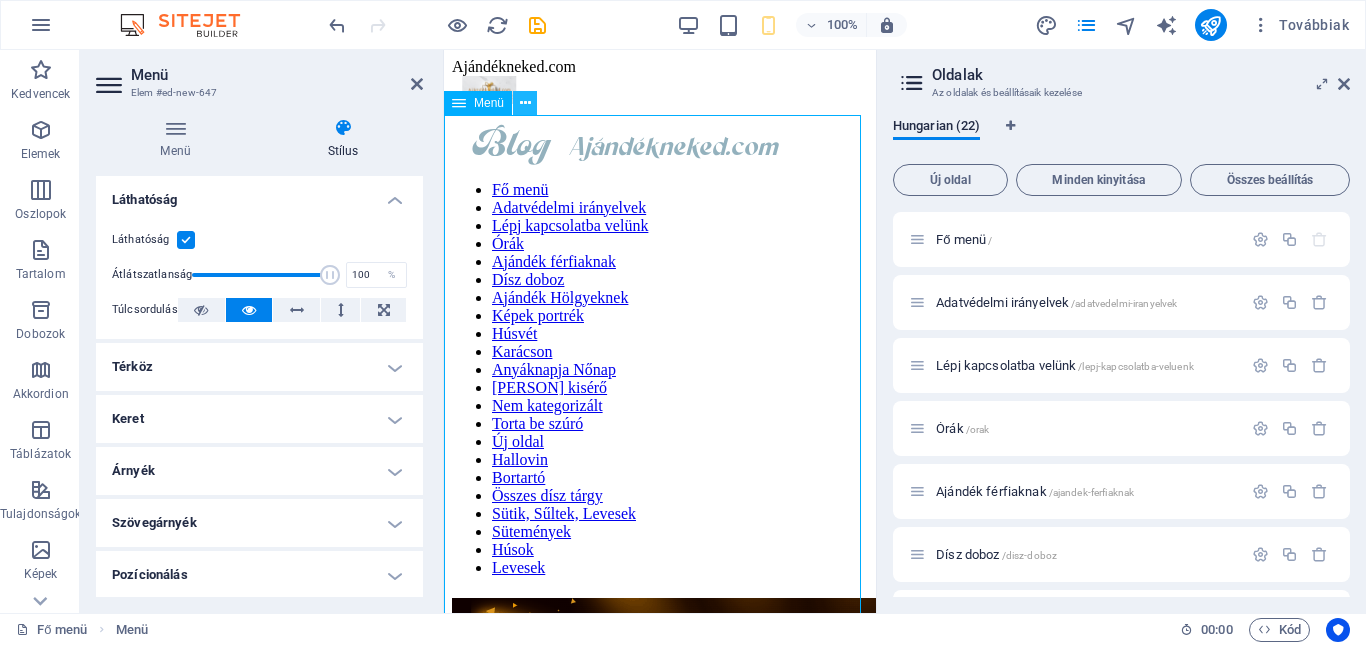 click at bounding box center [525, 103] 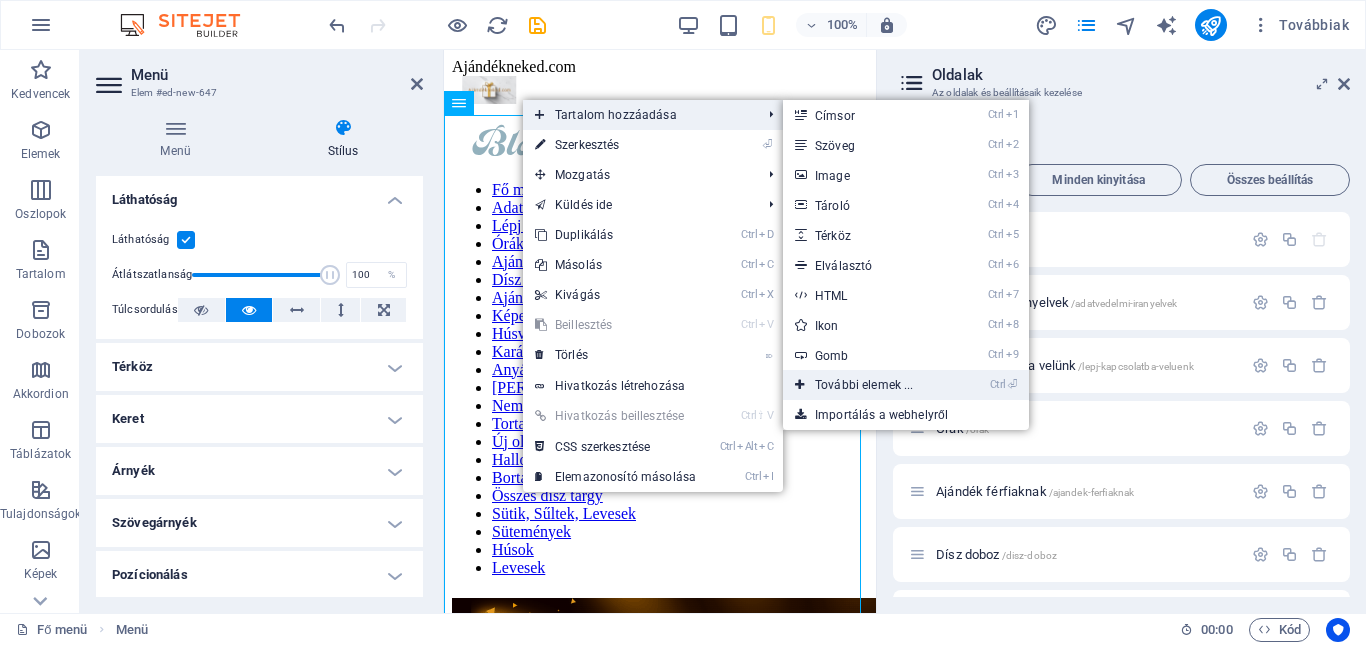 click on "Ctrl ⏎  További elemek ..." at bounding box center [868, 385] 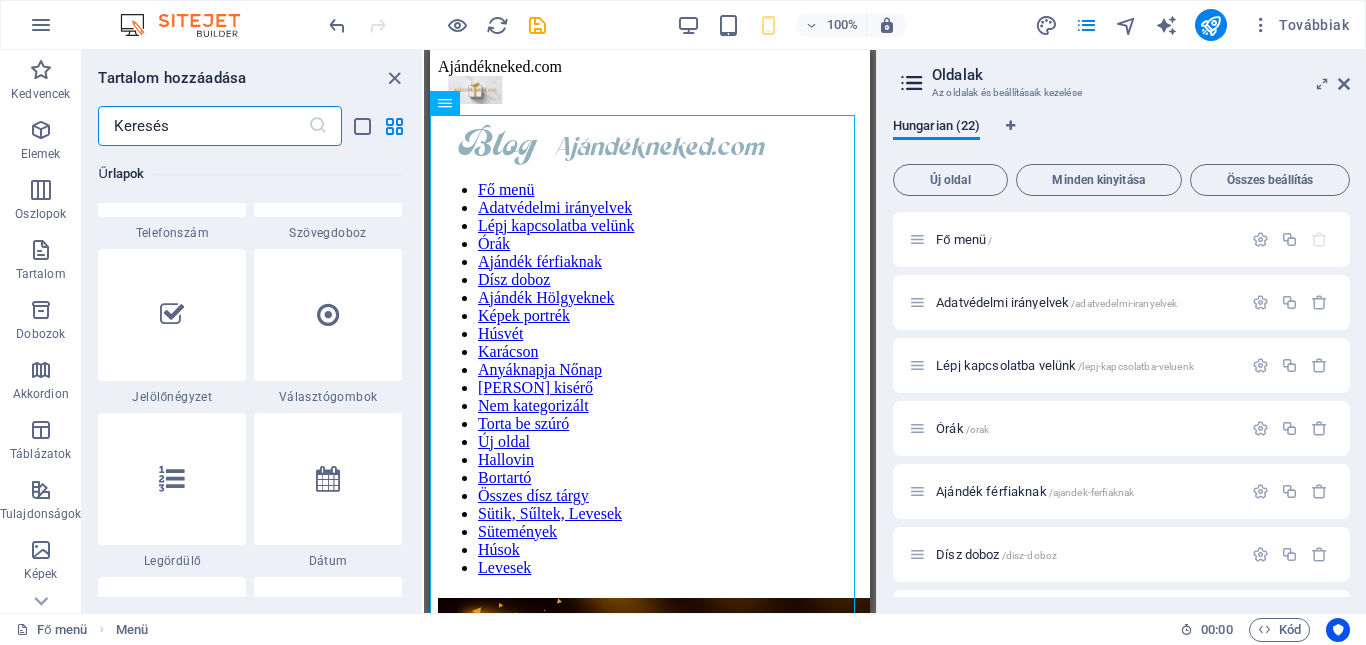 scroll, scrollTop: 15713, scrollLeft: 0, axis: vertical 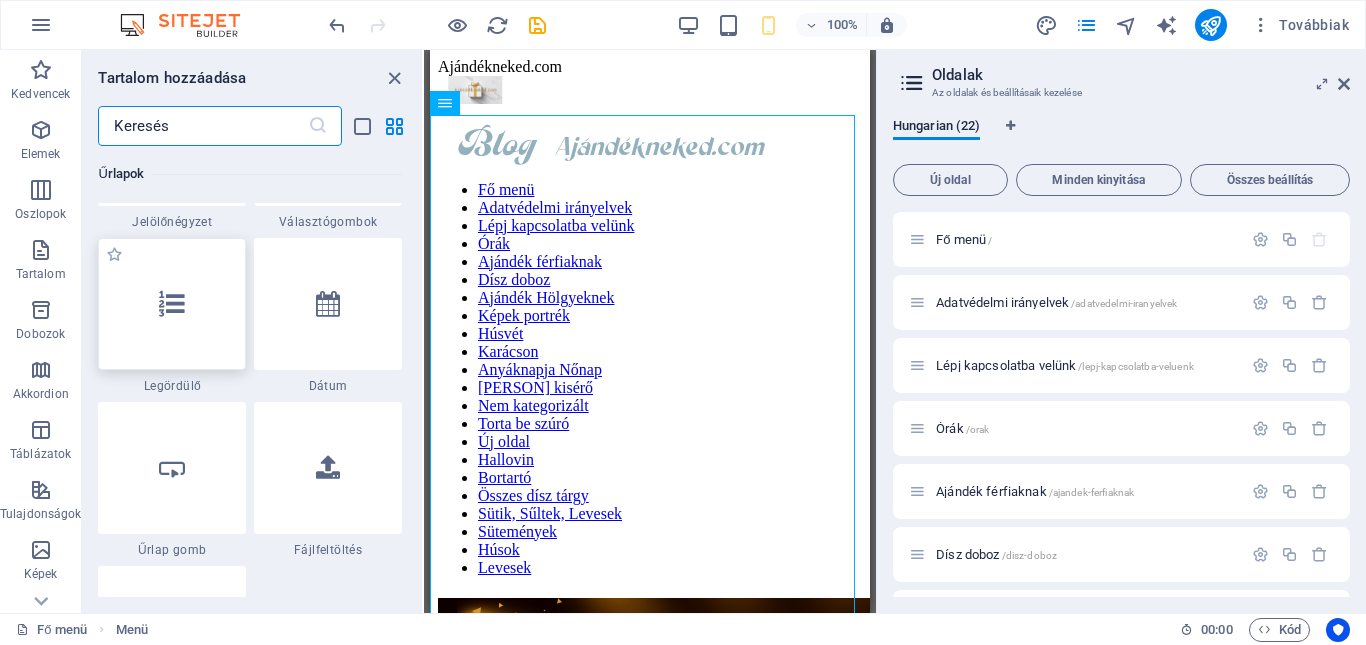 click at bounding box center [172, 304] 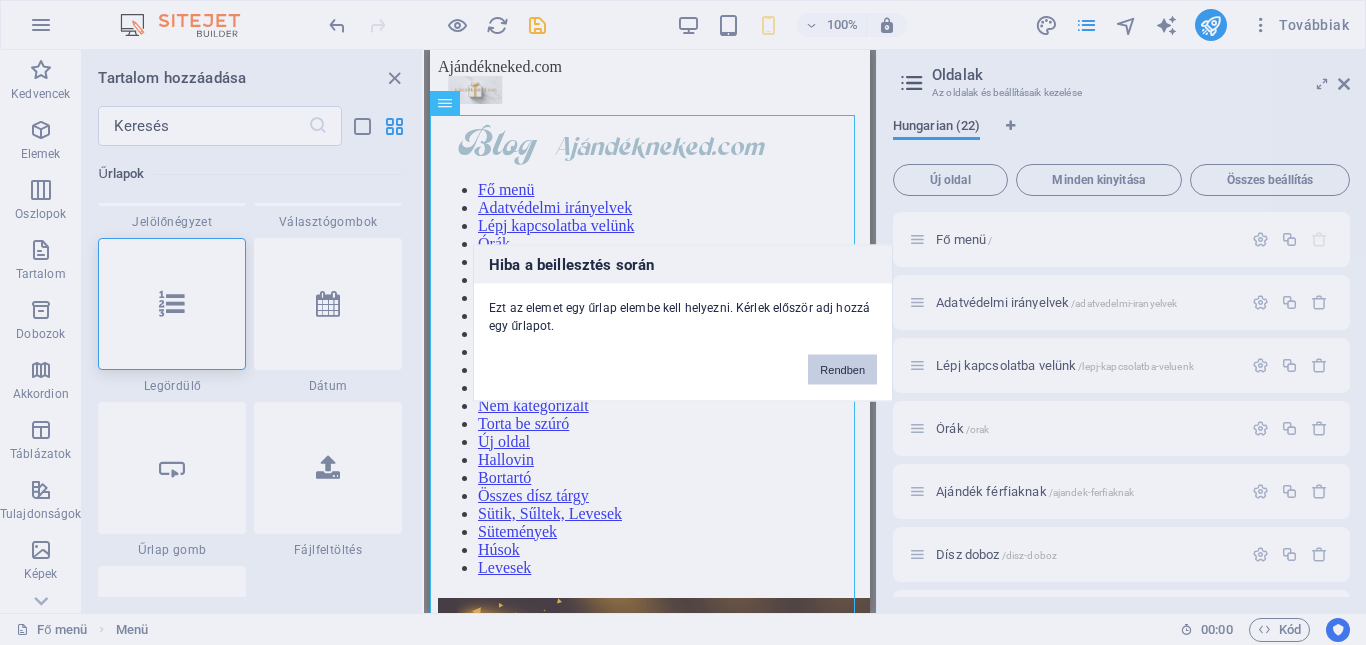 click on "Rendben" at bounding box center [842, 369] 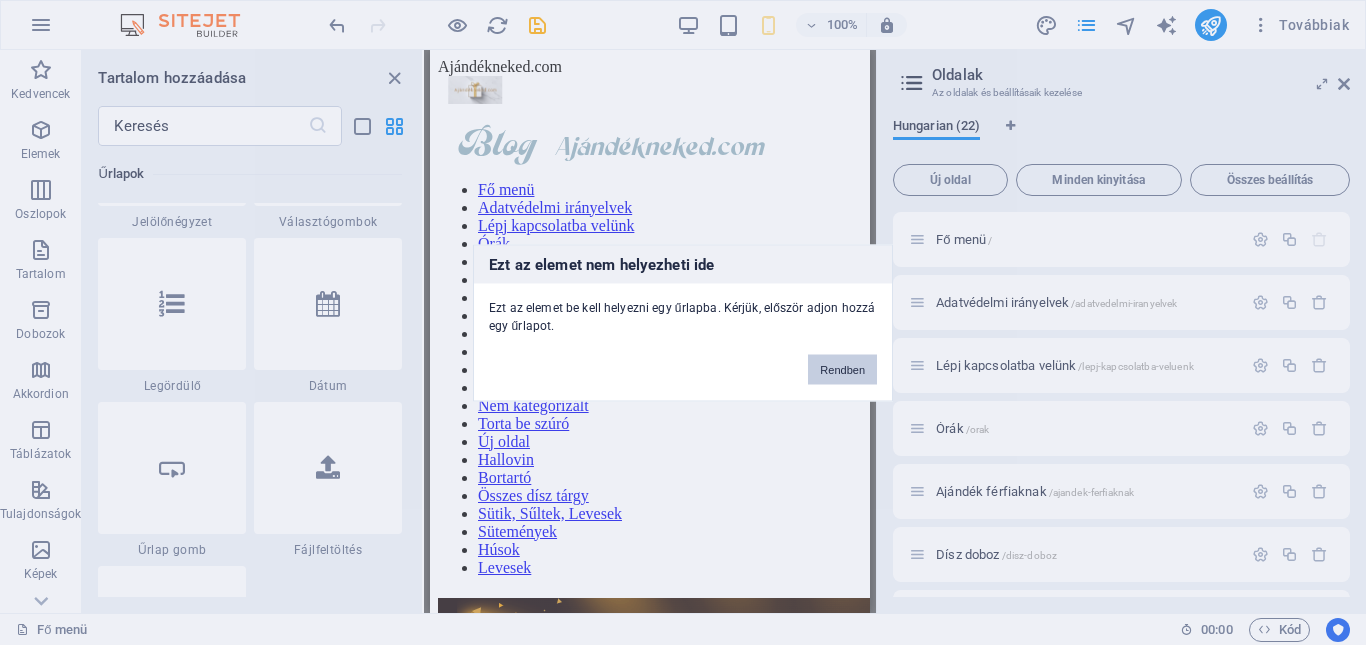 click on "Rendben" at bounding box center [842, 369] 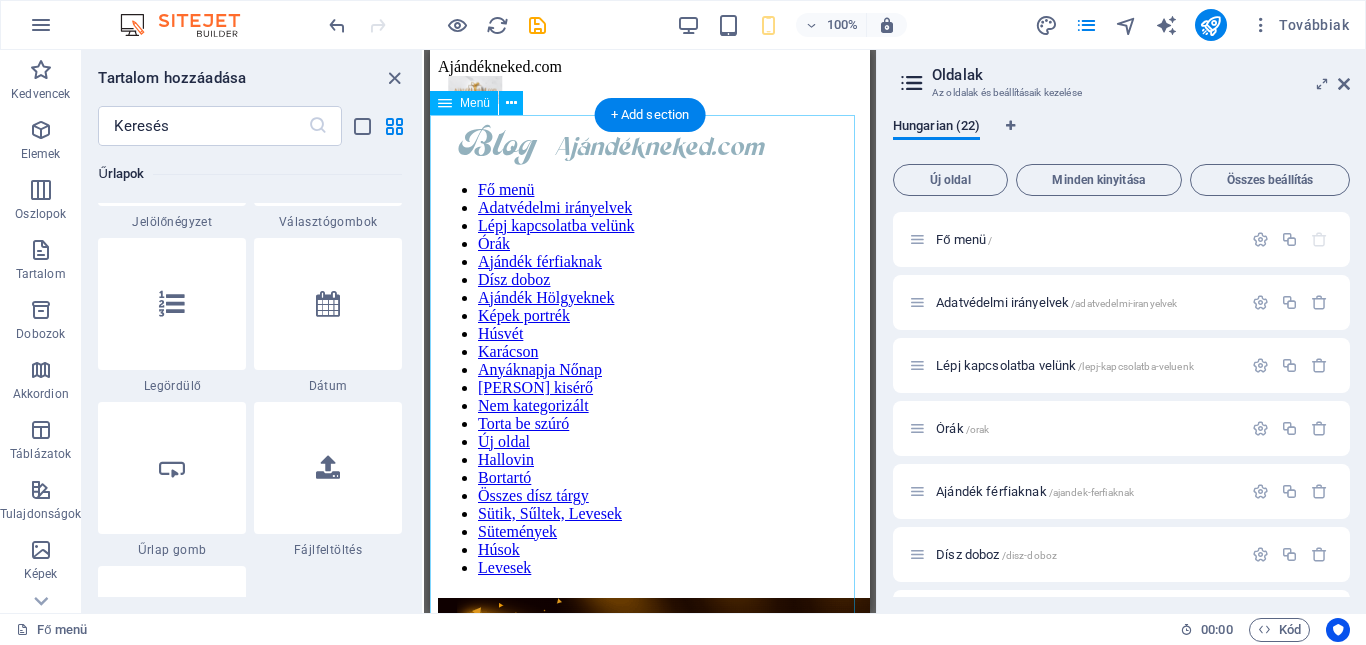click on "Fő menü  Adatvédelmi irányelvek Lépj kapcsolatba velünk Órák Ajándék férfiaknak  Dísz doboz  Ajándék Hölgyeknek Képek portrék  Húsvét Karácson Anyáknapja Nőnap Virág kisérő Nem kategorizált Torta be szúró Új oldal Hallovin Bortartó Összes dísz tárgy Sütik,  Sűltek, Levesek Sütemények Húsok Levesek" at bounding box center (650, 379) 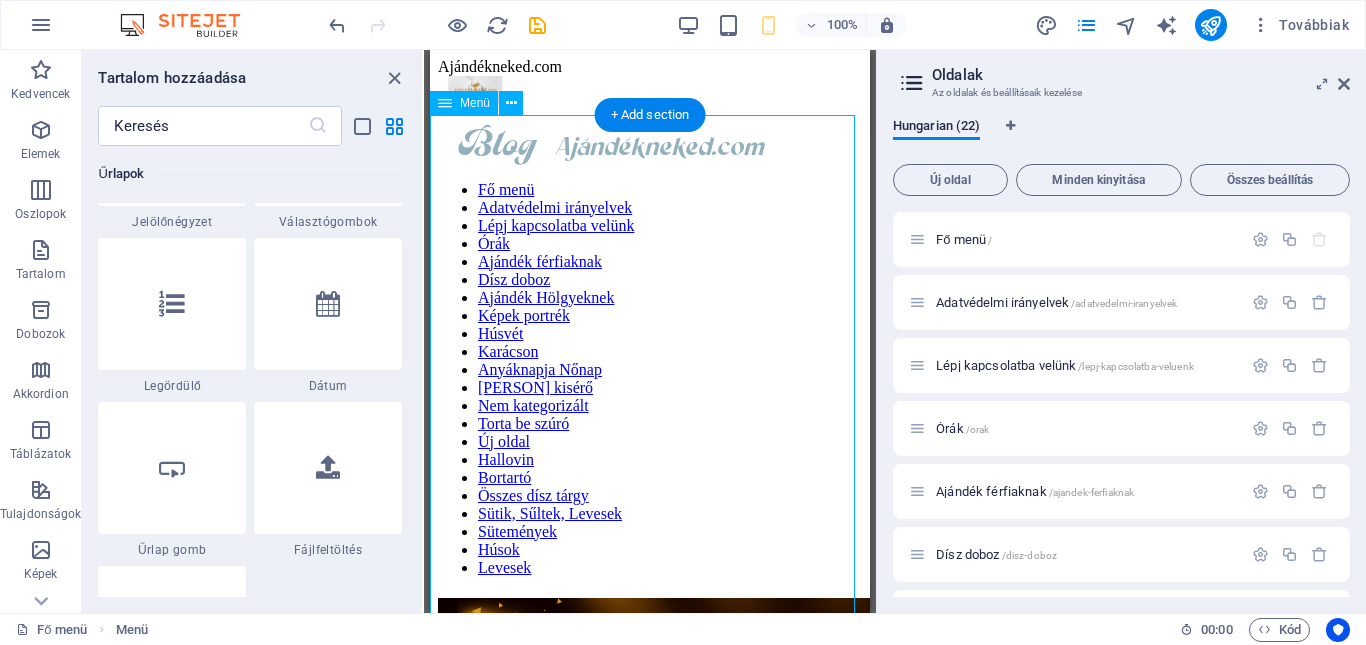 click on "Fő menü  Adatvédelmi irányelvek Lépj kapcsolatba velünk Órák Ajándék férfiaknak  Dísz doboz  Ajándék Hölgyeknek Képek portrék  Húsvét Karácson Anyáknapja Nőnap Virág kisérő Nem kategorizált Torta be szúró Új oldal Hallovin Bortartó Összes dísz tárgy Sütik,  Sűltek, Levesek Sütemények Húsok Levesek" at bounding box center (650, 379) 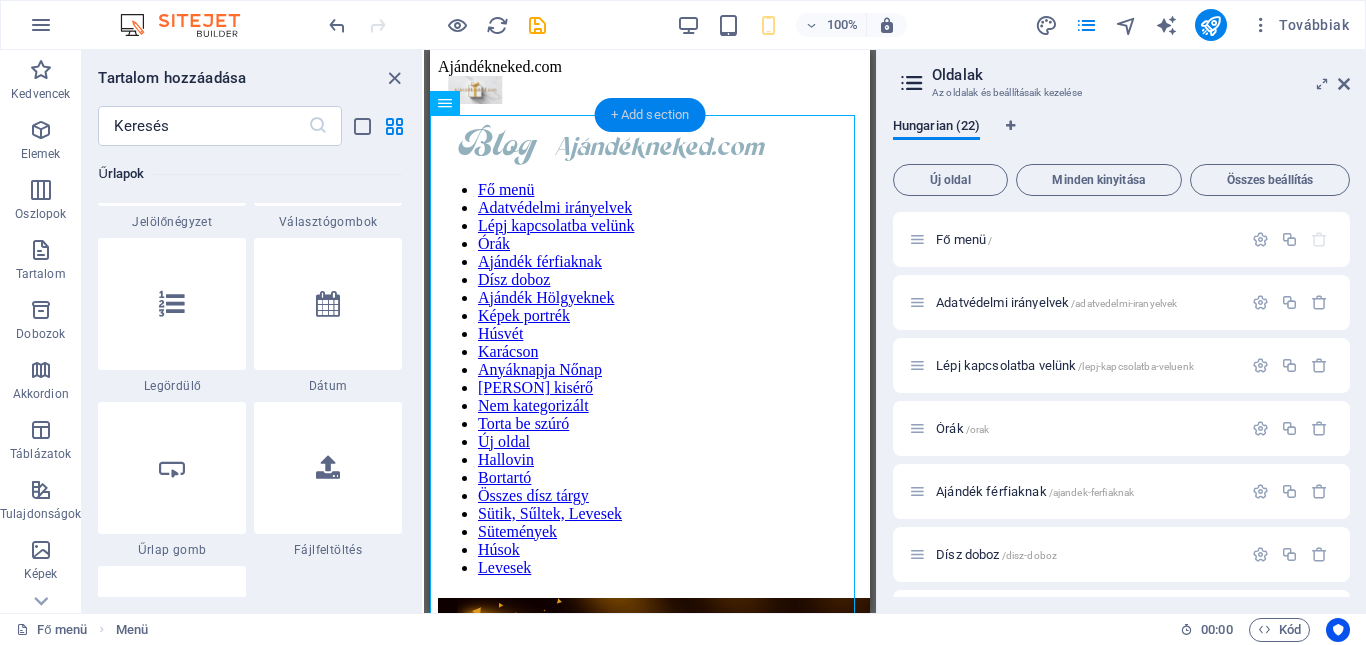 click on "+ Add section" at bounding box center (650, 115) 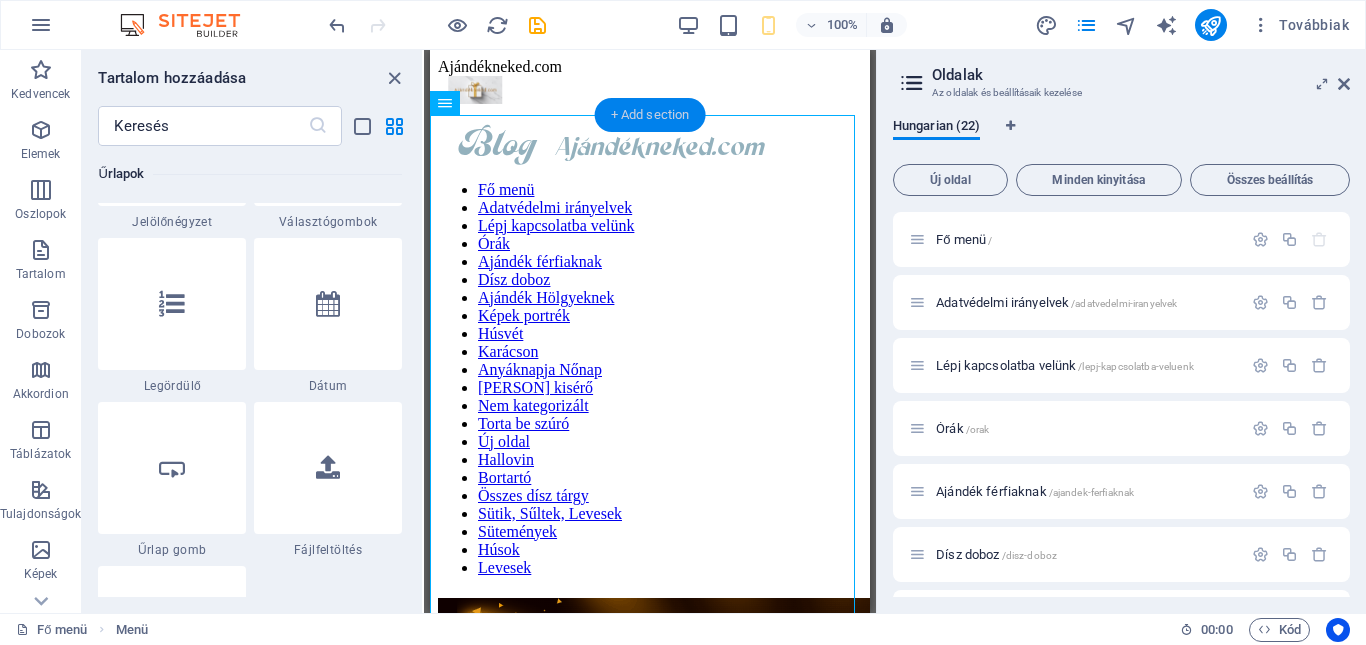 click on "+ Add section" at bounding box center (650, 115) 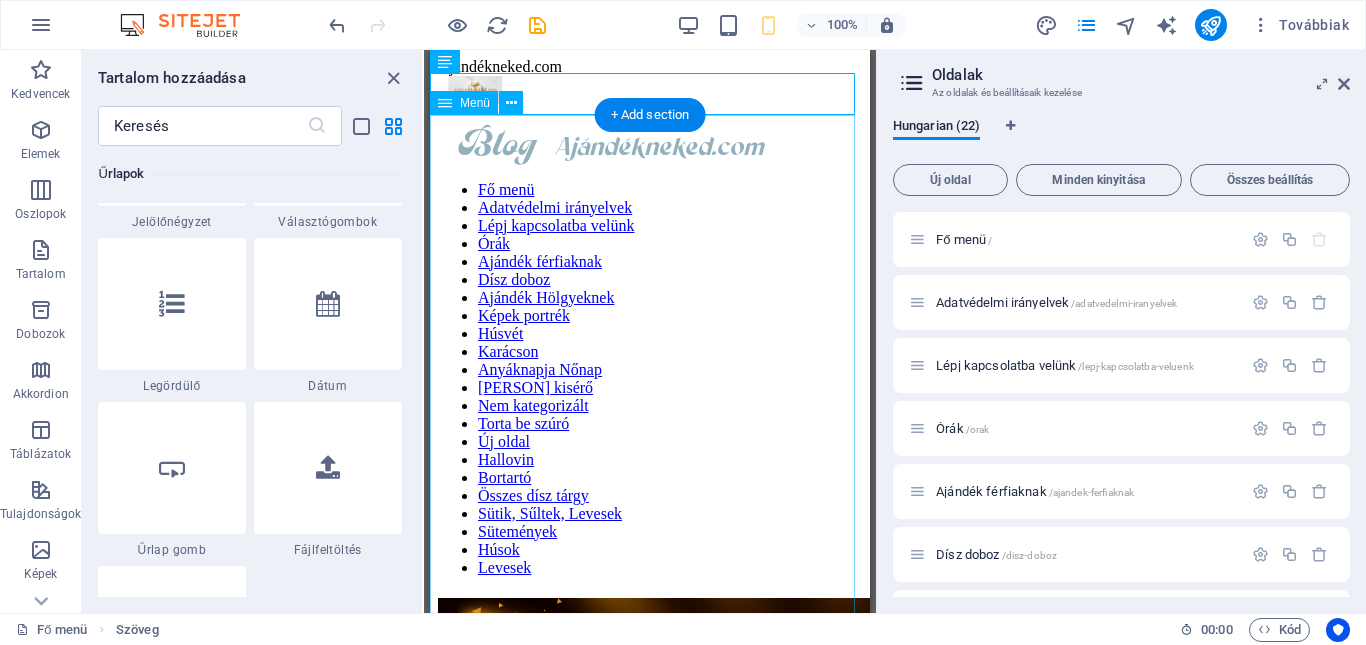 scroll, scrollTop: 3793, scrollLeft: 0, axis: vertical 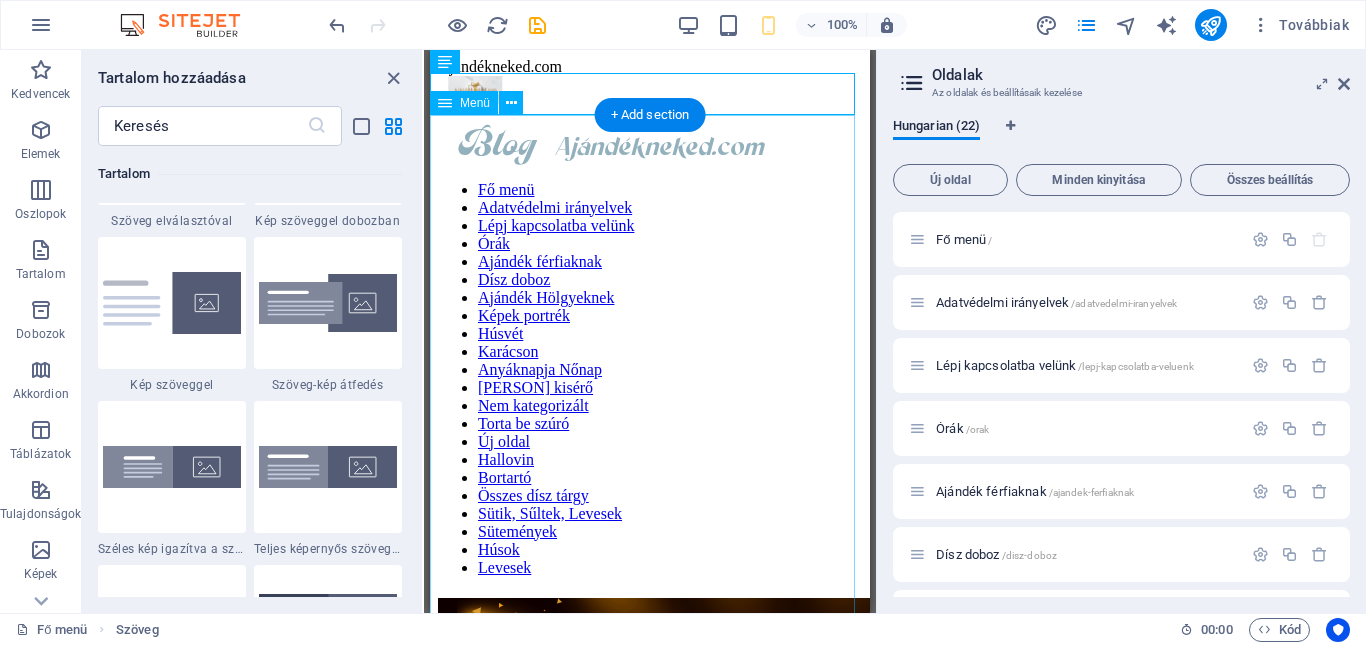 click on "Fő menü  Adatvédelmi irányelvek Lépj kapcsolatba velünk Órák Ajándék férfiaknak  Dísz doboz  Ajándék Hölgyeknek Képek portrék  Húsvét Karácson Anyáknapja Nőnap Virág kisérő Nem kategorizált Torta be szúró Új oldal Hallovin Bortartó Összes dísz tárgy Sütik,  Sűltek, Levesek Sütemények Húsok Levesek" at bounding box center [650, 379] 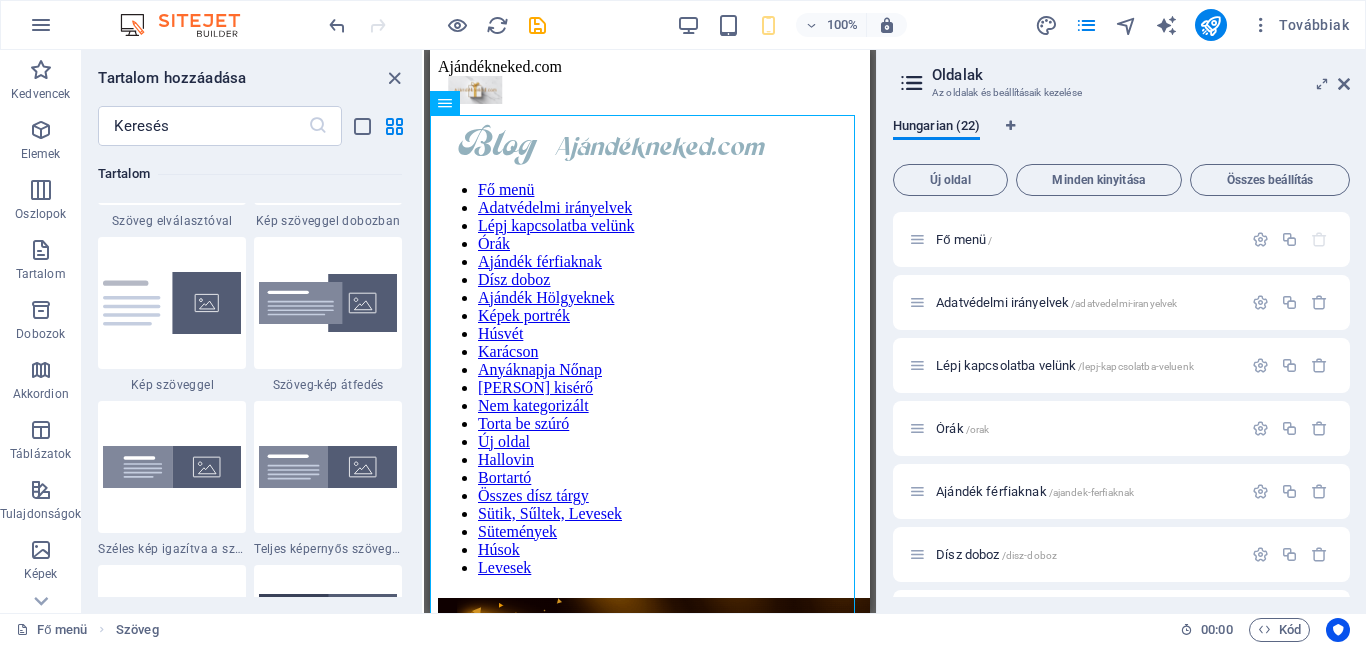 scroll, scrollTop: 3499, scrollLeft: 0, axis: vertical 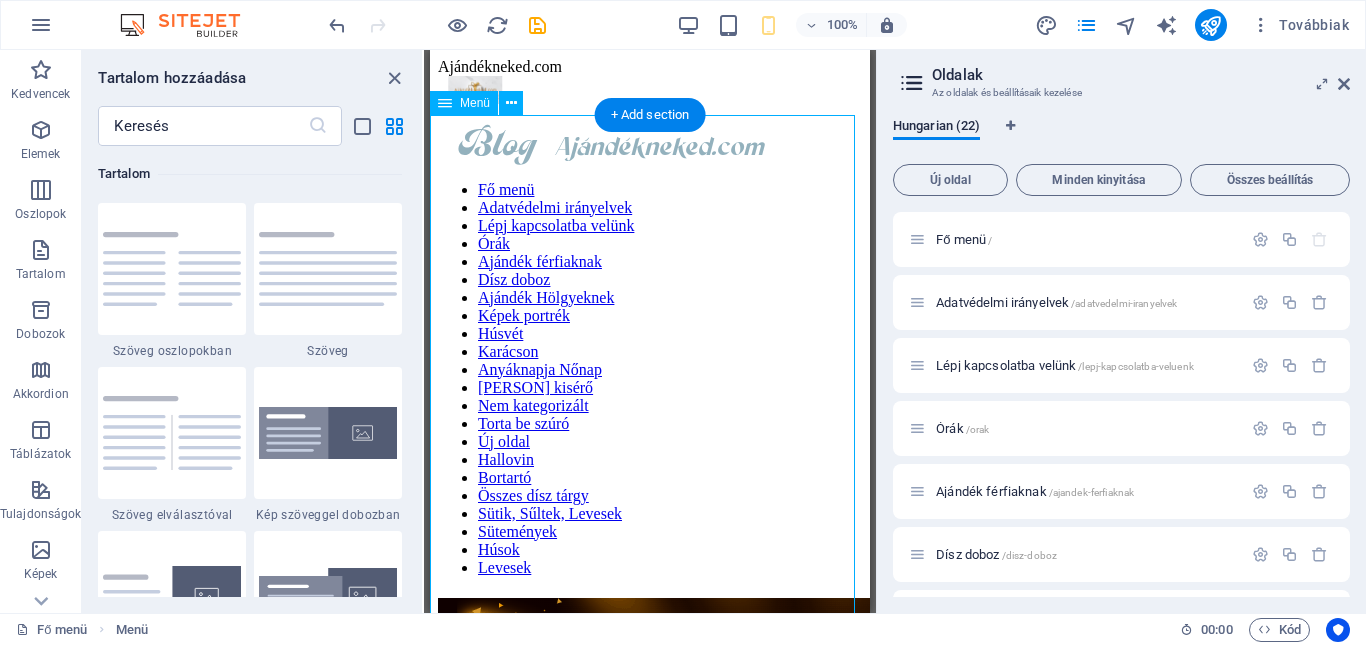click on "Fő menü  Adatvédelmi irányelvek Lépj kapcsolatba velünk Órák Ajándék férfiaknak  Dísz doboz  Ajándék Hölgyeknek Képek portrék  Húsvét Karácson Anyáknapja Nőnap Virág kisérő Nem kategorizált Torta be szúró Új oldal Hallovin Bortartó Összes dísz tárgy Sütik,  Sűltek, Levesek Sütemények Húsok Levesek" at bounding box center [650, 379] 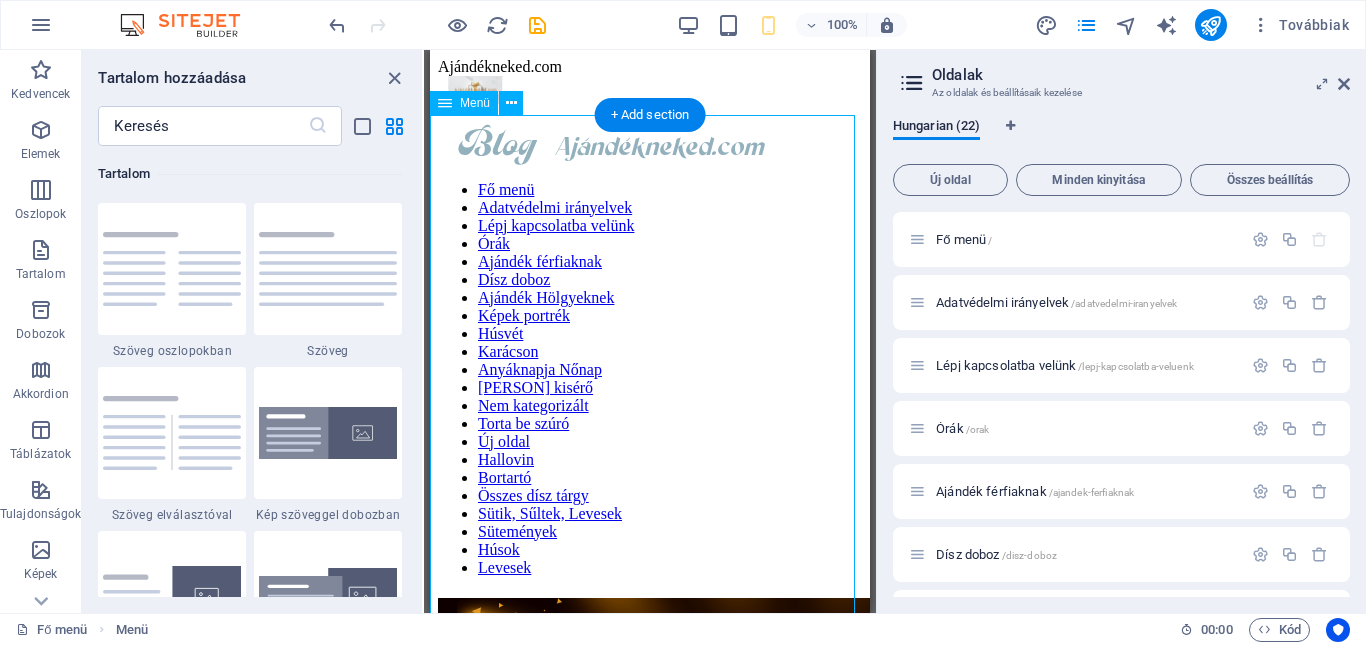 click on "Fő menü  Adatvédelmi irányelvek Lépj kapcsolatba velünk Órák Ajándék férfiaknak  Dísz doboz  Ajándék Hölgyeknek Képek portrék  Húsvét Karácson Anyáknapja Nőnap Virág kisérő Nem kategorizált Torta be szúró Új oldal Hallovin Bortartó Összes dísz tárgy Sütik,  Sűltek, Levesek Sütemények Húsok Levesek" at bounding box center (650, 379) 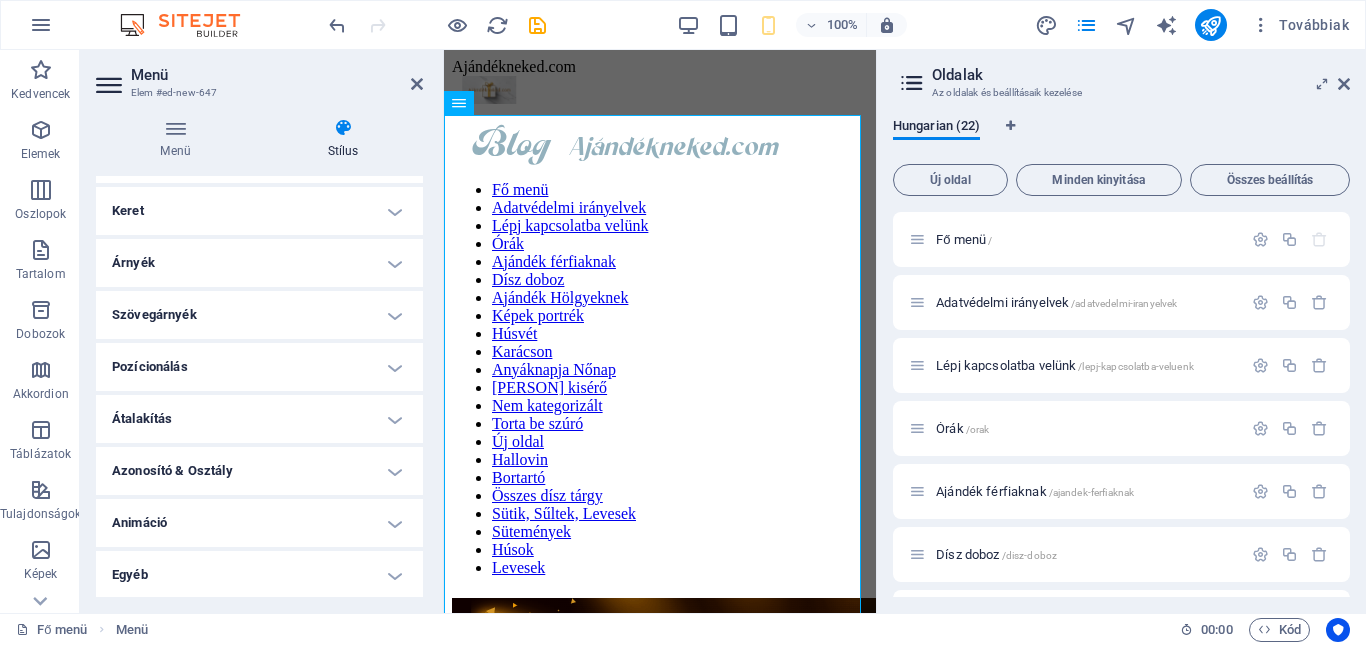 scroll, scrollTop: 210, scrollLeft: 0, axis: vertical 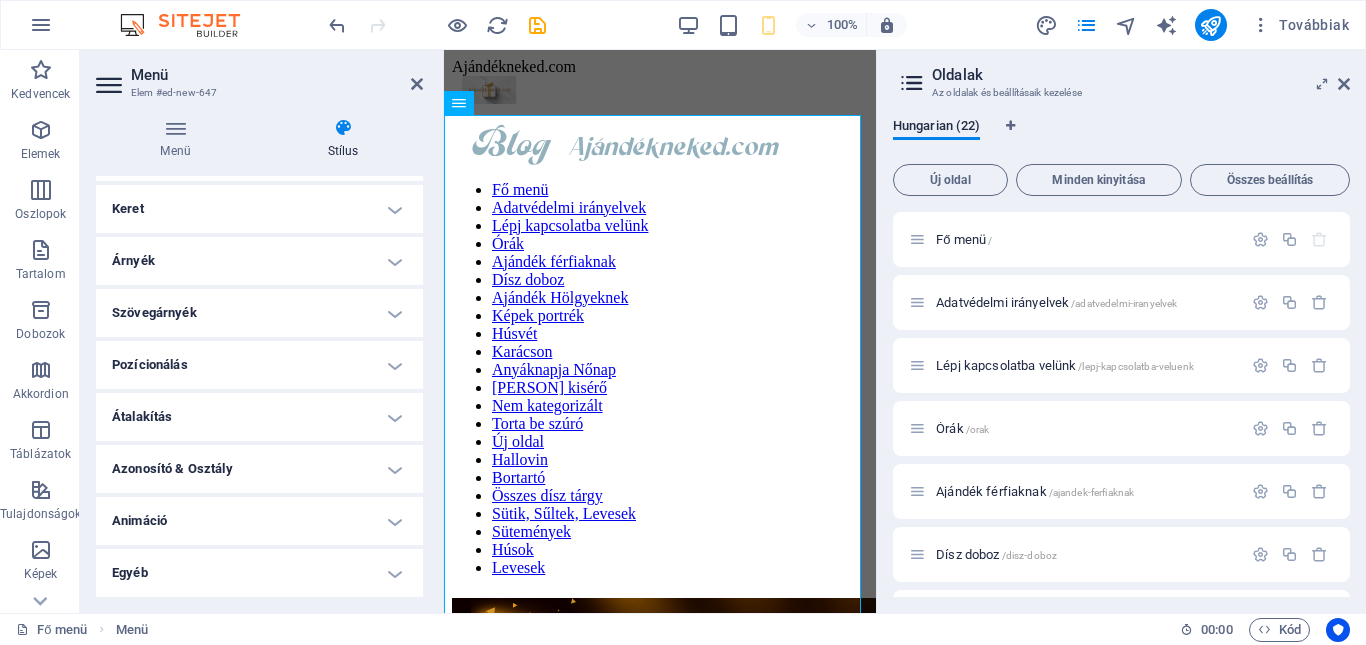 click on "Egyéb" at bounding box center (259, 573) 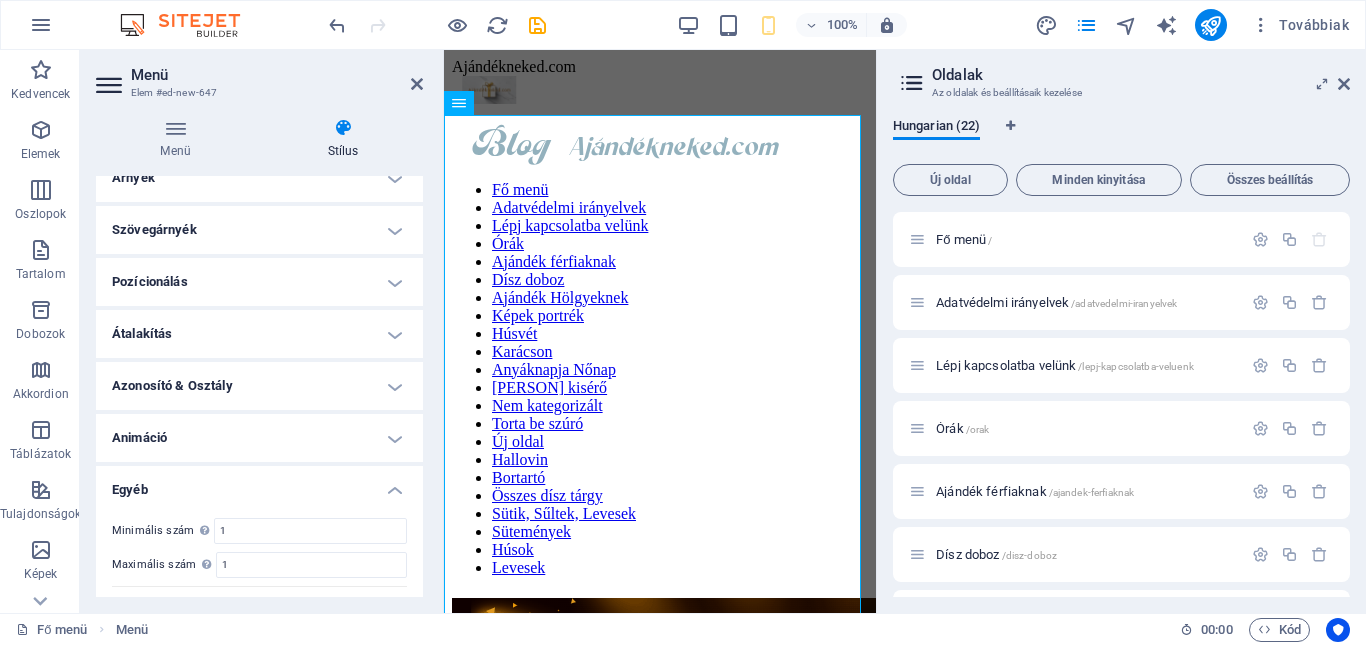scroll, scrollTop: 334, scrollLeft: 0, axis: vertical 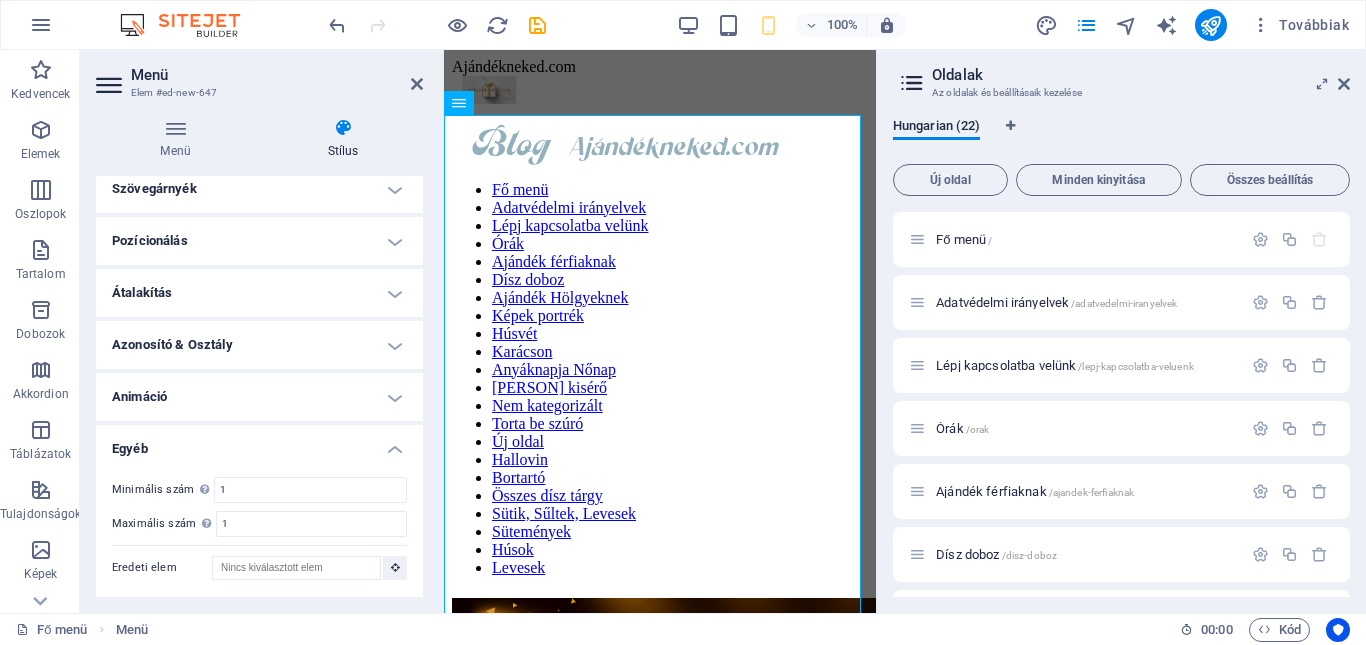 click on "Átalakítás" at bounding box center (259, 293) 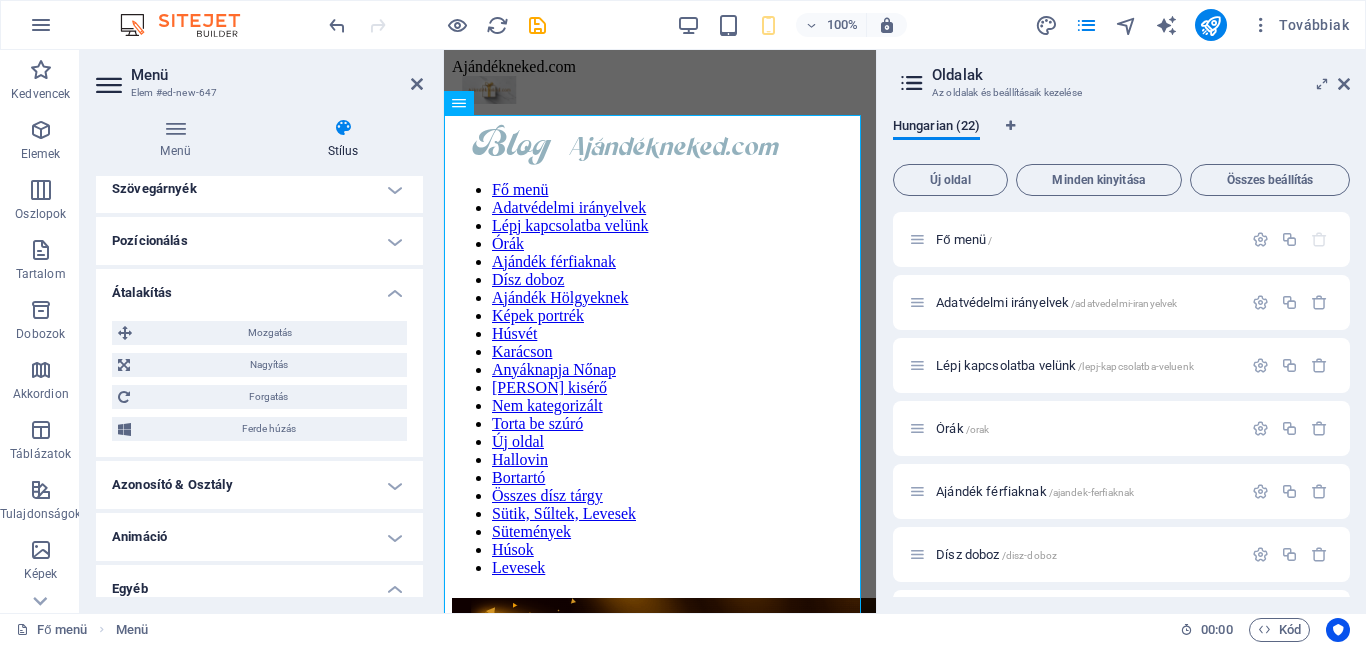 click on "Pozícionálás" at bounding box center [259, 241] 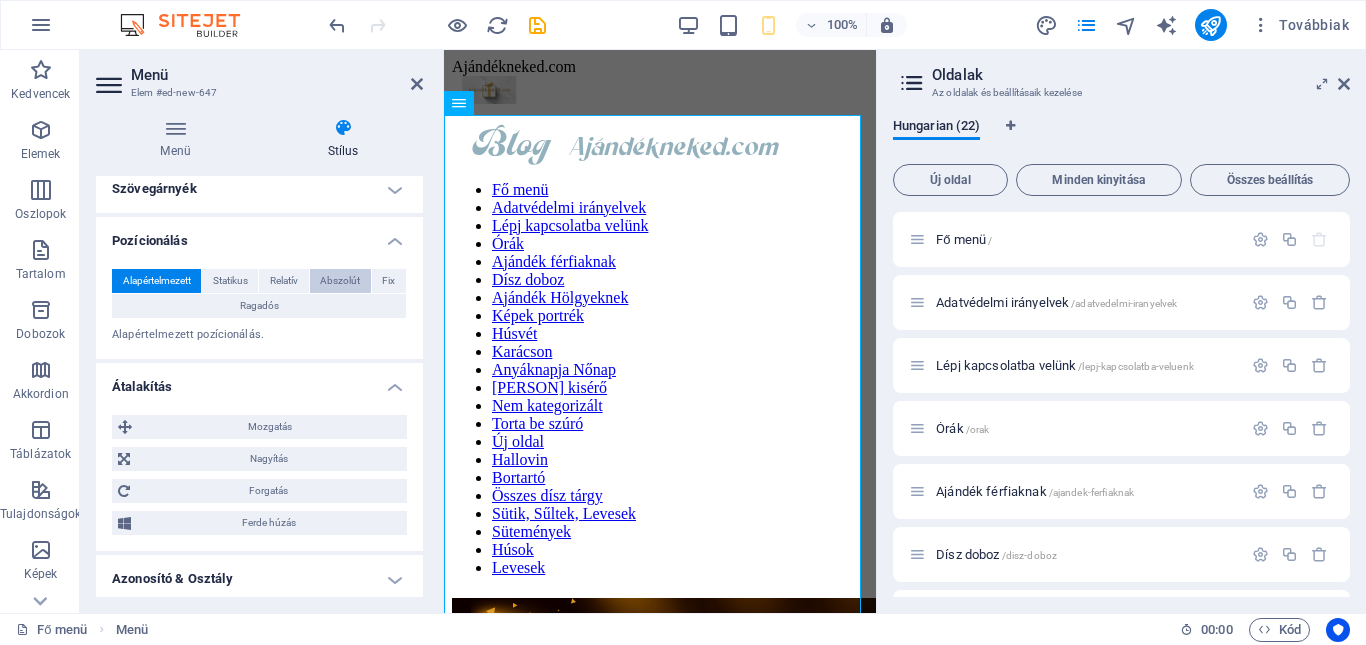 scroll, scrollTop: 167, scrollLeft: 0, axis: vertical 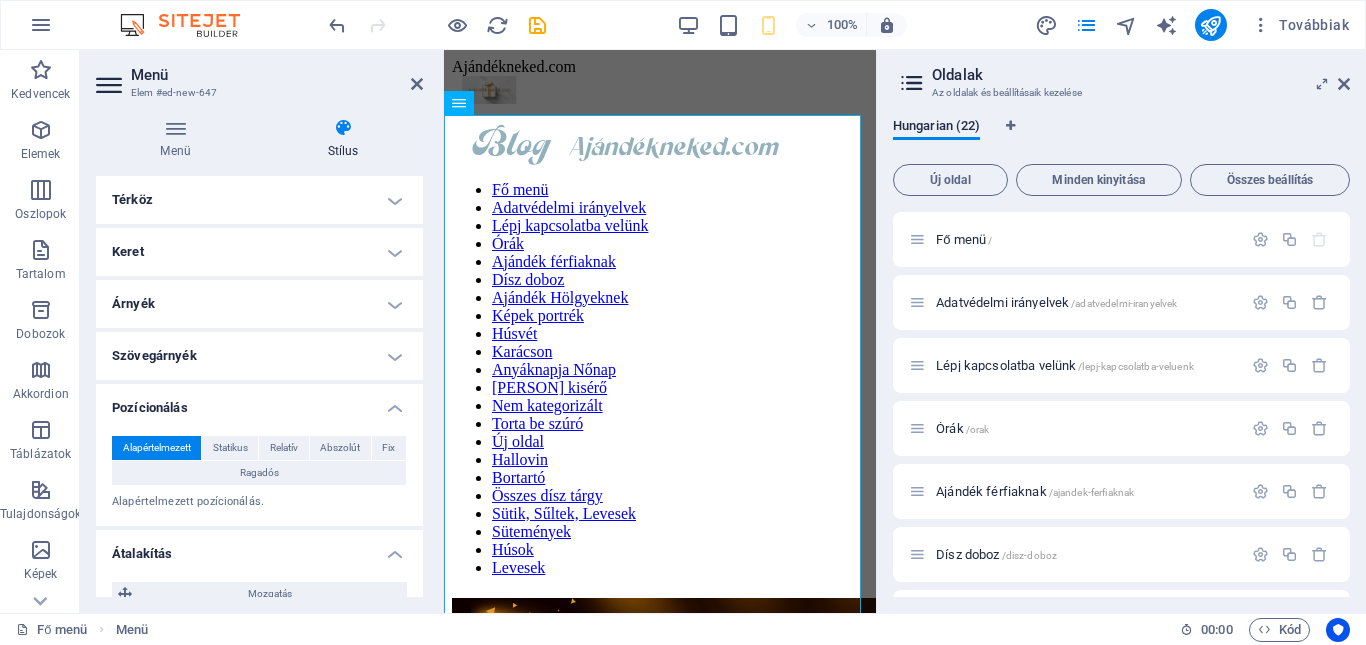 click on "Szövegárnyék" at bounding box center (259, 356) 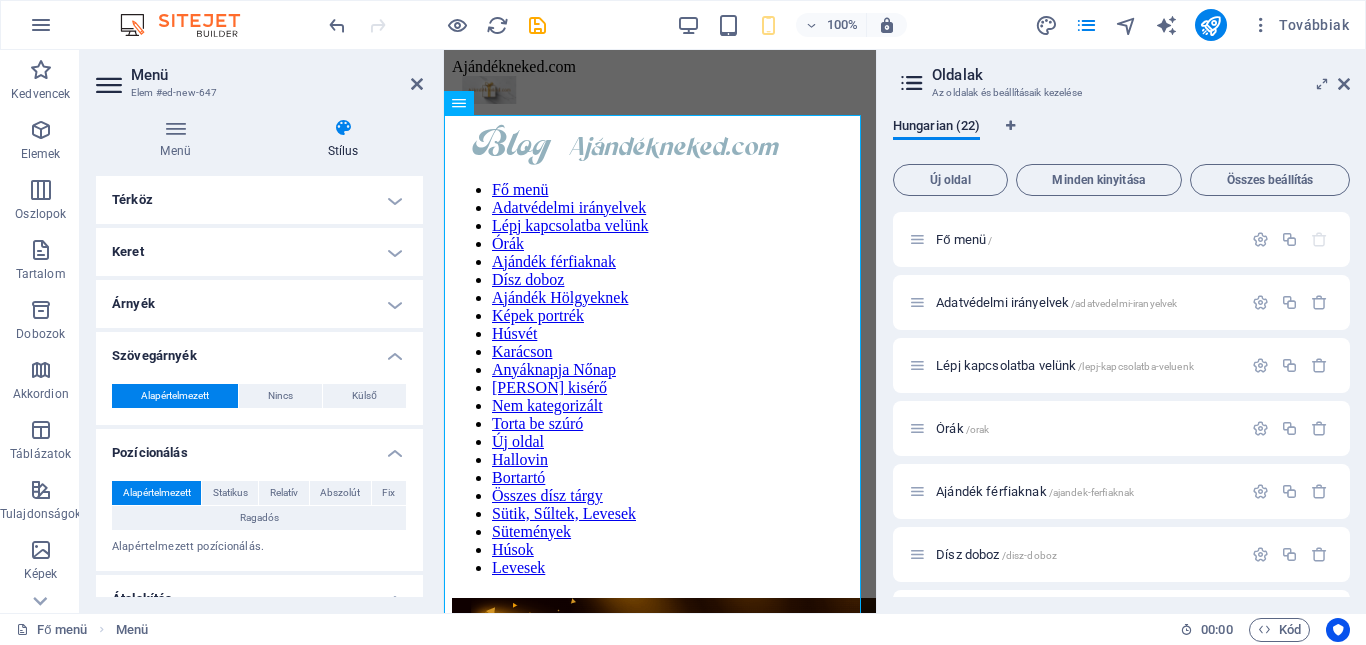 click on "Árnyék" at bounding box center [259, 304] 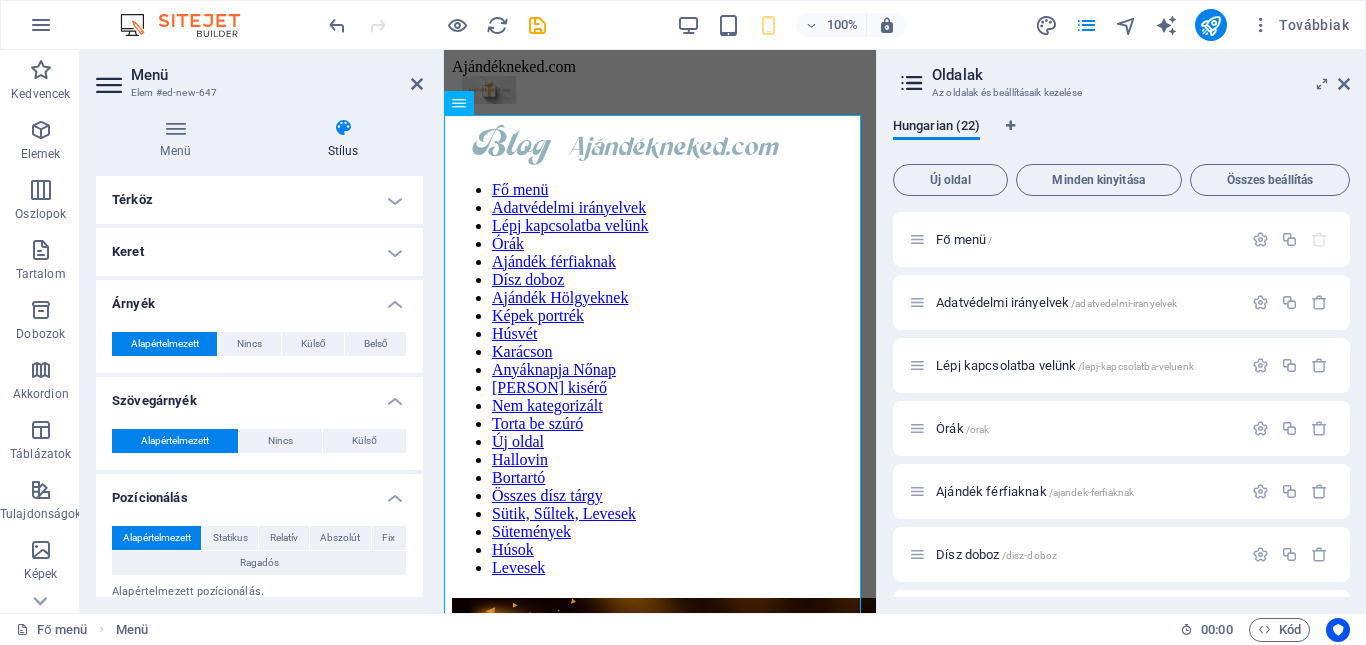 click on "Keret" at bounding box center [259, 252] 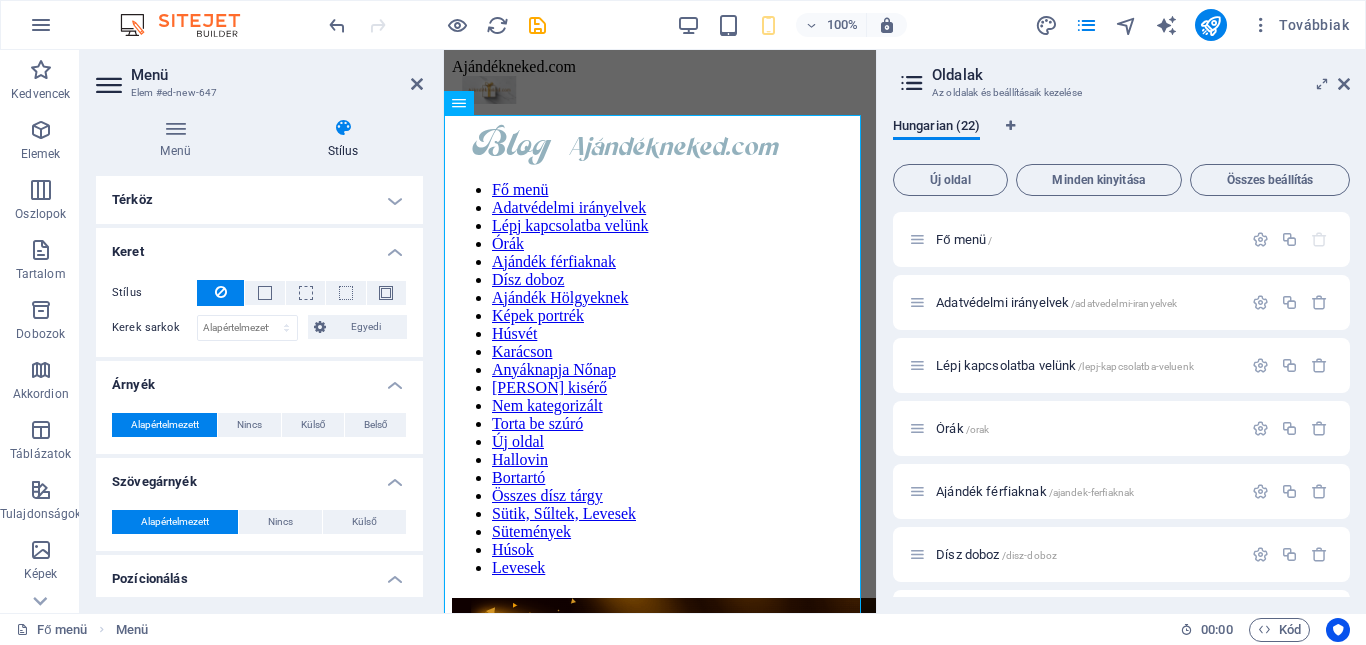 click on "Térköz" at bounding box center [259, 200] 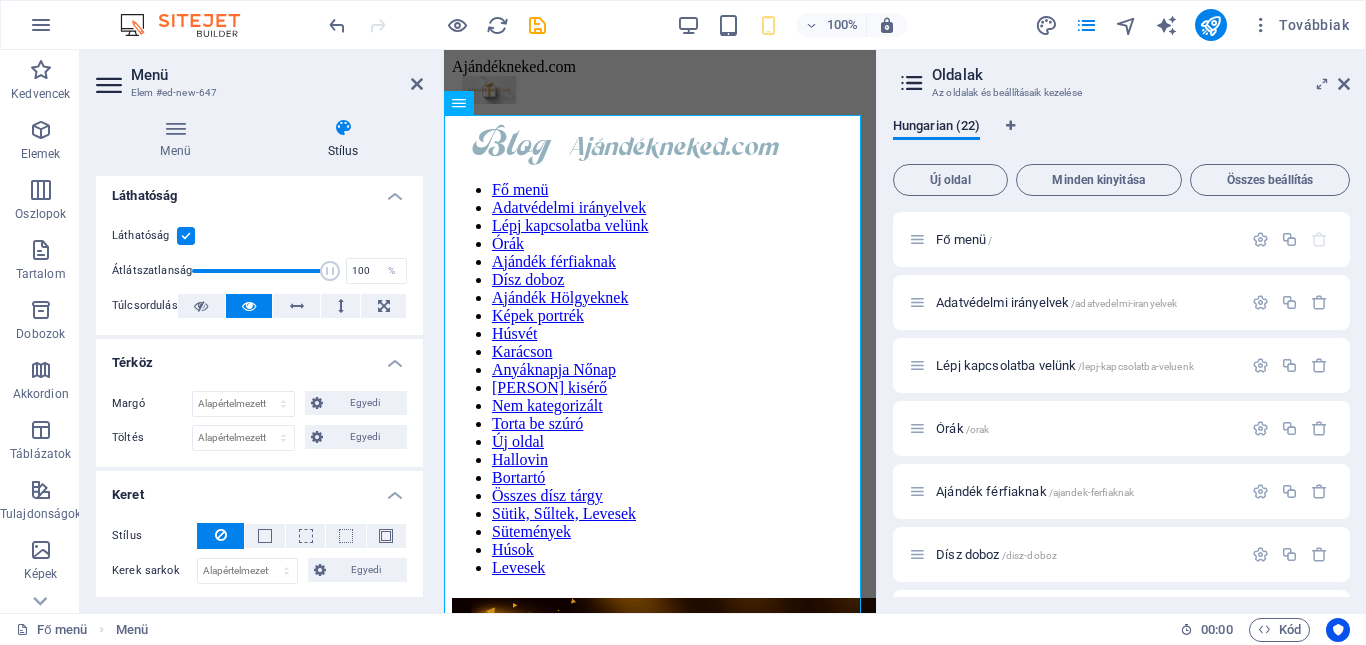 scroll, scrollTop: 0, scrollLeft: 0, axis: both 